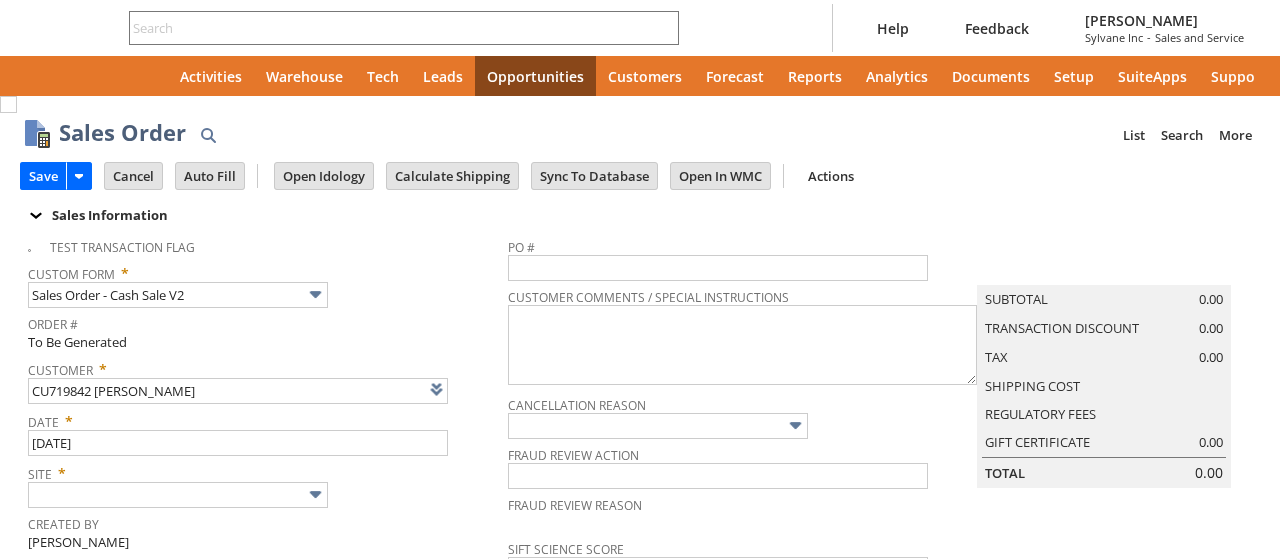 type on "Intelligent Recommendations ⁰" 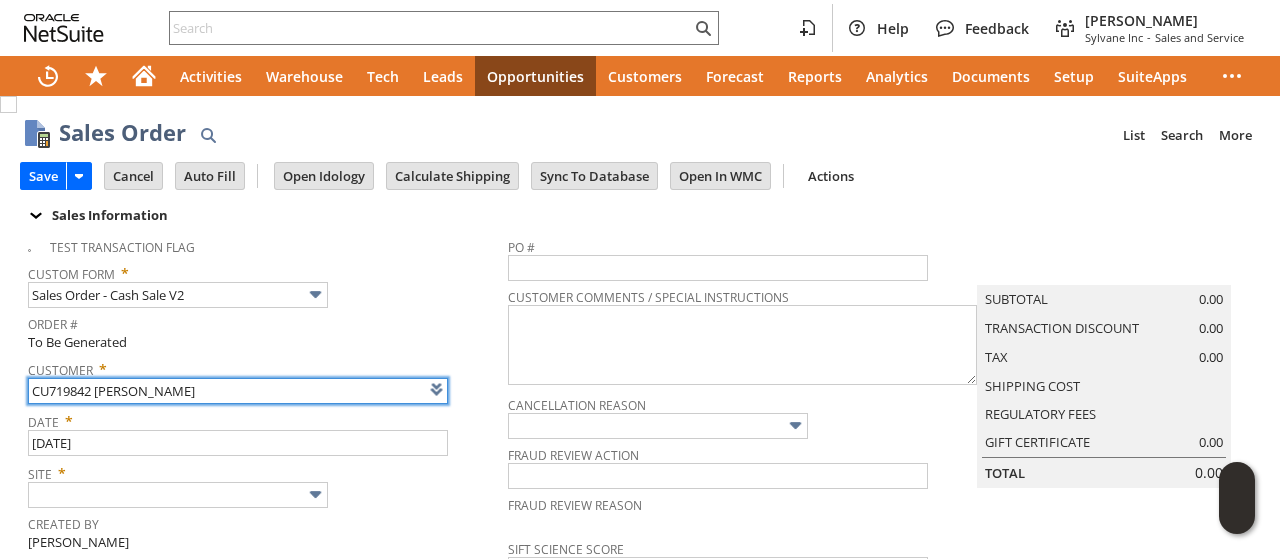 scroll, scrollTop: 0, scrollLeft: 0, axis: both 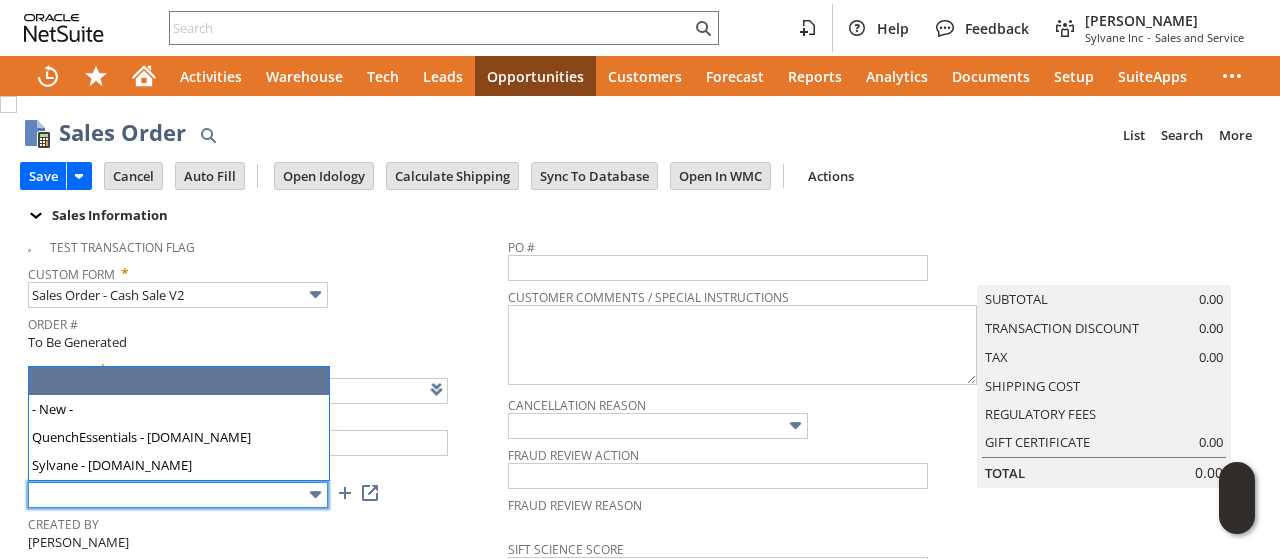 click at bounding box center [178, 495] 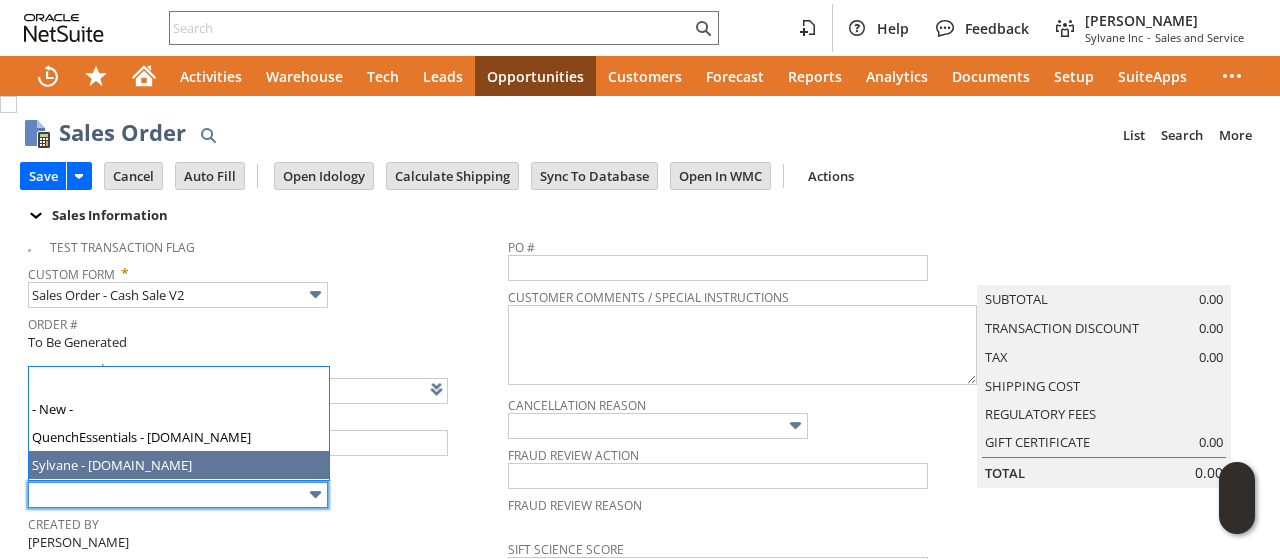 type on "Sylvane - [DOMAIN_NAME]" 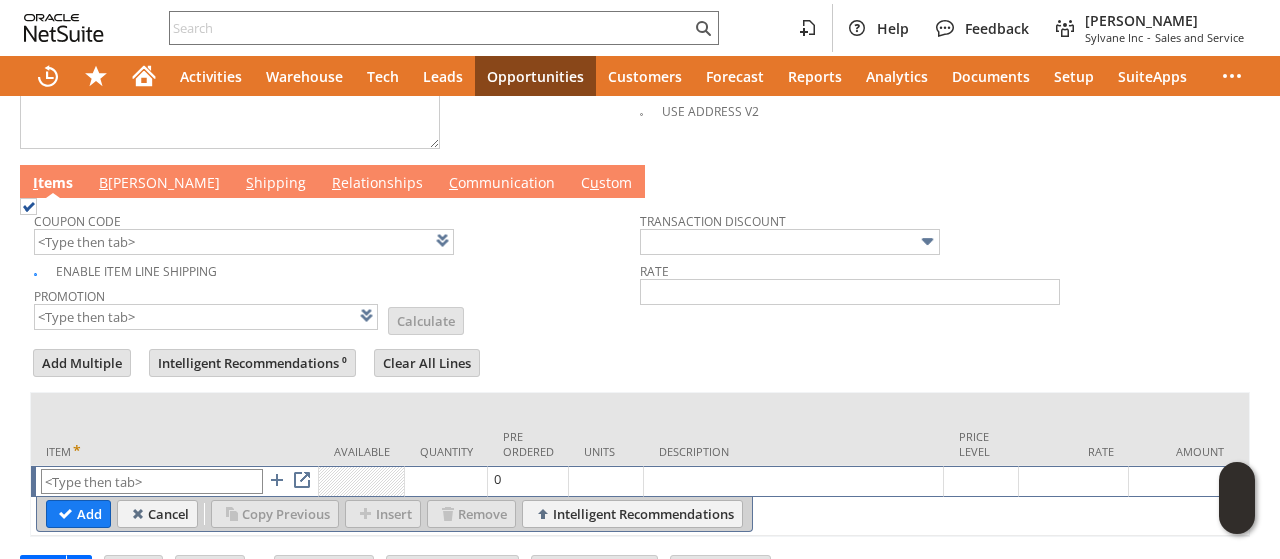 scroll, scrollTop: 1038, scrollLeft: 0, axis: vertical 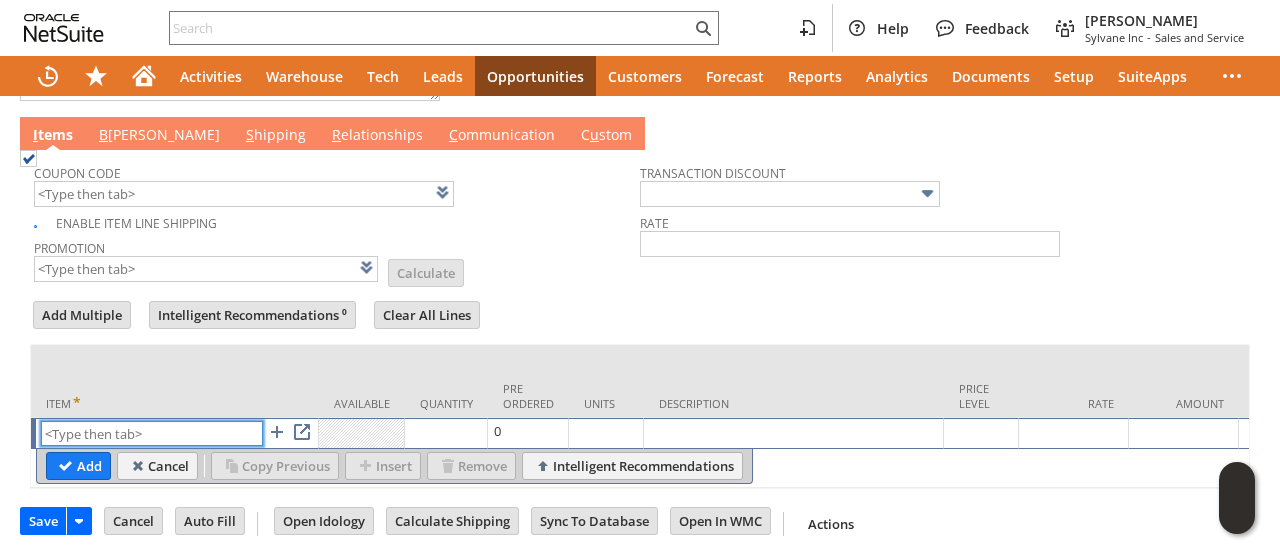 paste on "fr16181" 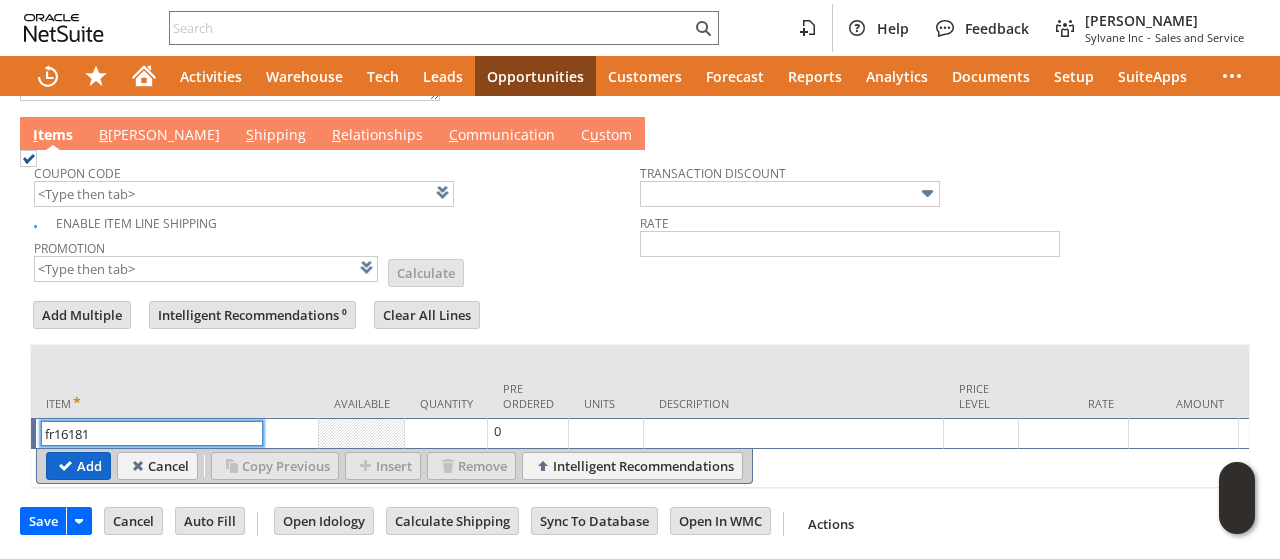 type on "fr16181" 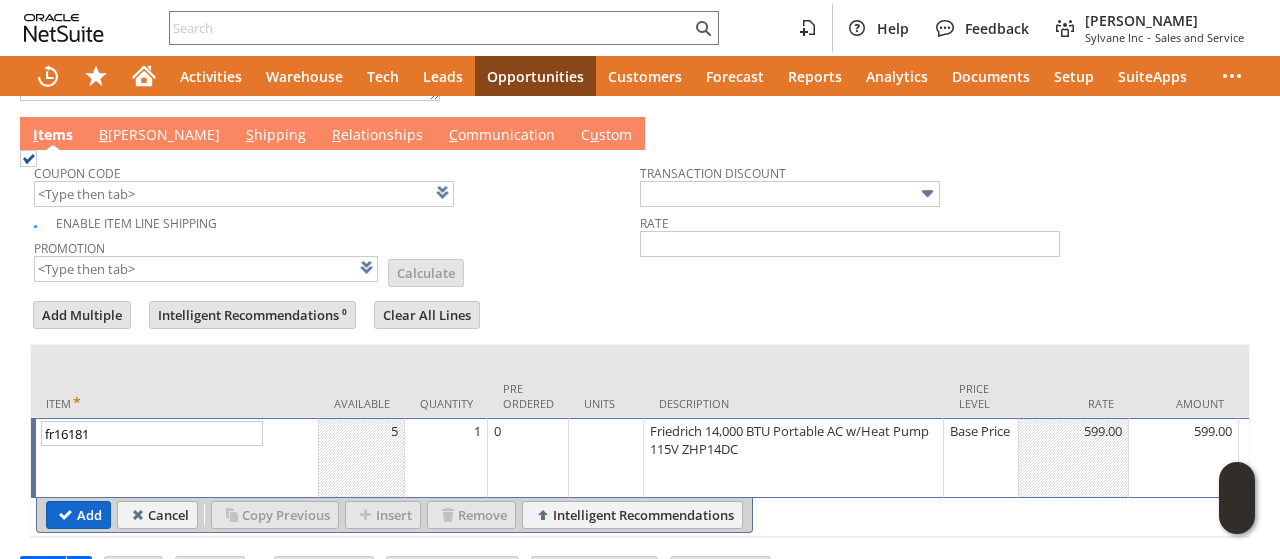 click on "Add" at bounding box center (78, 515) 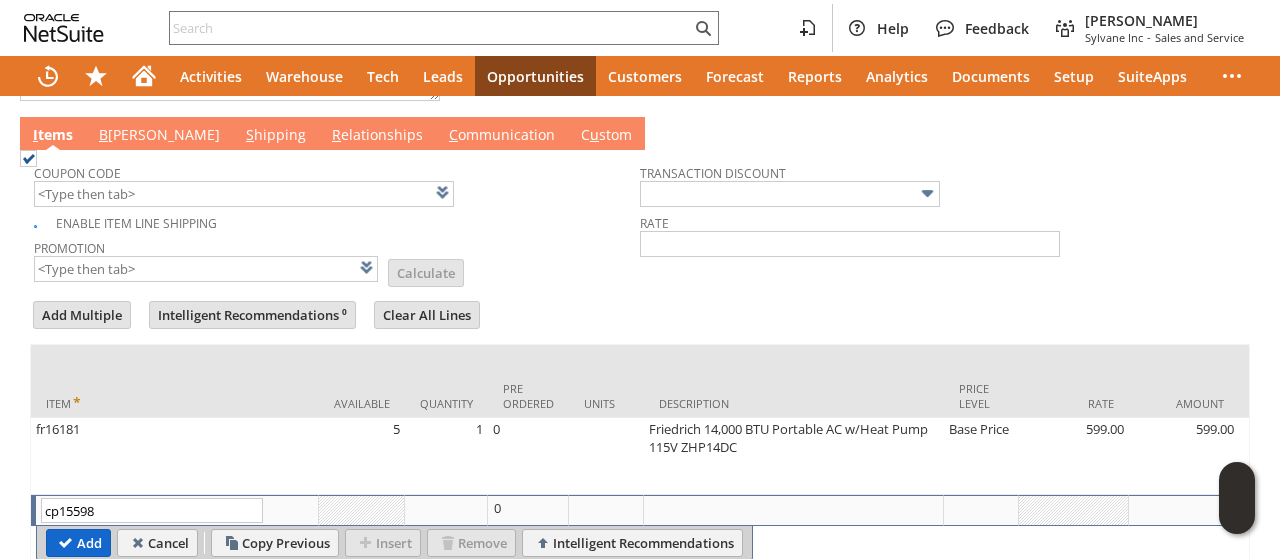 type on "cp15598" 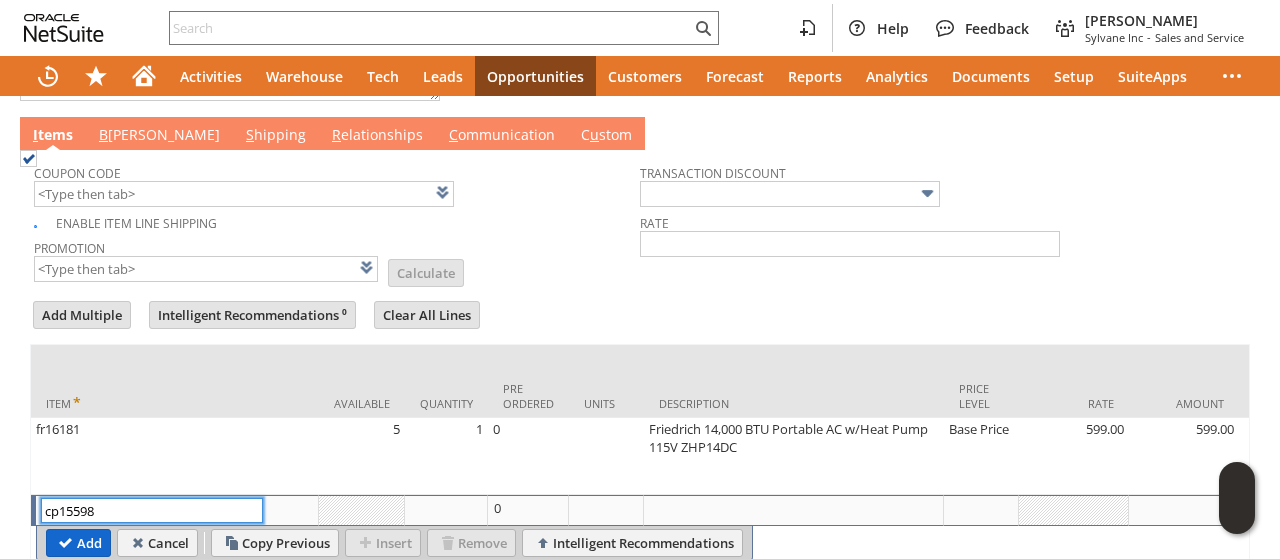 click on "Add" at bounding box center [78, 543] 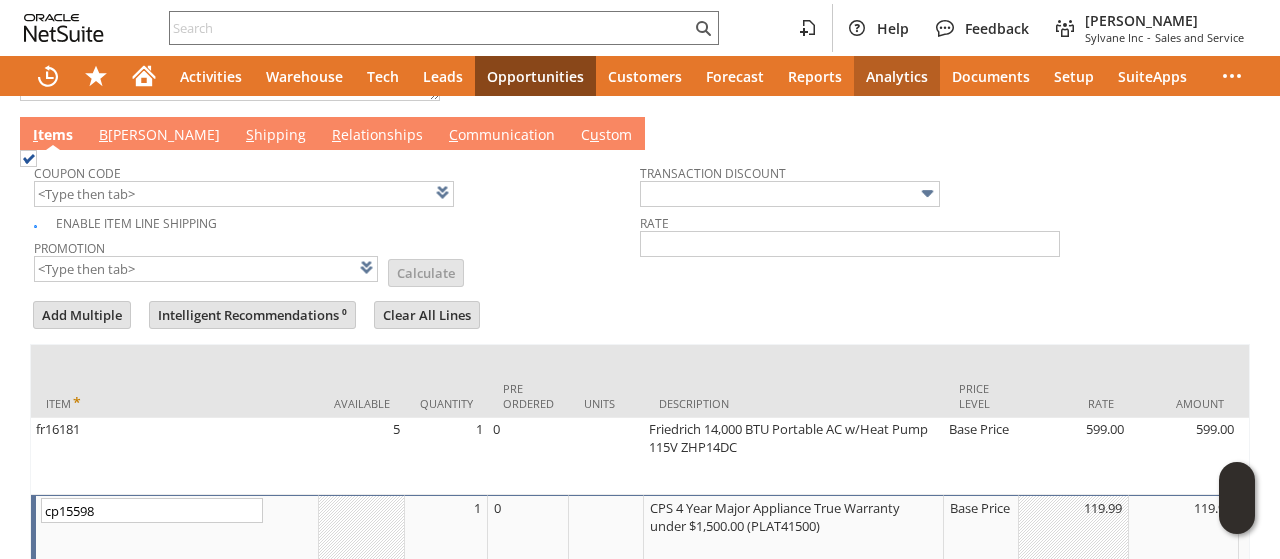 scroll, scrollTop: 1138, scrollLeft: 0, axis: vertical 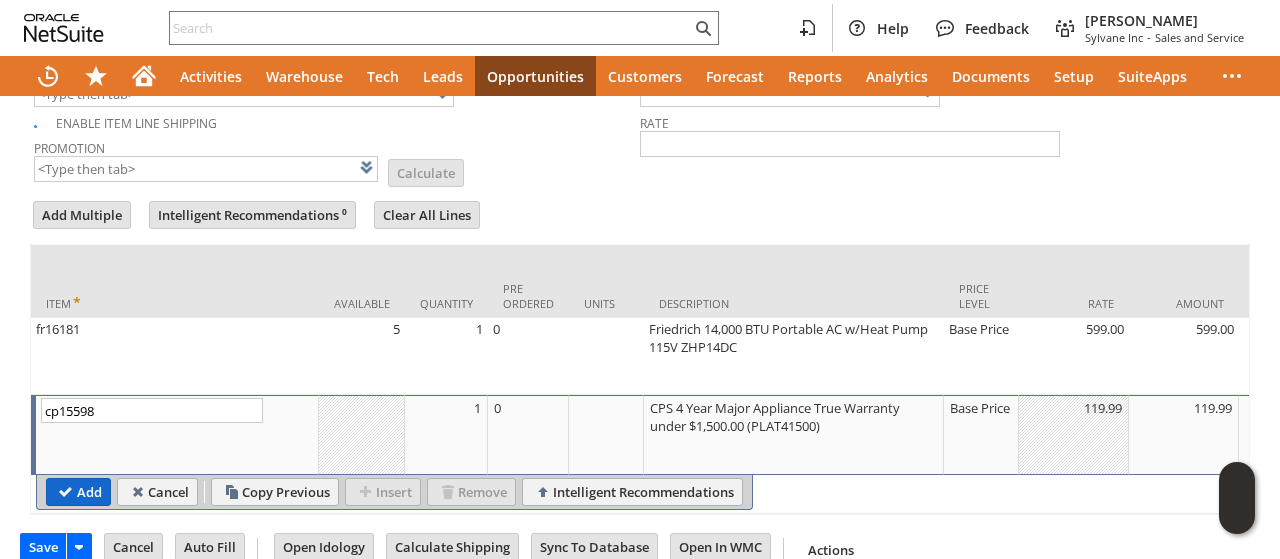 click on "Add" at bounding box center (78, 492) 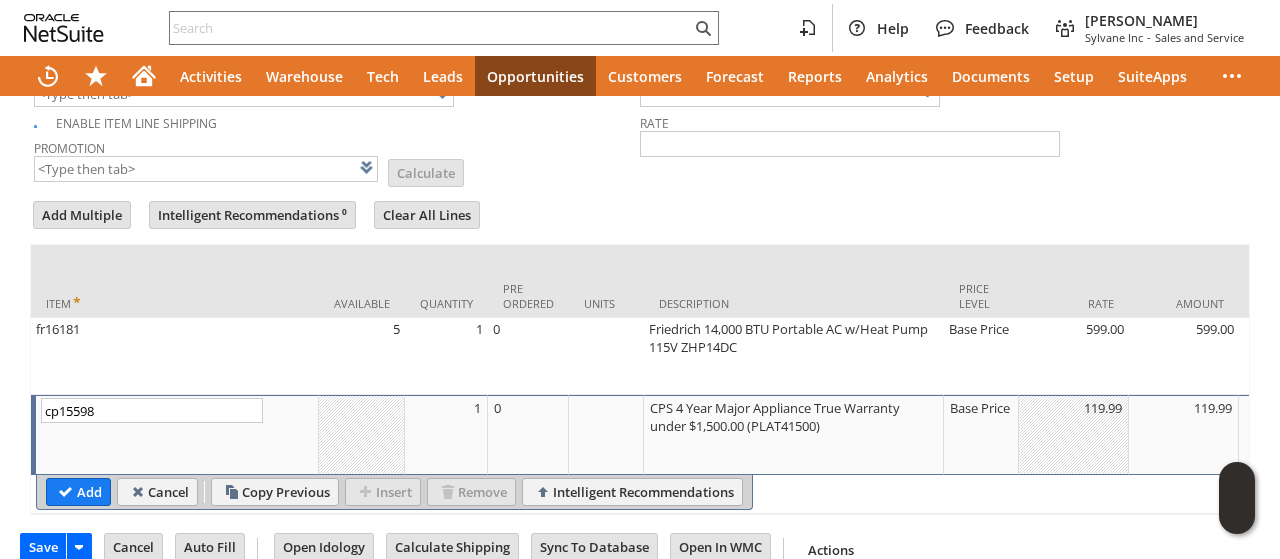 type 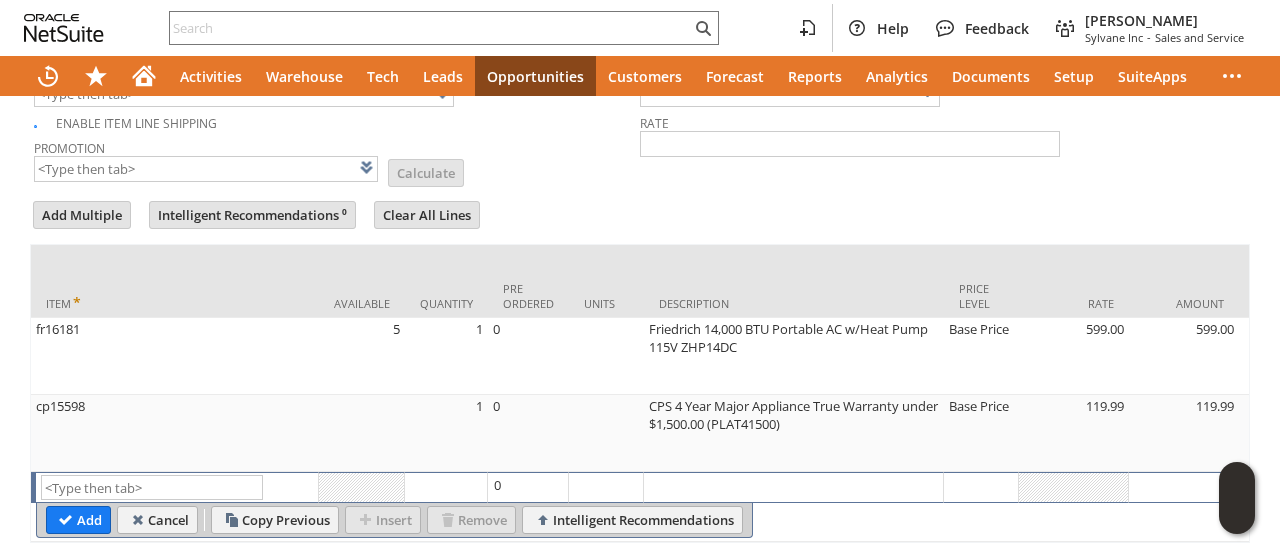 type on "Intelligent Recommendations¹⁰" 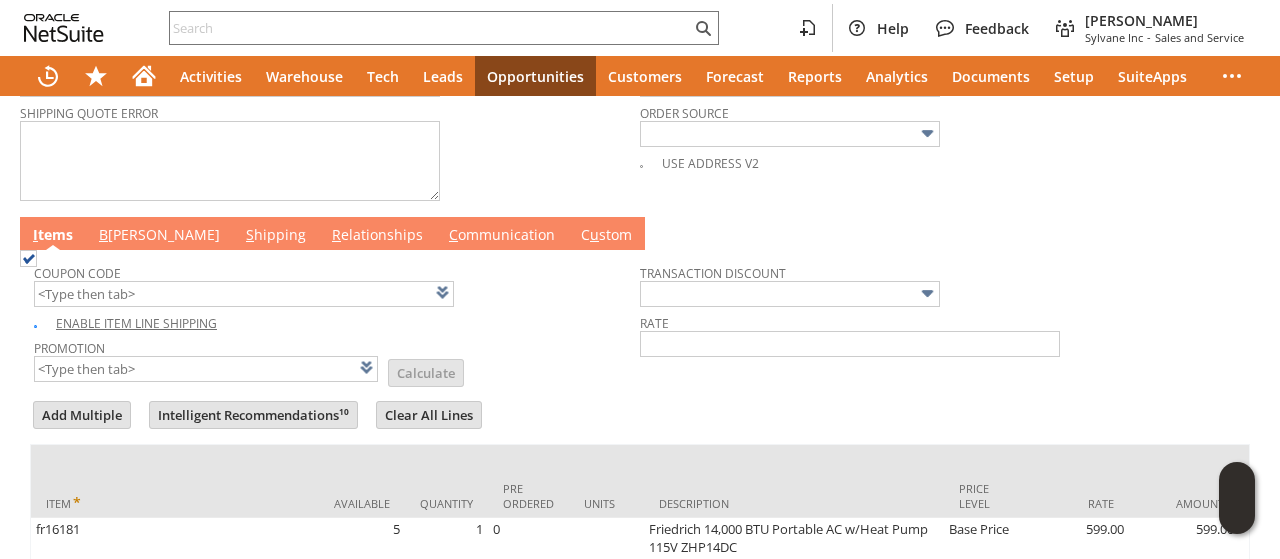 scroll, scrollTop: 938, scrollLeft: 0, axis: vertical 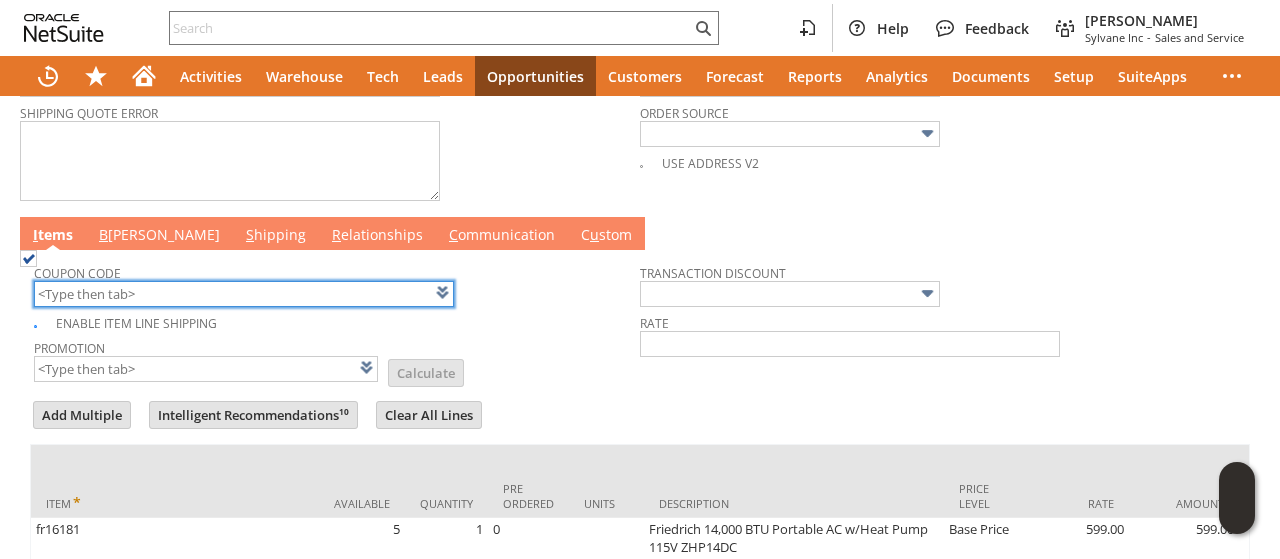 click at bounding box center (244, 294) 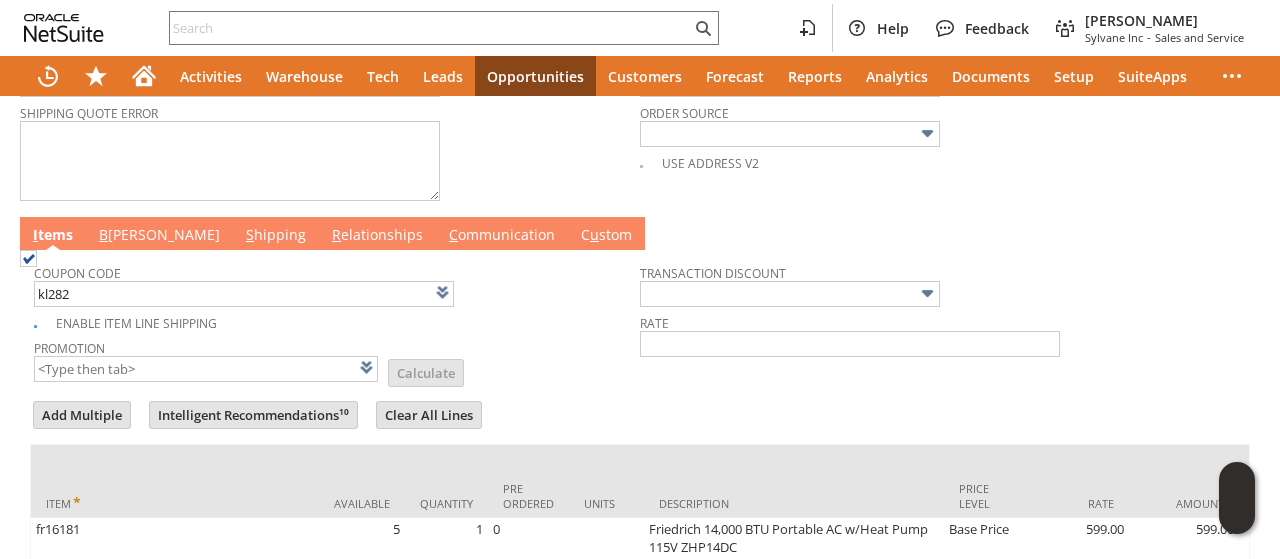 click on "Enable Item Line Shipping" at bounding box center (337, 320) 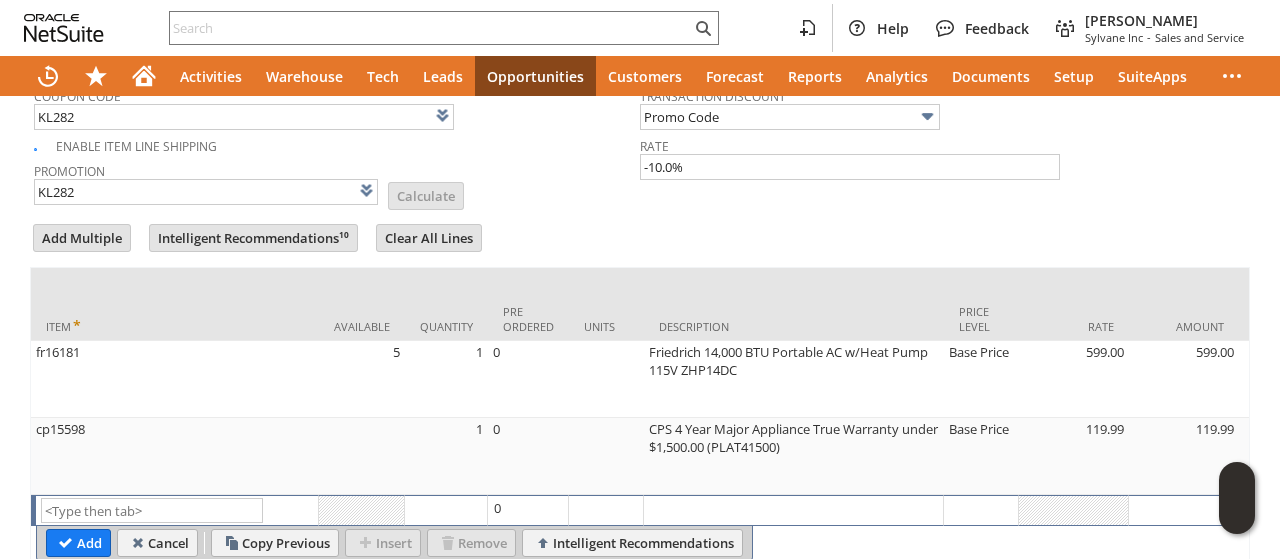 scroll, scrollTop: 1173, scrollLeft: 0, axis: vertical 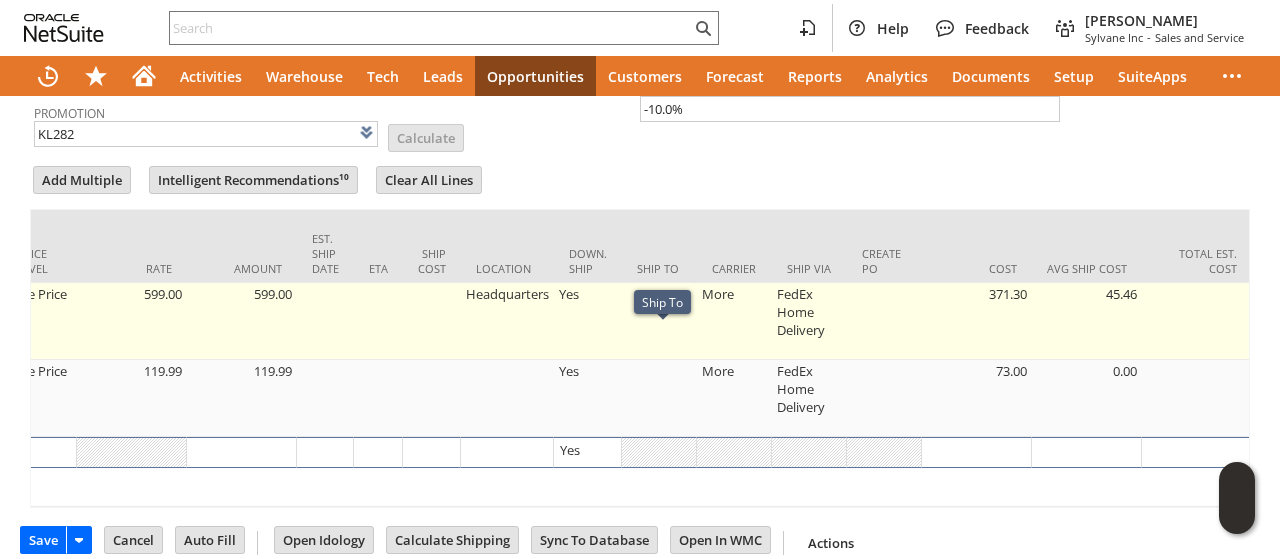 click at bounding box center (659, 321) 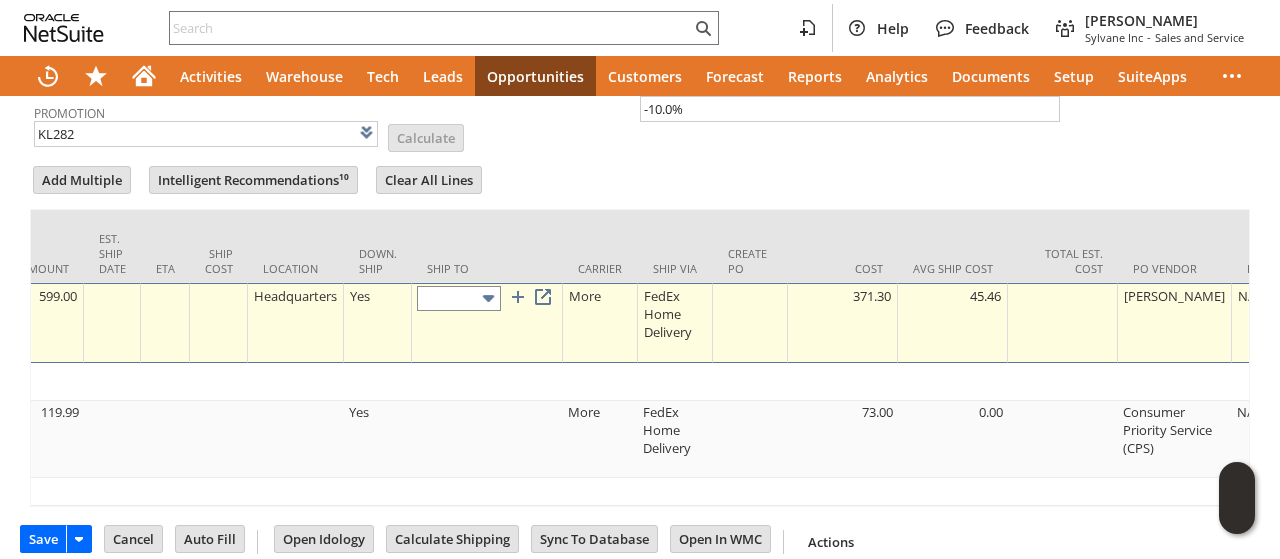 click at bounding box center (459, 298) 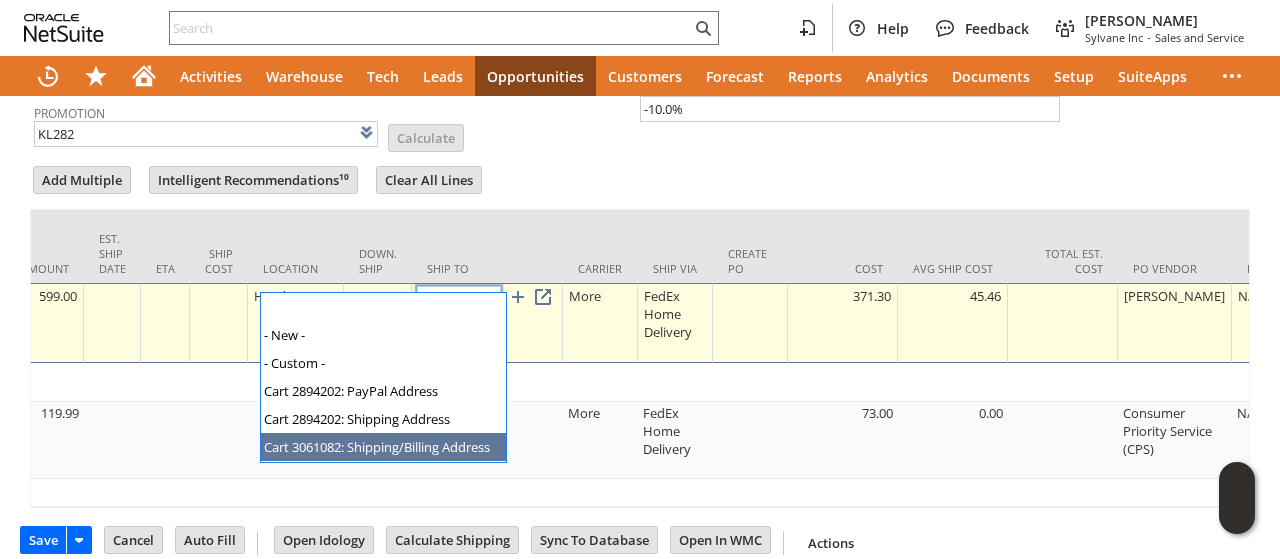 type on "Cart 3061082: Shipping/Billing Address" 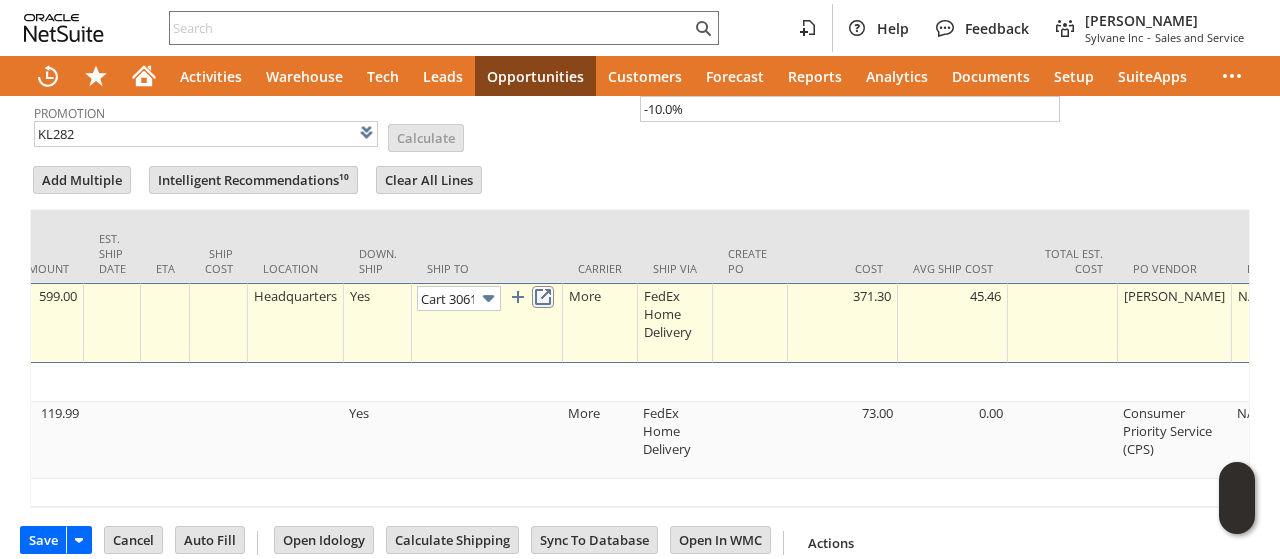 click at bounding box center (543, 297) 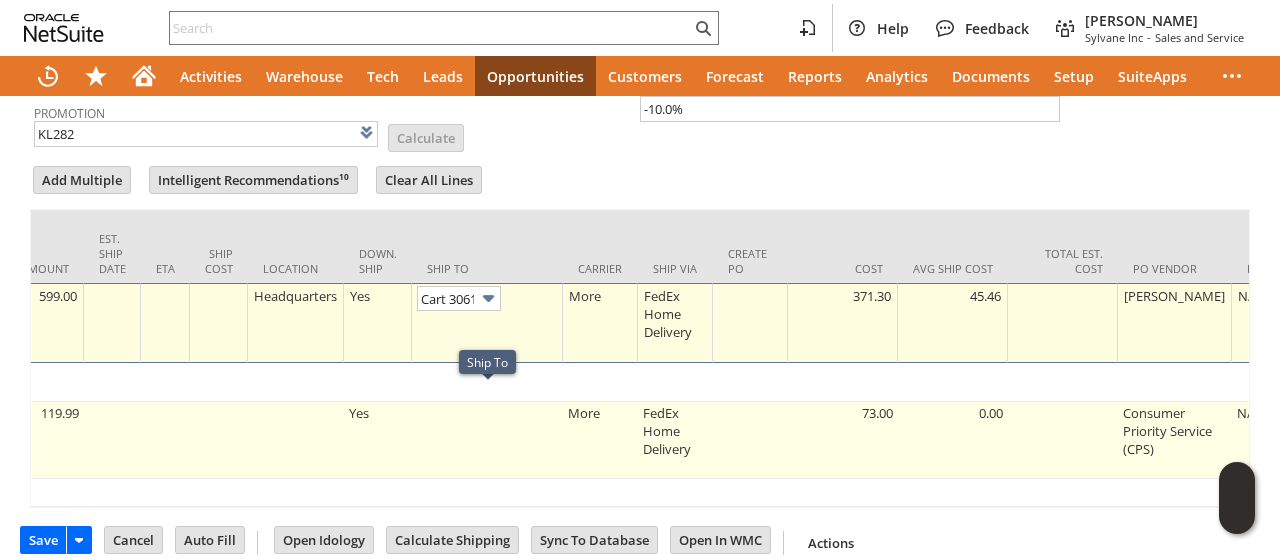 click at bounding box center [487, 440] 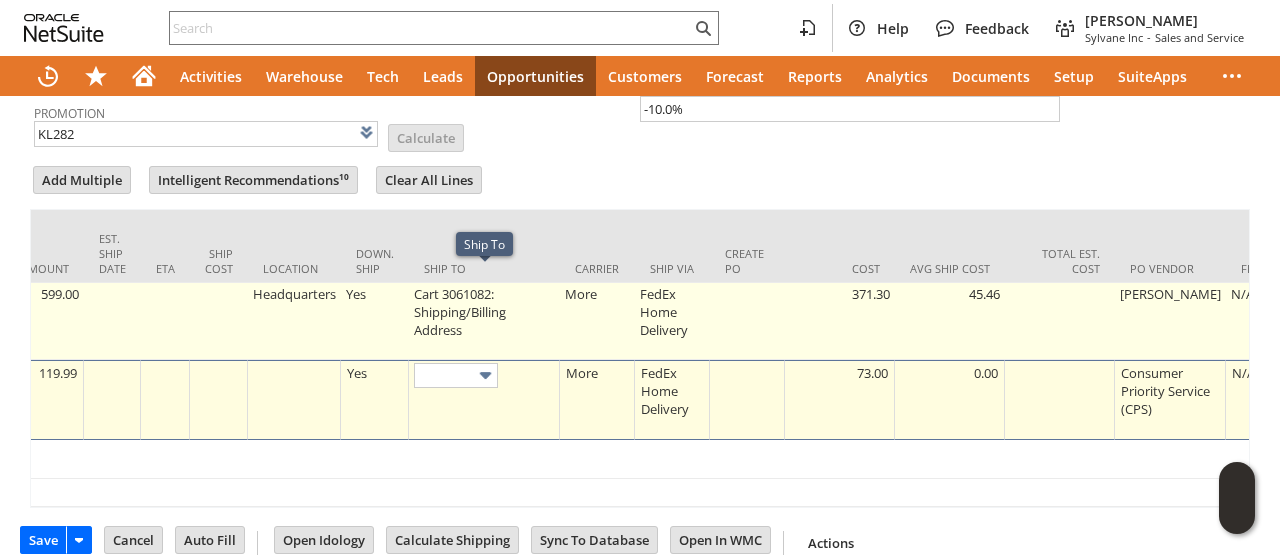 click on "Cart 3061082: Shipping/Billing Address" at bounding box center (484, 321) 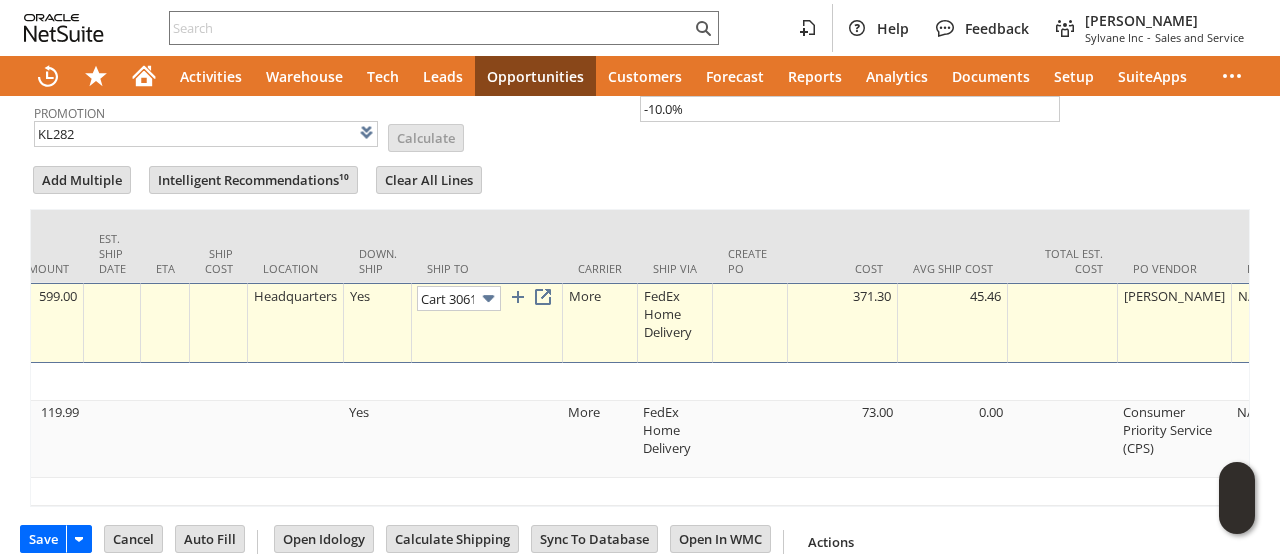 scroll, scrollTop: 0, scrollLeft: 174, axis: horizontal 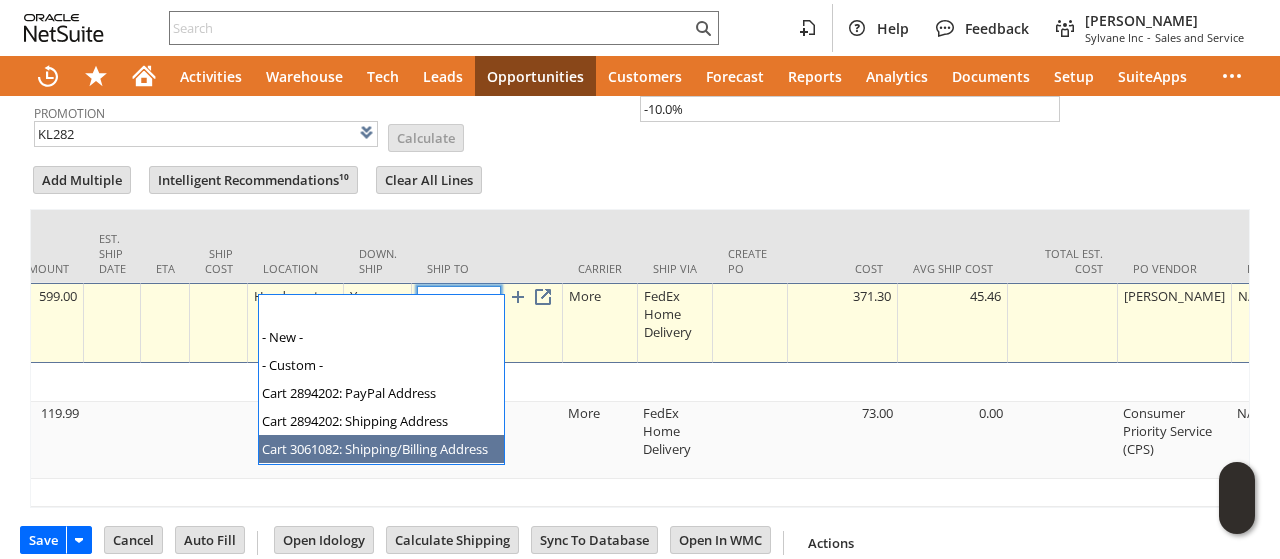 click at bounding box center (488, 298) 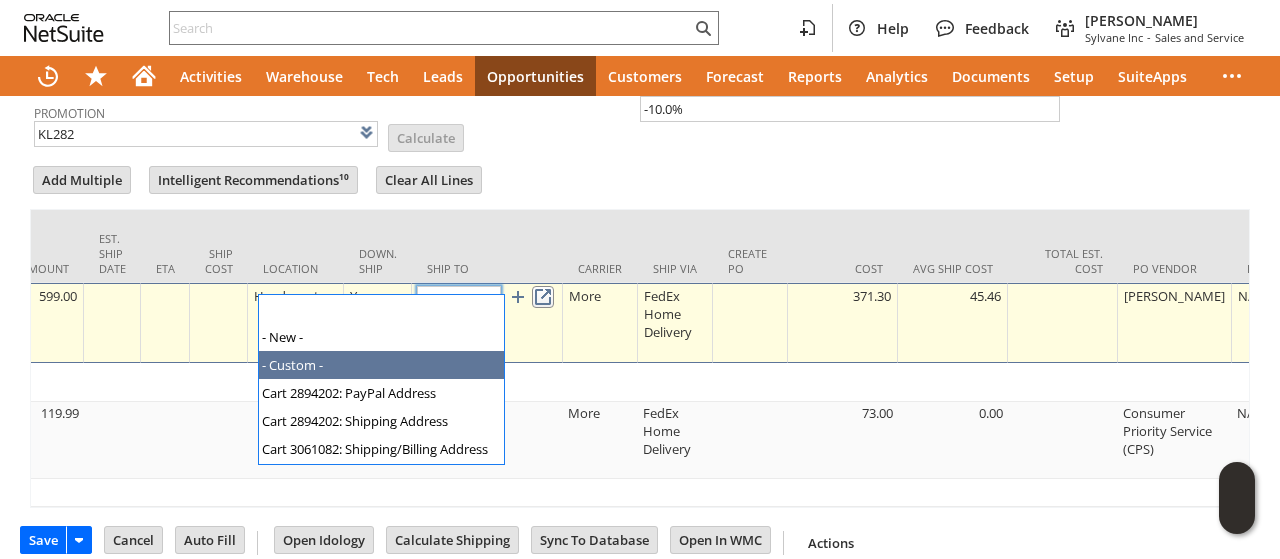 click at bounding box center [543, 297] 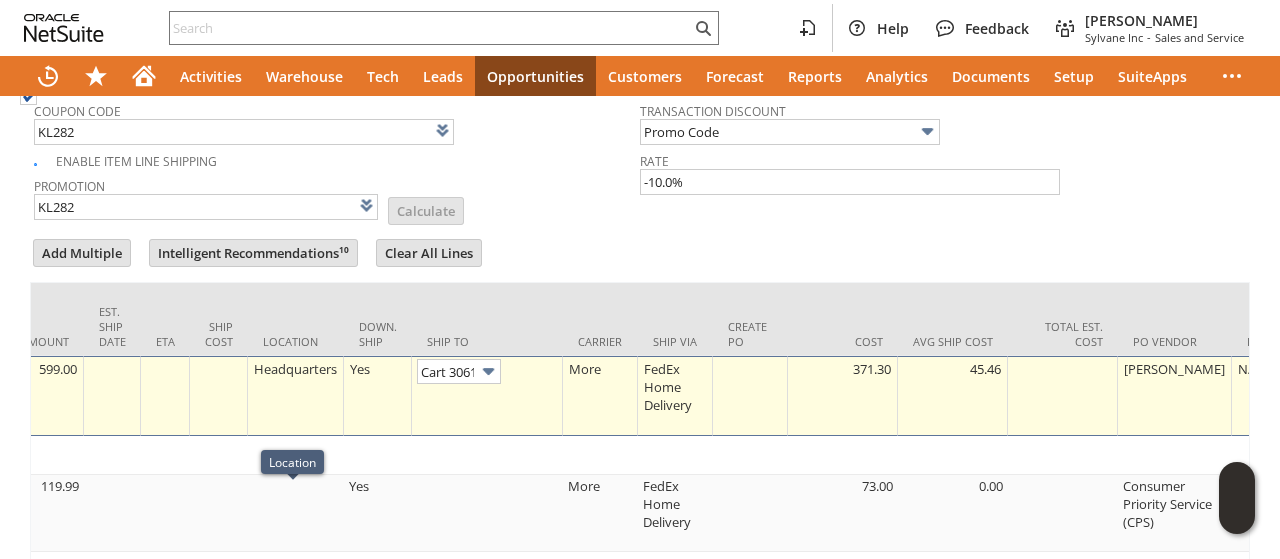 scroll, scrollTop: 1073, scrollLeft: 0, axis: vertical 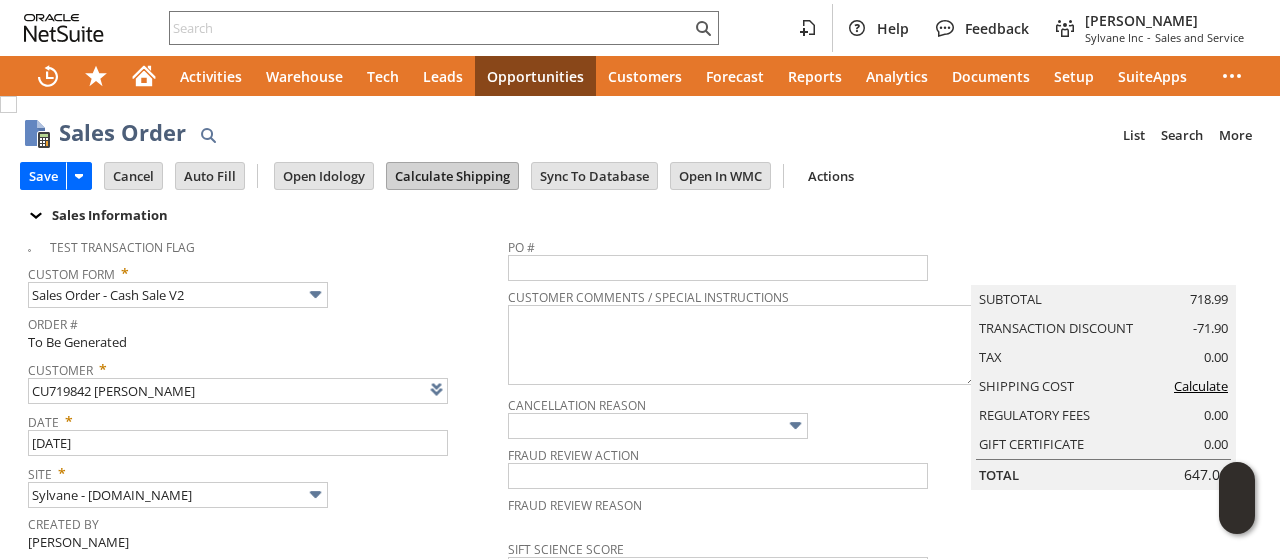 click on "Calculate Shipping" at bounding box center [452, 176] 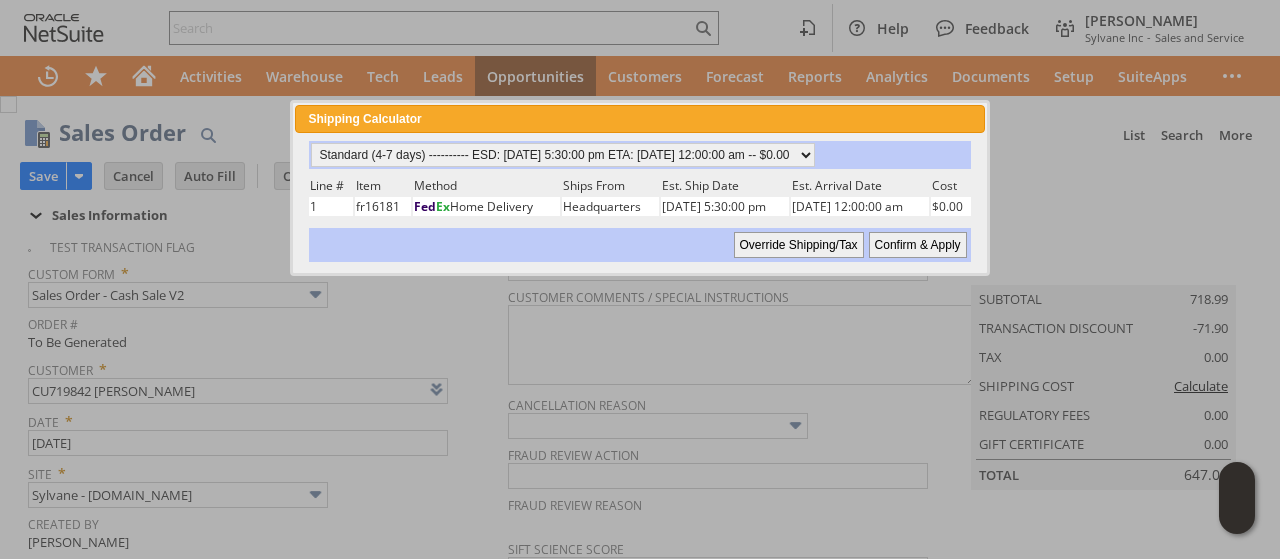 click on "Confirm & Apply" at bounding box center [918, 245] 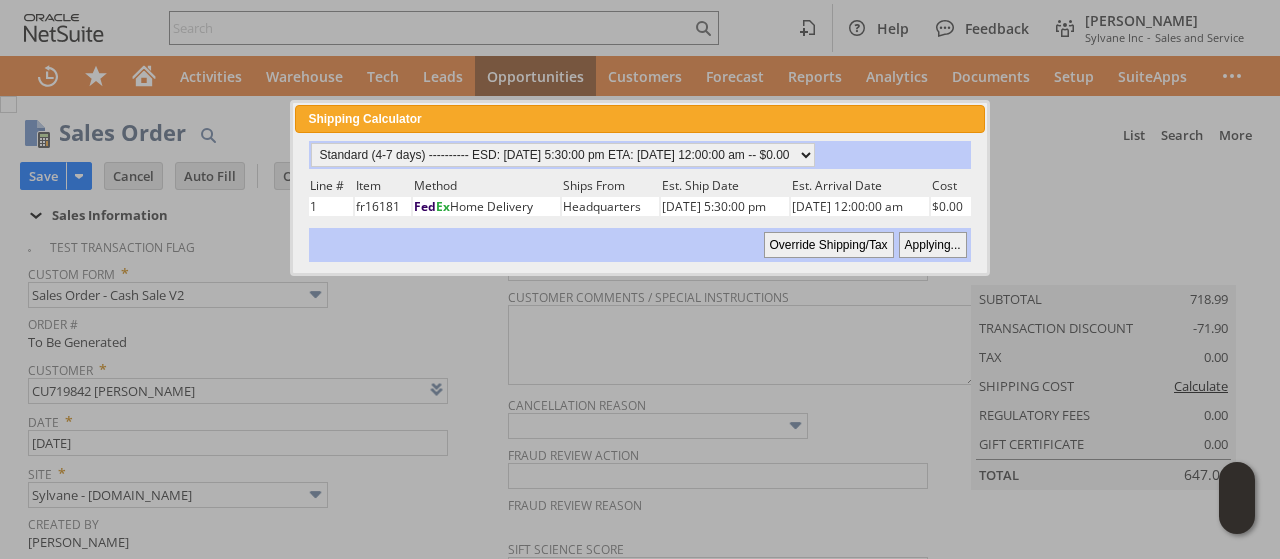 type 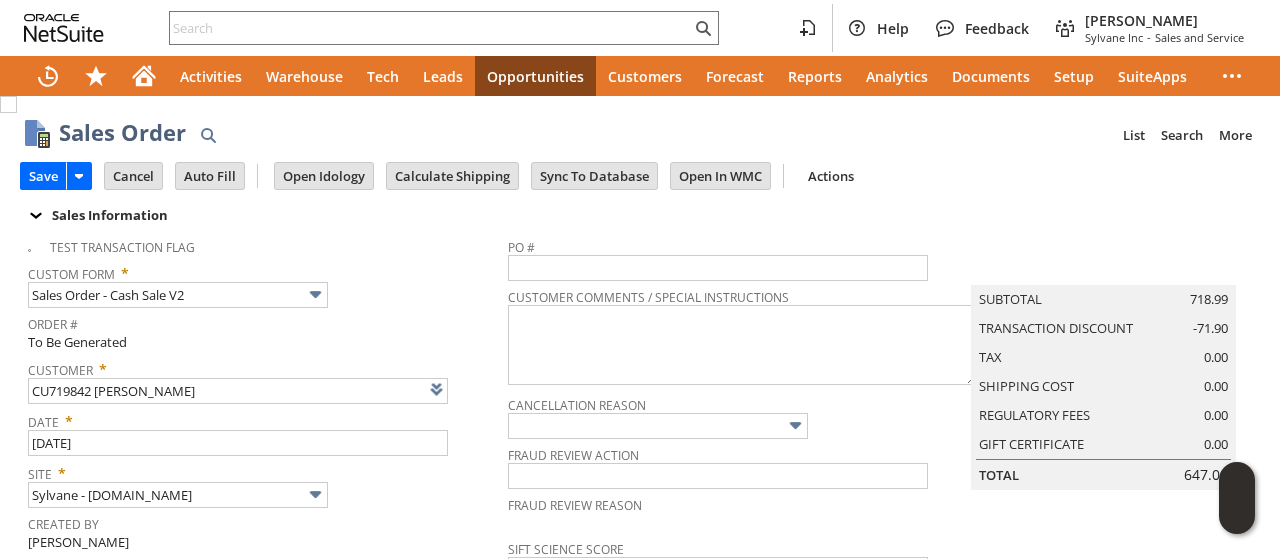 scroll, scrollTop: 0, scrollLeft: 0, axis: both 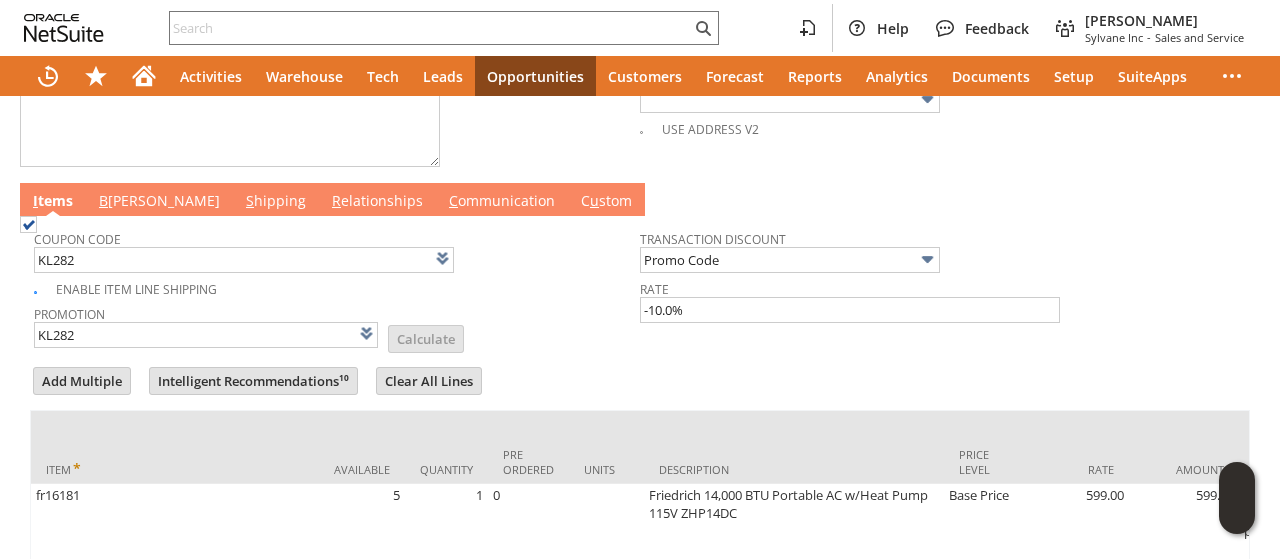 click on "C" at bounding box center [453, 200] 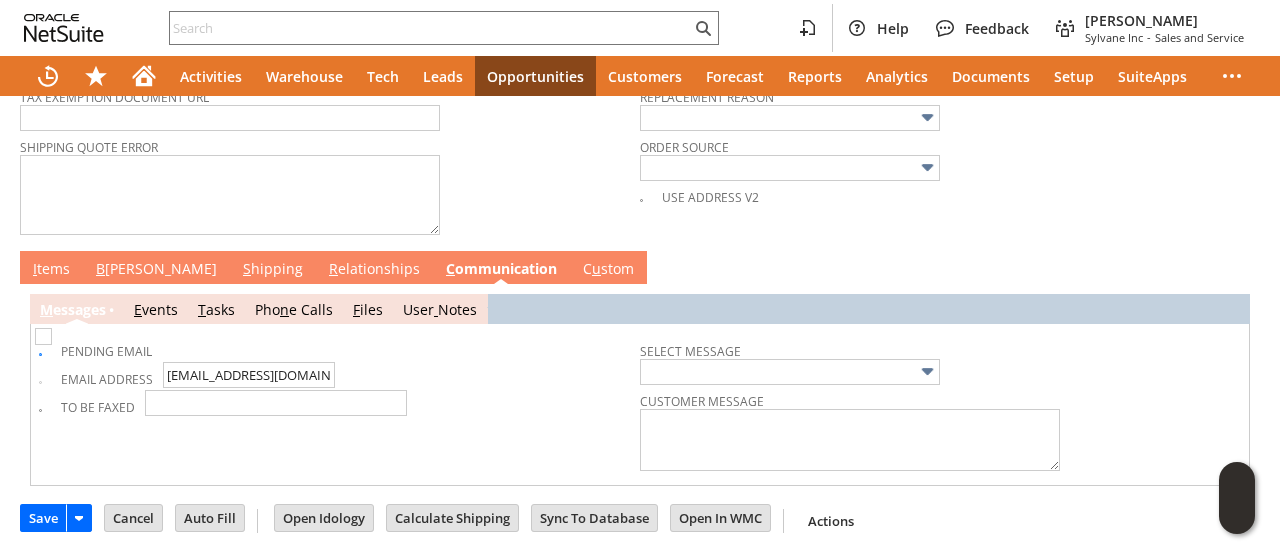 scroll, scrollTop: 888, scrollLeft: 0, axis: vertical 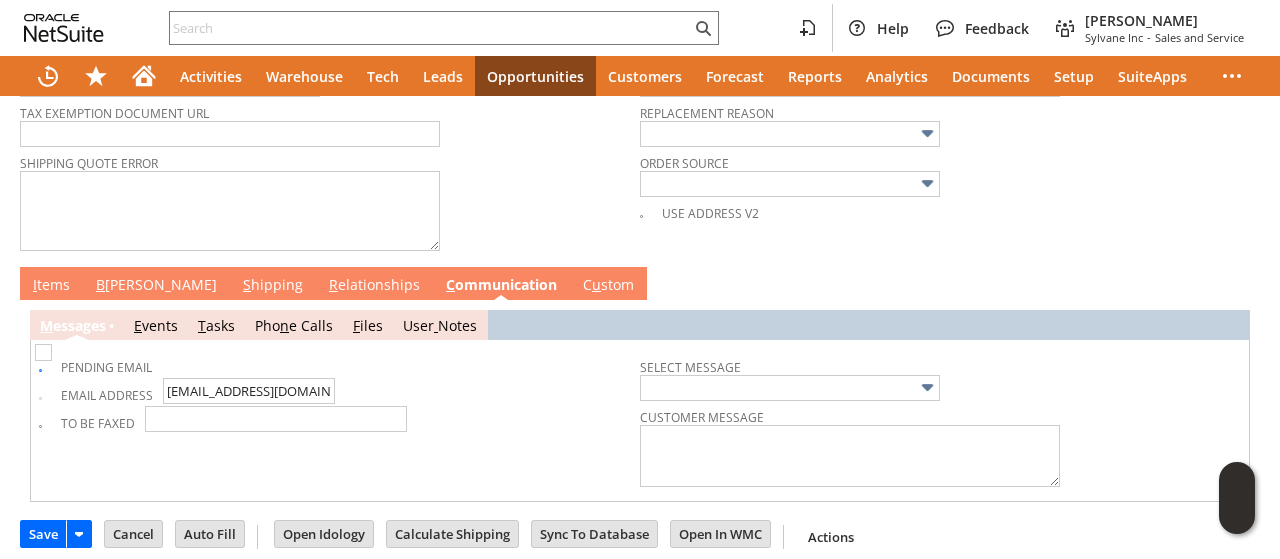 click on "B illing" at bounding box center [156, 286] 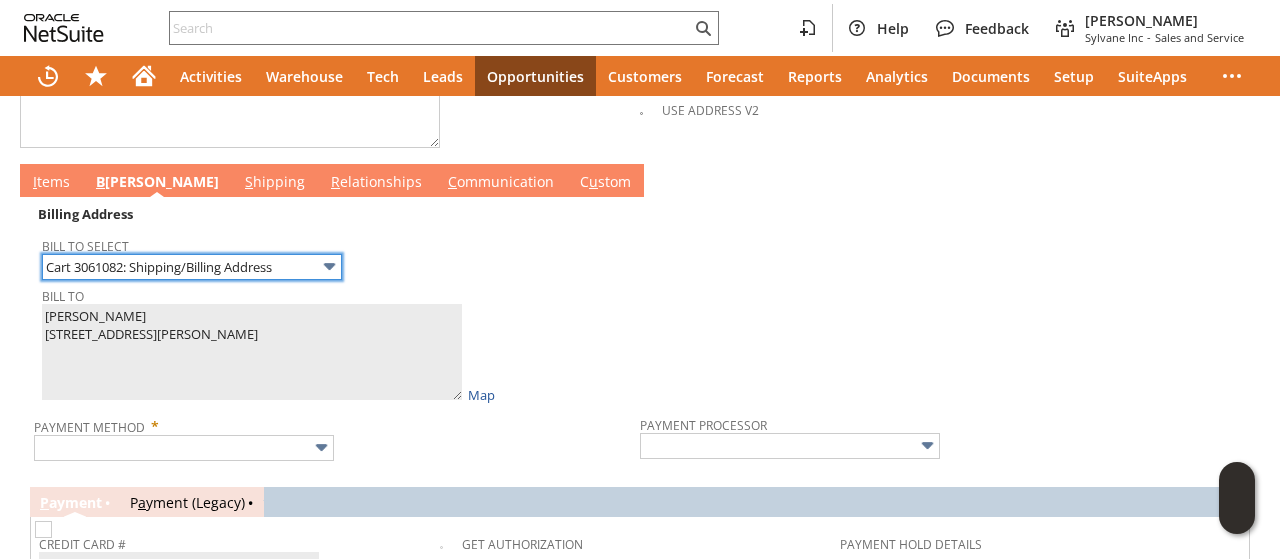 scroll, scrollTop: 988, scrollLeft: 0, axis: vertical 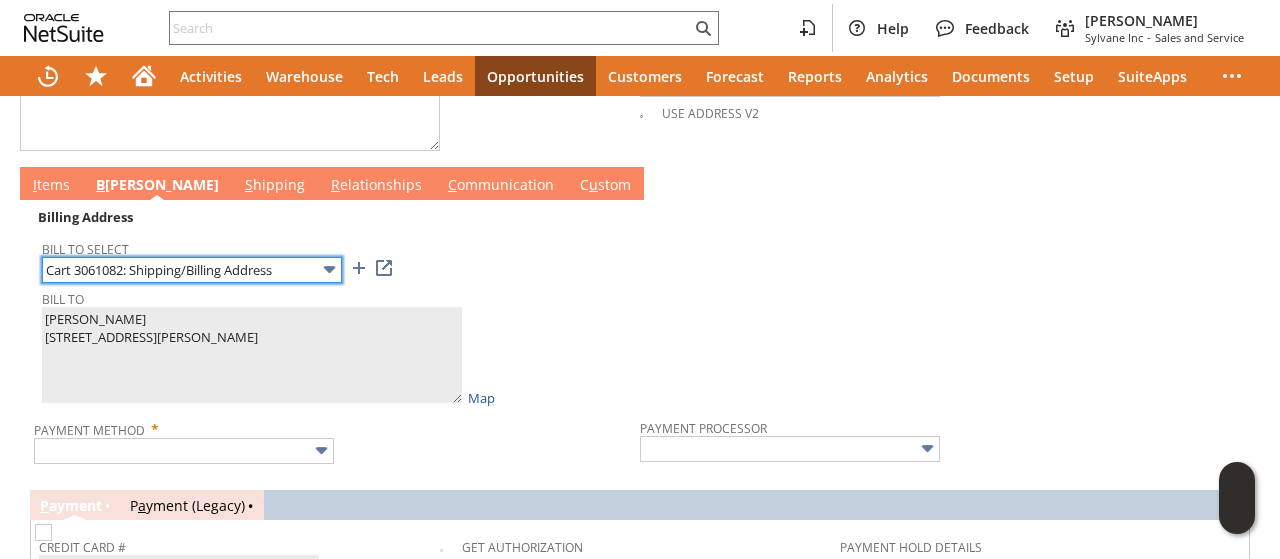 click on "Cart 3061082: Shipping/Billing Address" at bounding box center [192, 270] 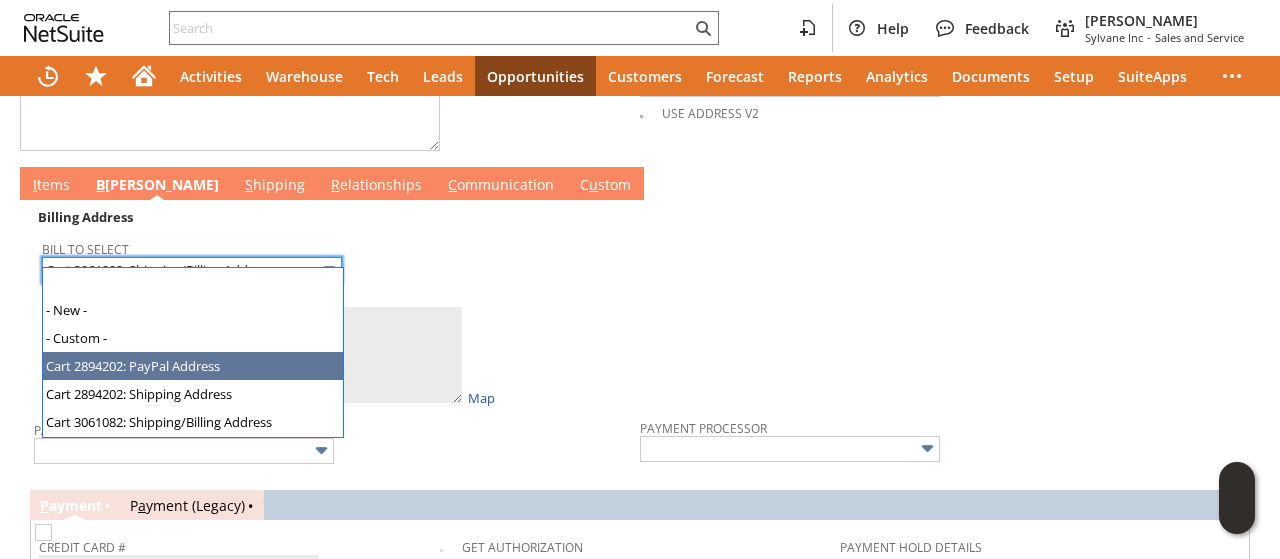 type on "Cart 2894202: PayPal Address" 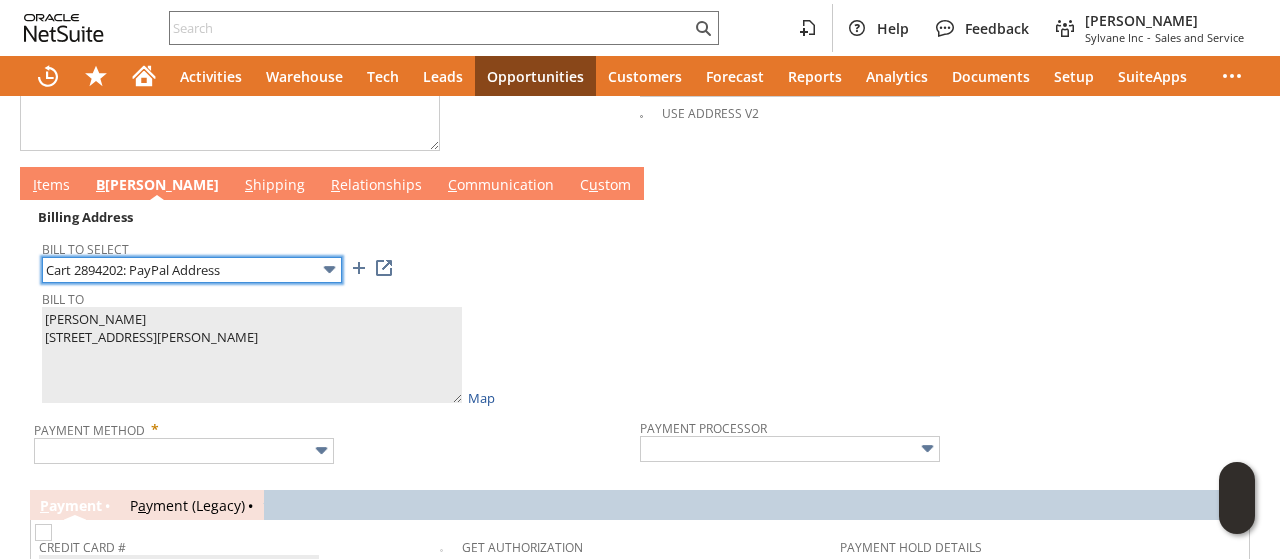 type on "kim hamilton
11 Old Manchester Rd
1301856
Raymond NH 03077
United States" 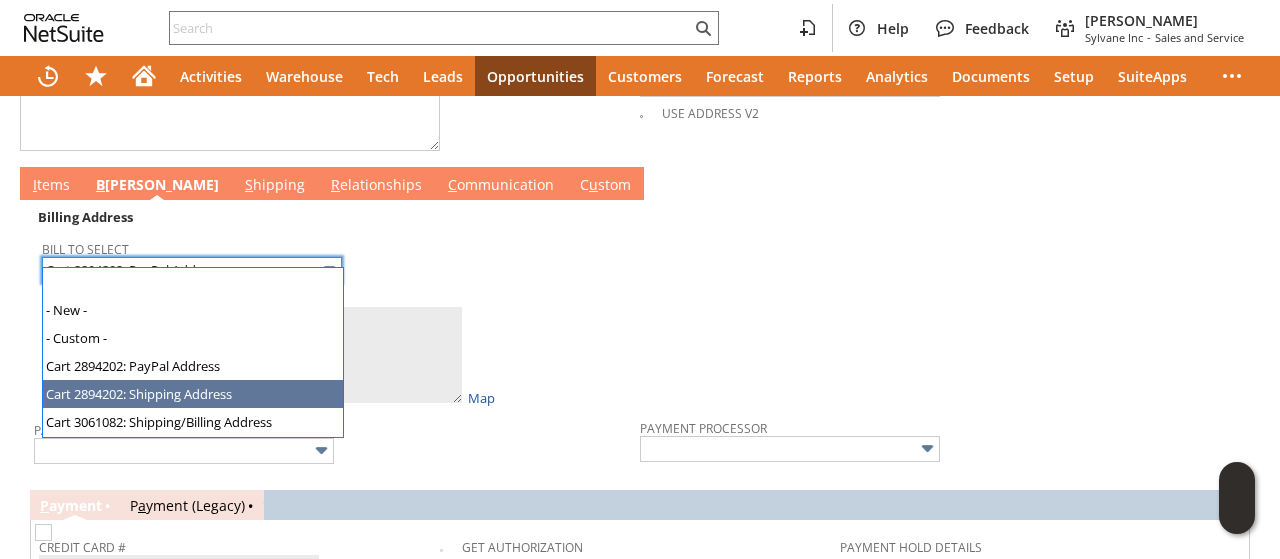 type on "Cart 2894202: Shipping Address" 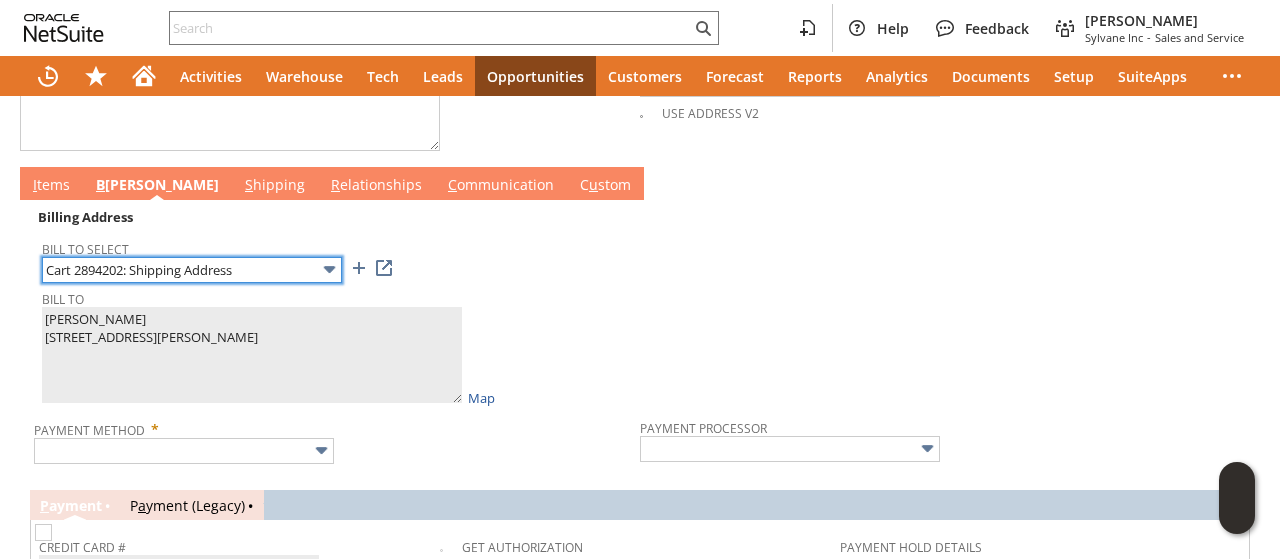 type on "kim hamilton
11 Old Manchester Rd
1301857
Raymond NH 03077-2345
United States" 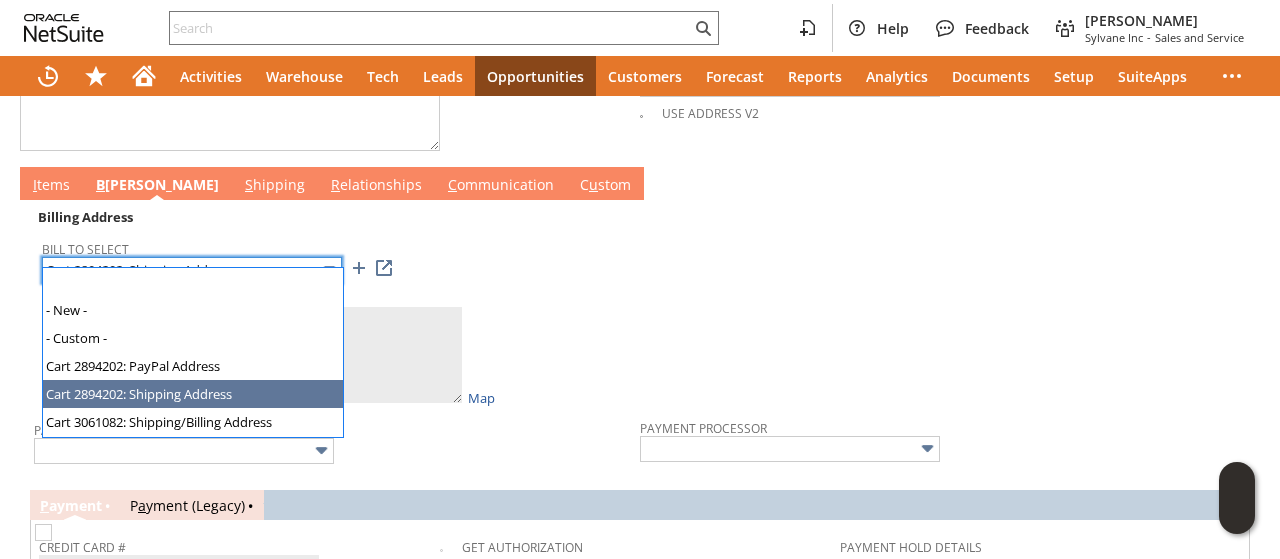 click on "Cart 2894202: Shipping Address" at bounding box center [192, 270] 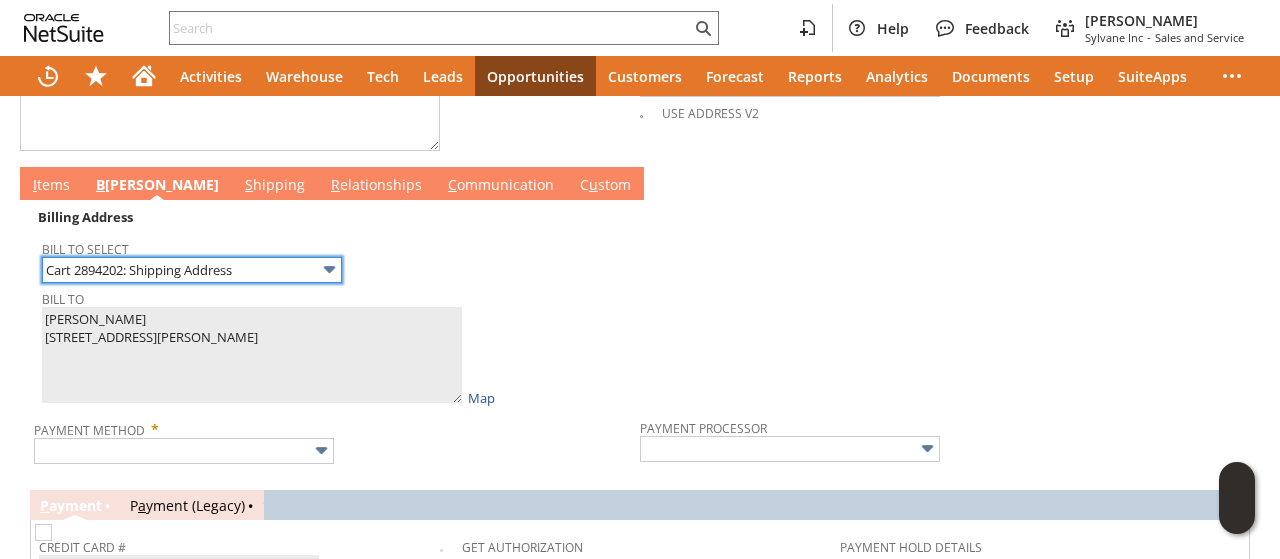 type on "Cart 3061082: Shipping/Billing Address" 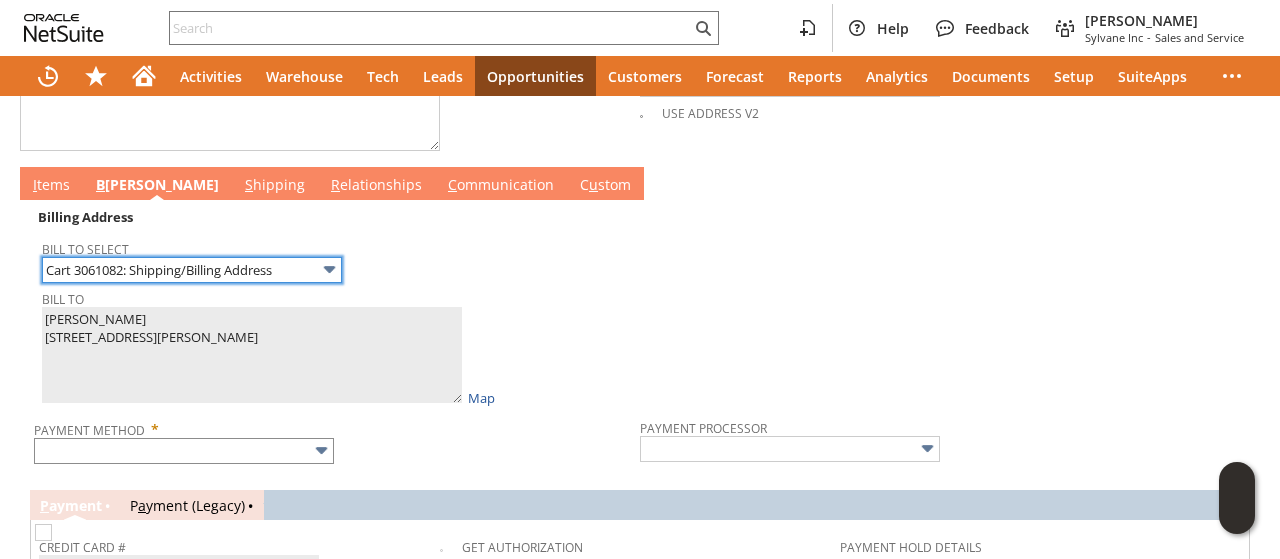 type on "Kim Hamilton
11 OLD MANCHESTER RD
1362599
RAYMOND NH 03077-2345
United States" 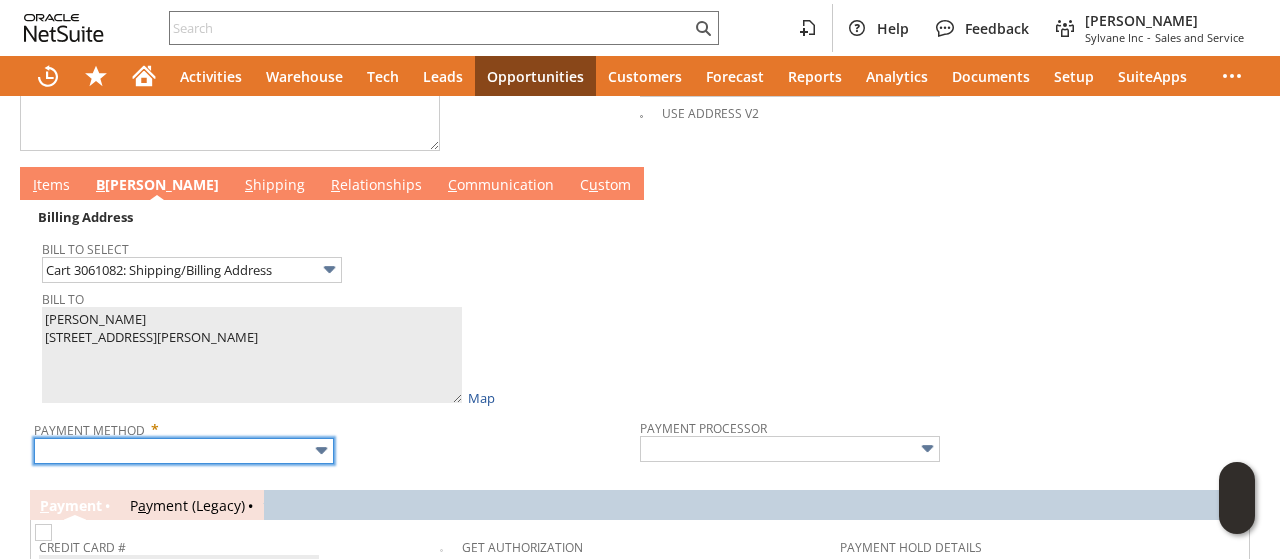 click at bounding box center (184, 451) 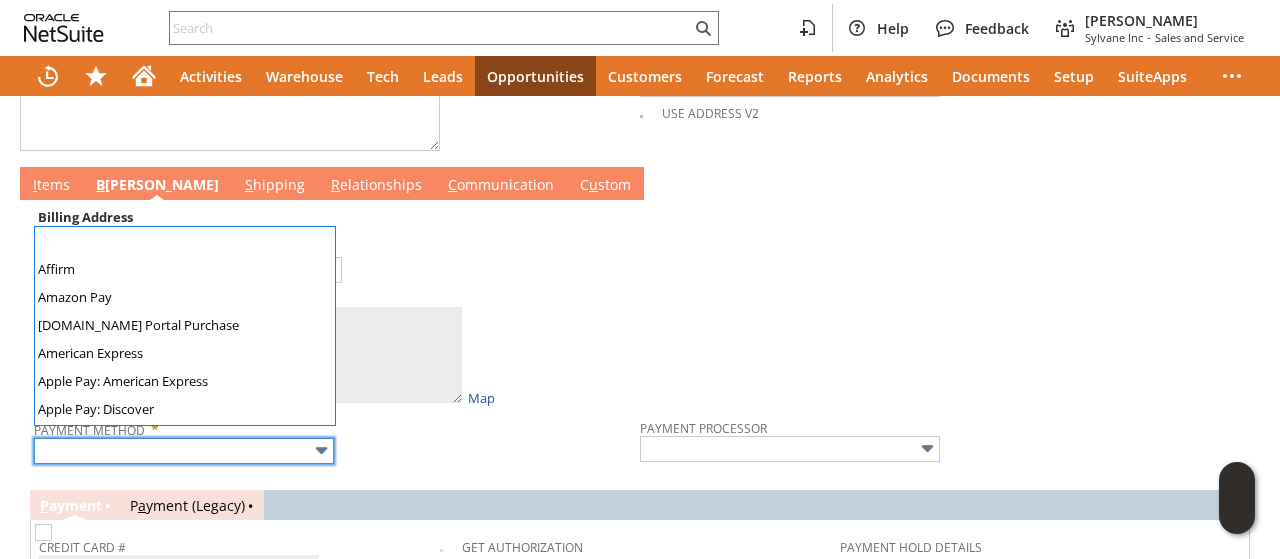 scroll, scrollTop: 558, scrollLeft: 0, axis: vertical 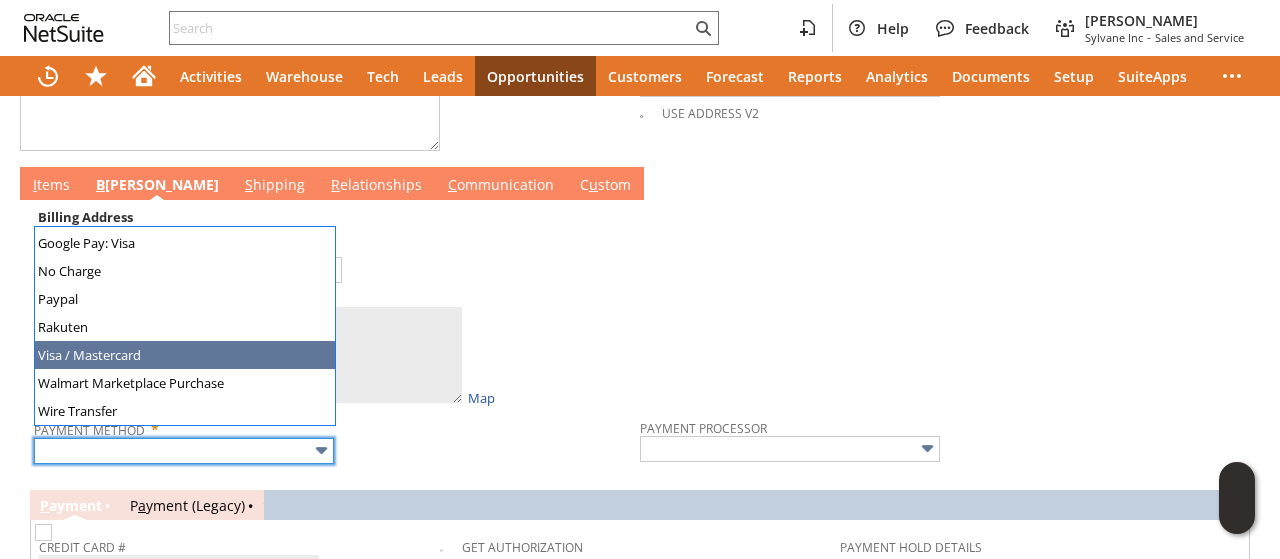type on "Visa / Mastercard" 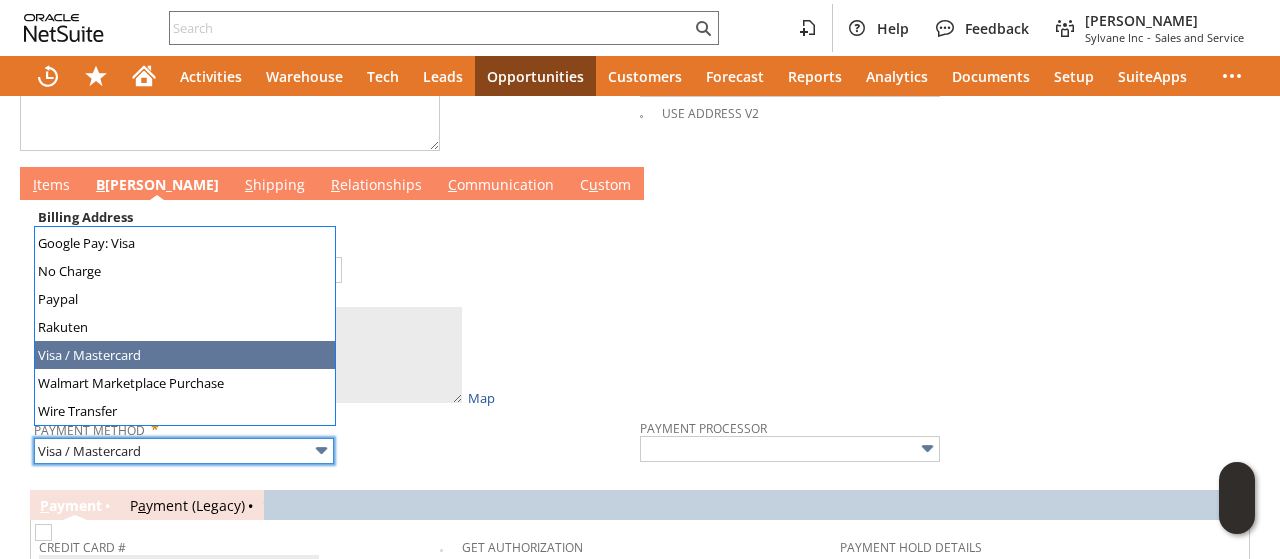 type on "Braintree" 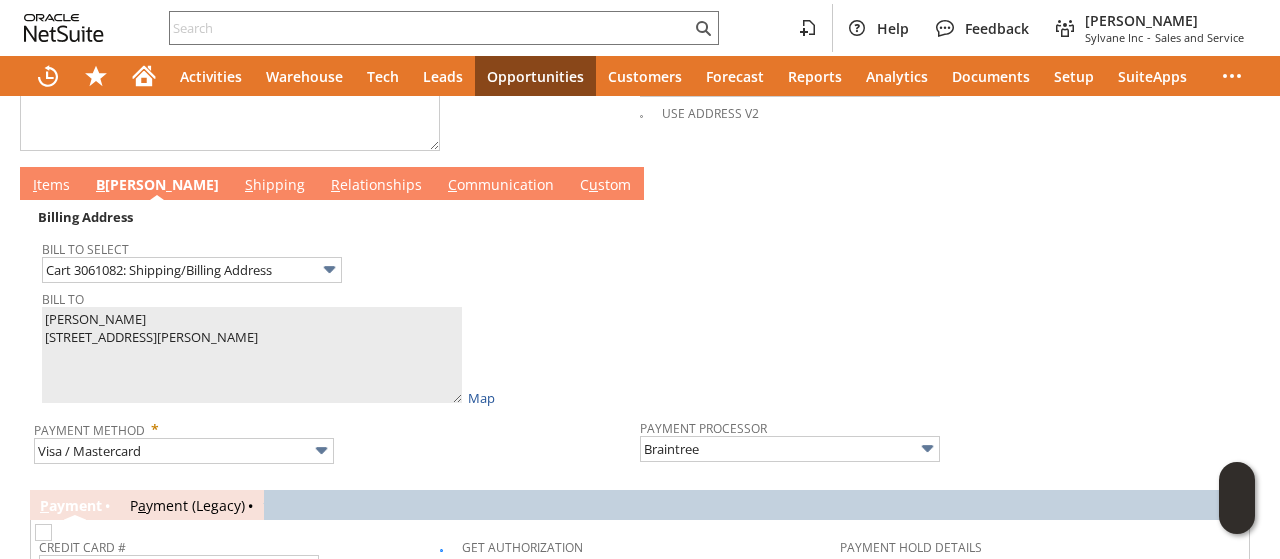 click on "I tems" at bounding box center [51, 186] 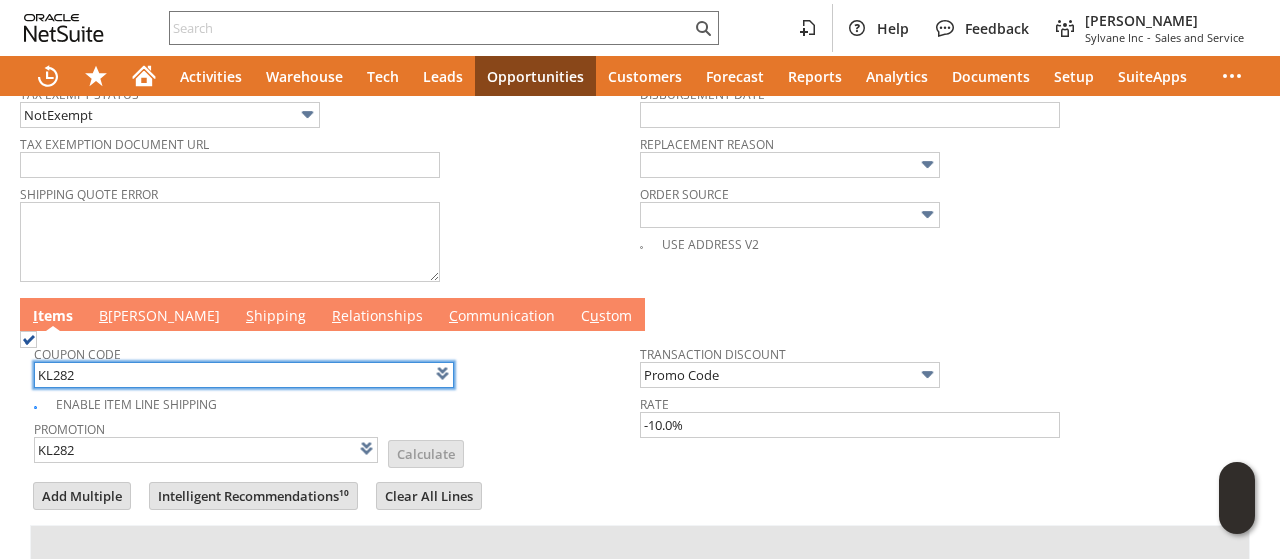 scroll, scrollTop: 900, scrollLeft: 0, axis: vertical 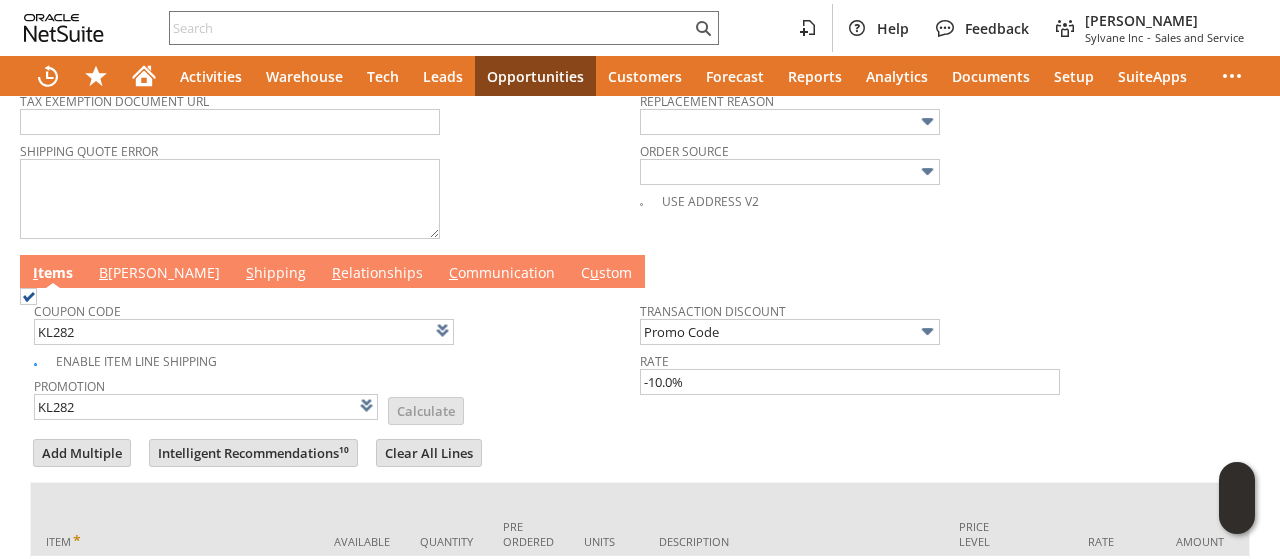 click on "B illing" at bounding box center (159, 274) 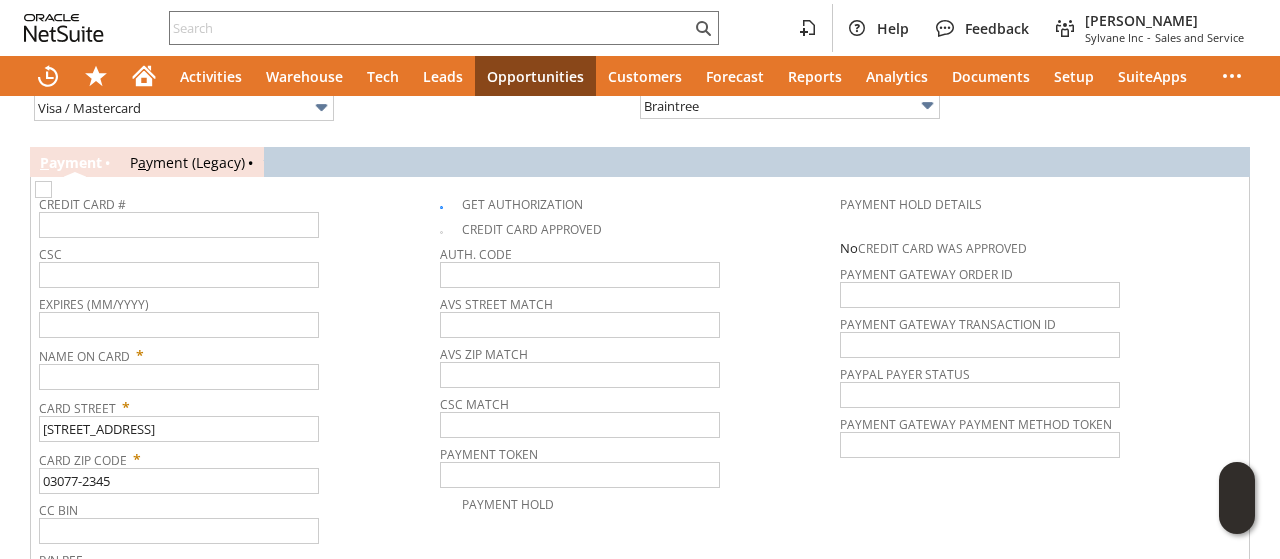 scroll, scrollTop: 1400, scrollLeft: 0, axis: vertical 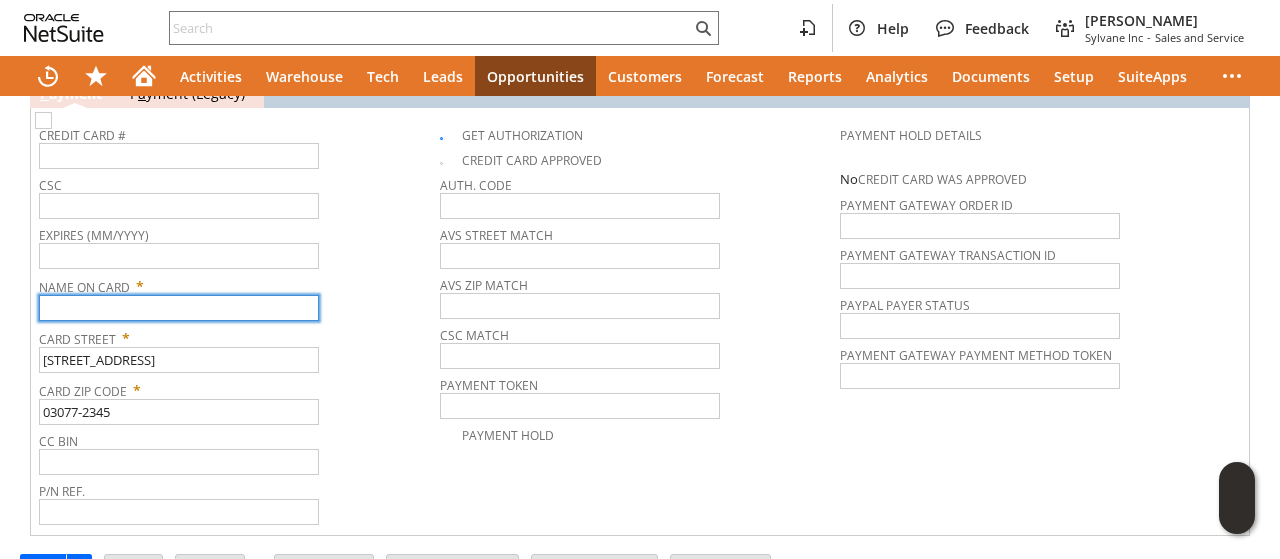 paste on "Kim Hamilton" 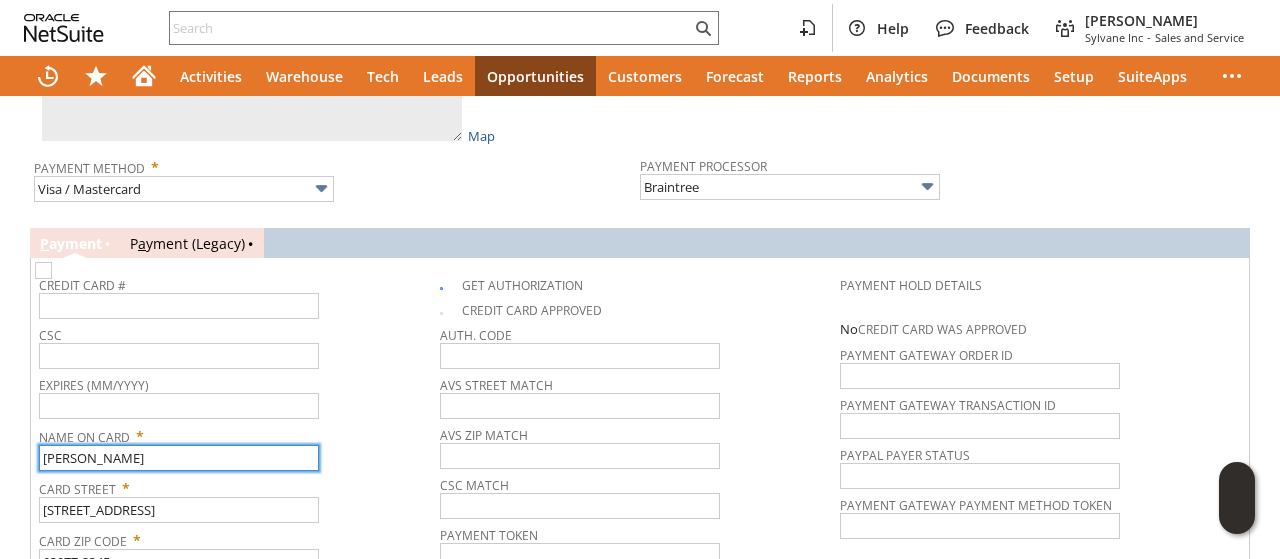scroll, scrollTop: 1200, scrollLeft: 0, axis: vertical 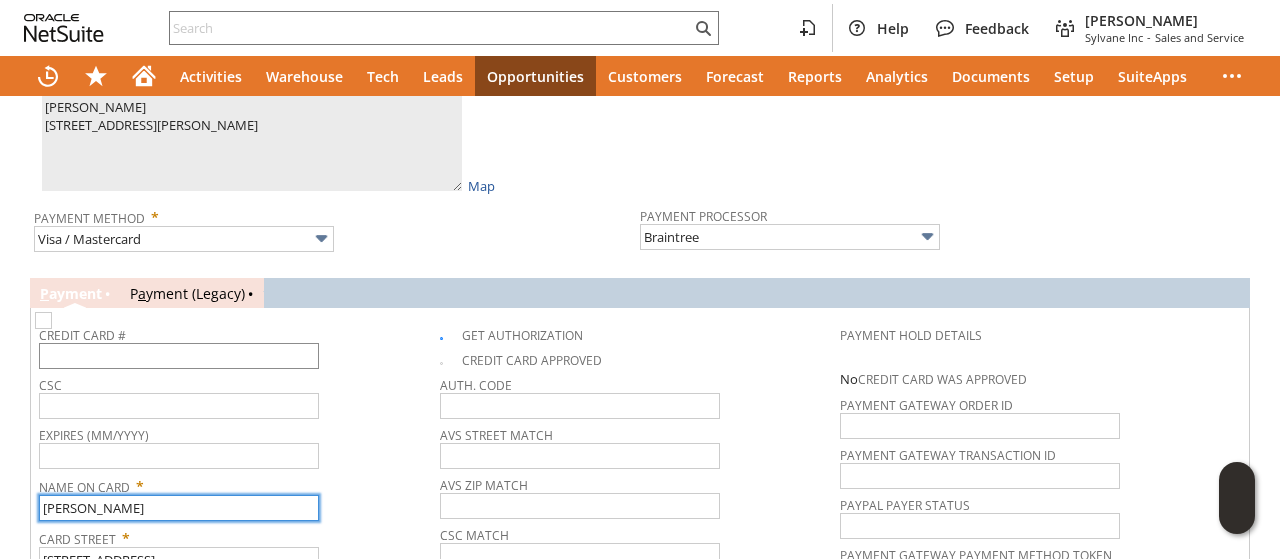 type on "Kim Hamilton" 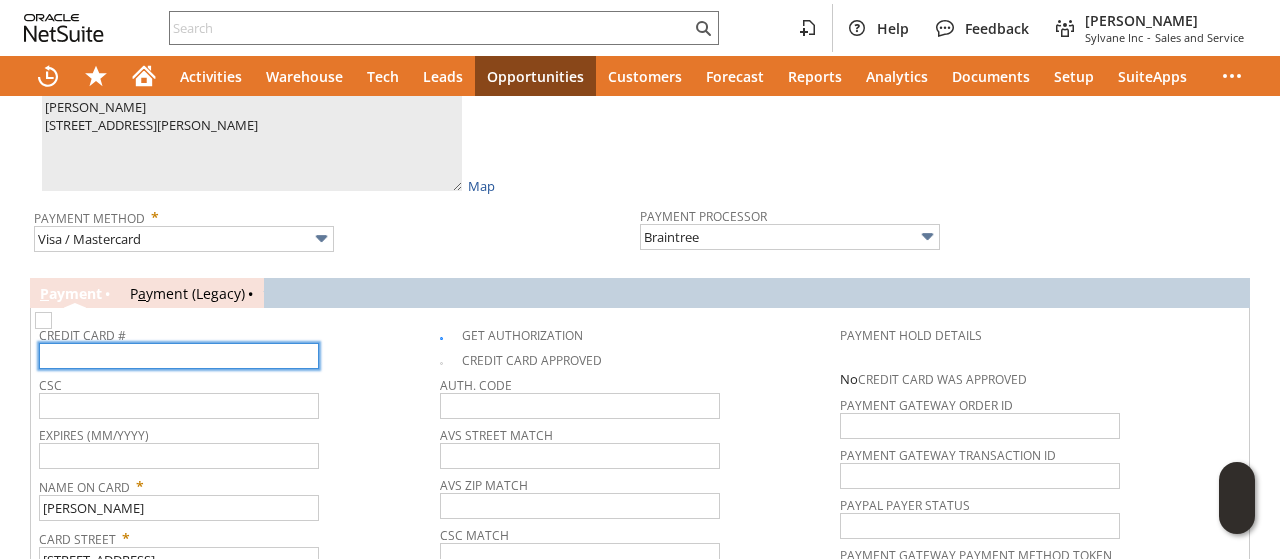 click at bounding box center [179, 356] 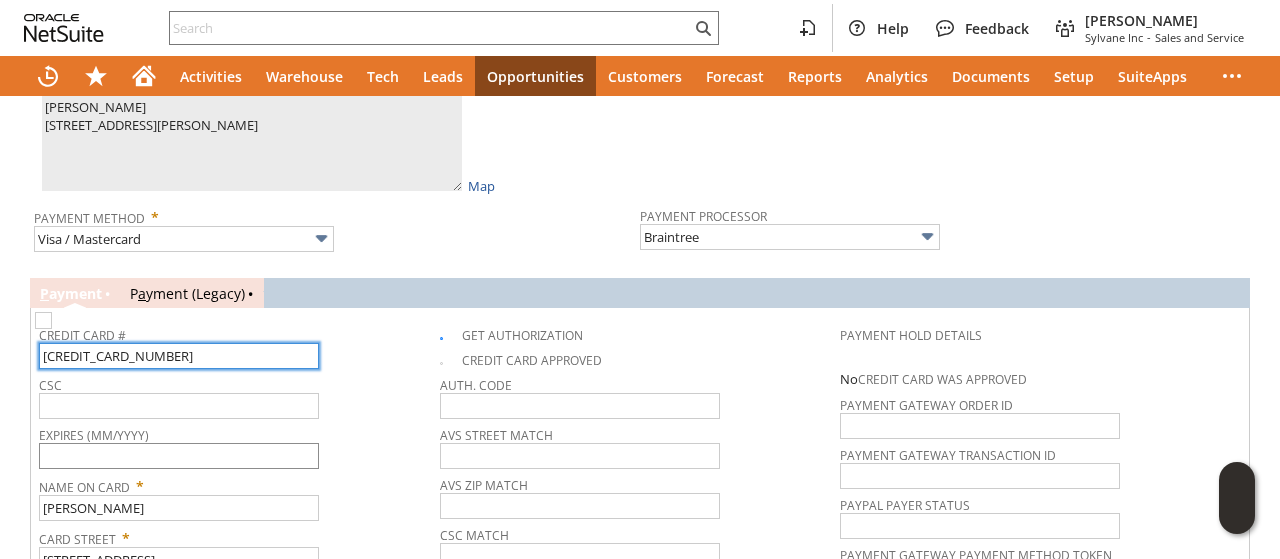 type on "5121722477715066" 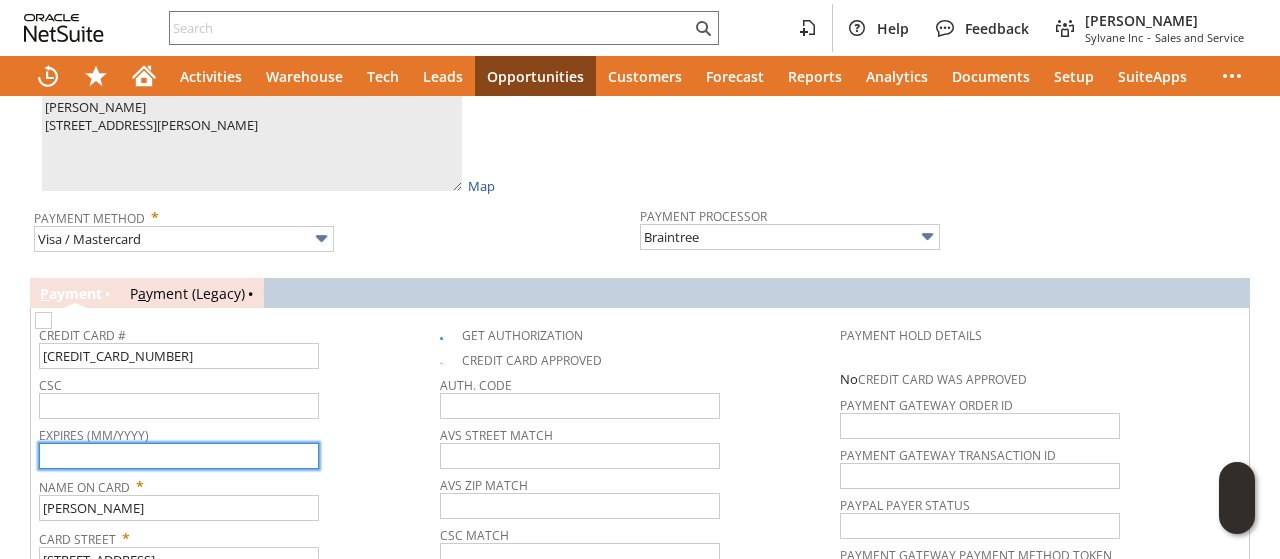 click at bounding box center (179, 456) 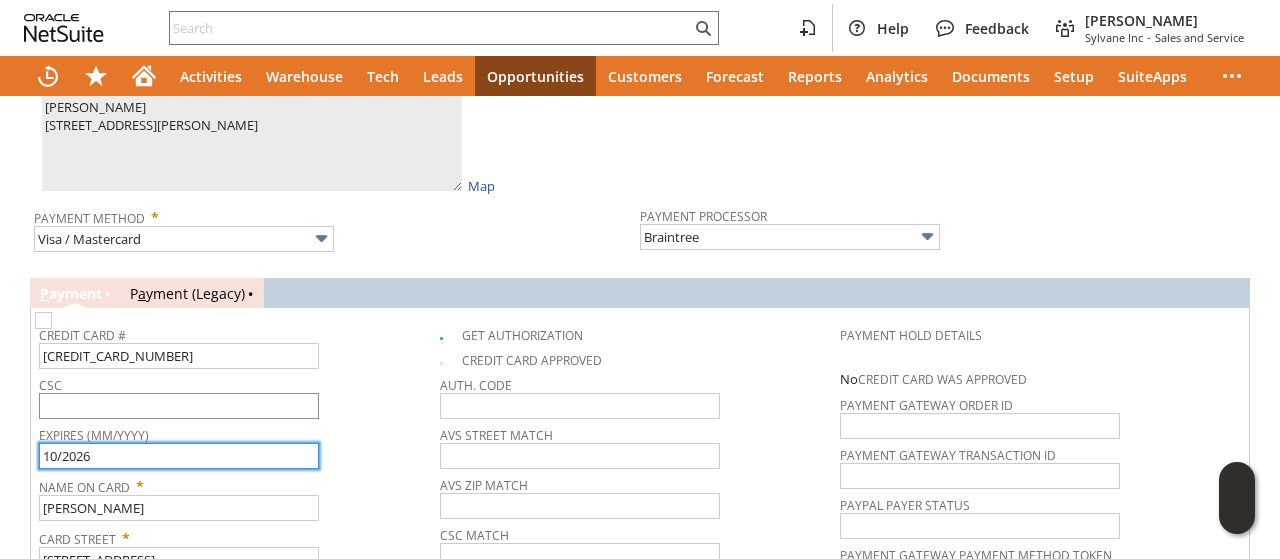 type on "10/2026" 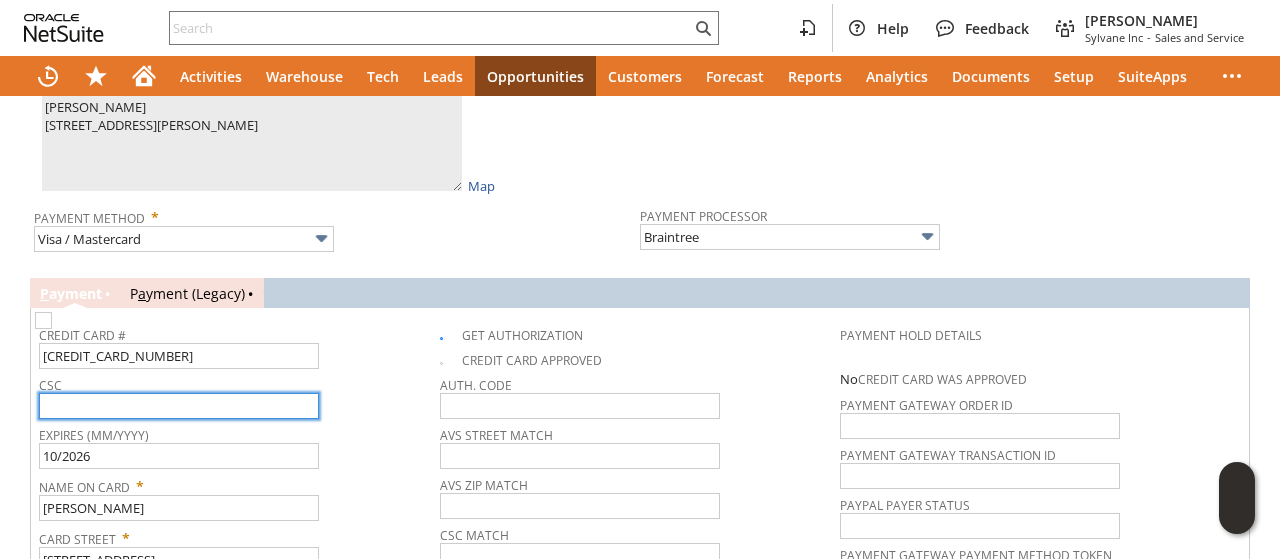 click at bounding box center [179, 406] 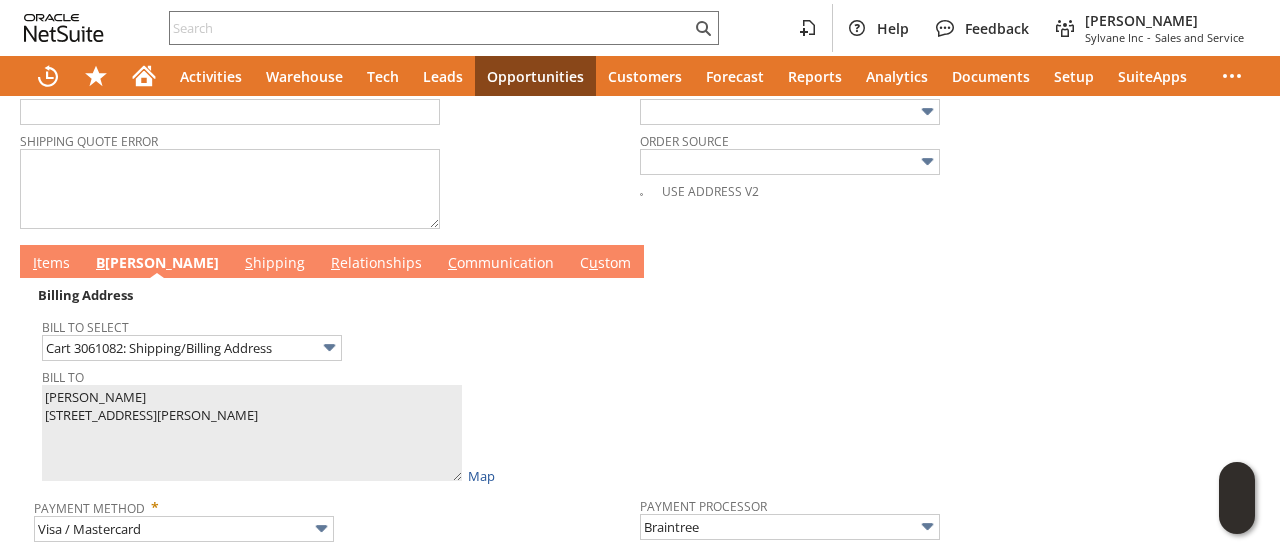 scroll, scrollTop: 800, scrollLeft: 0, axis: vertical 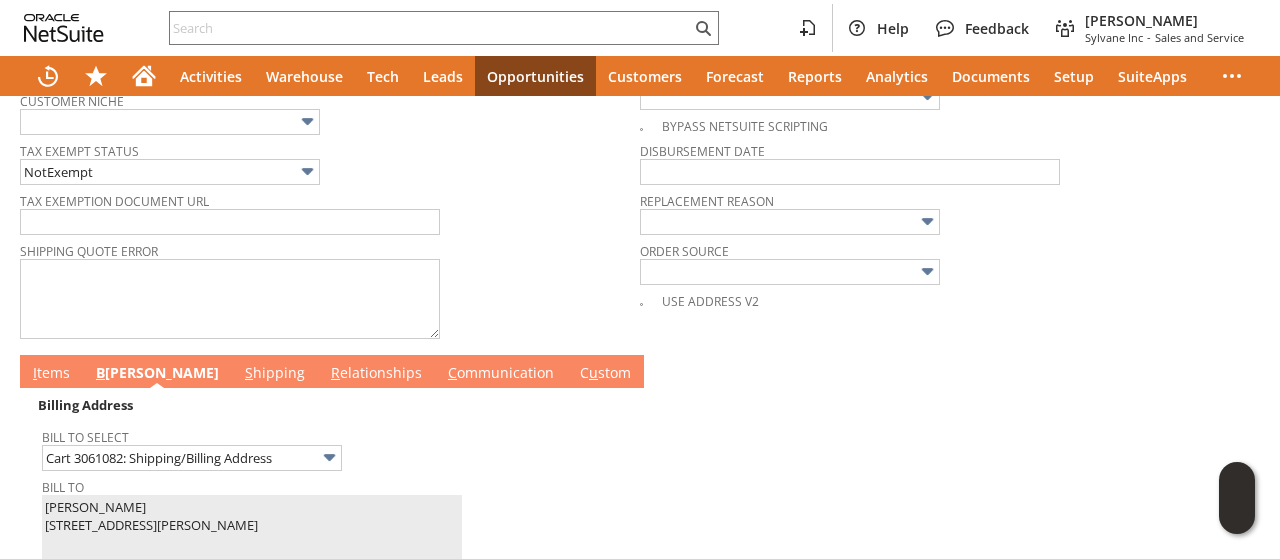type on "462" 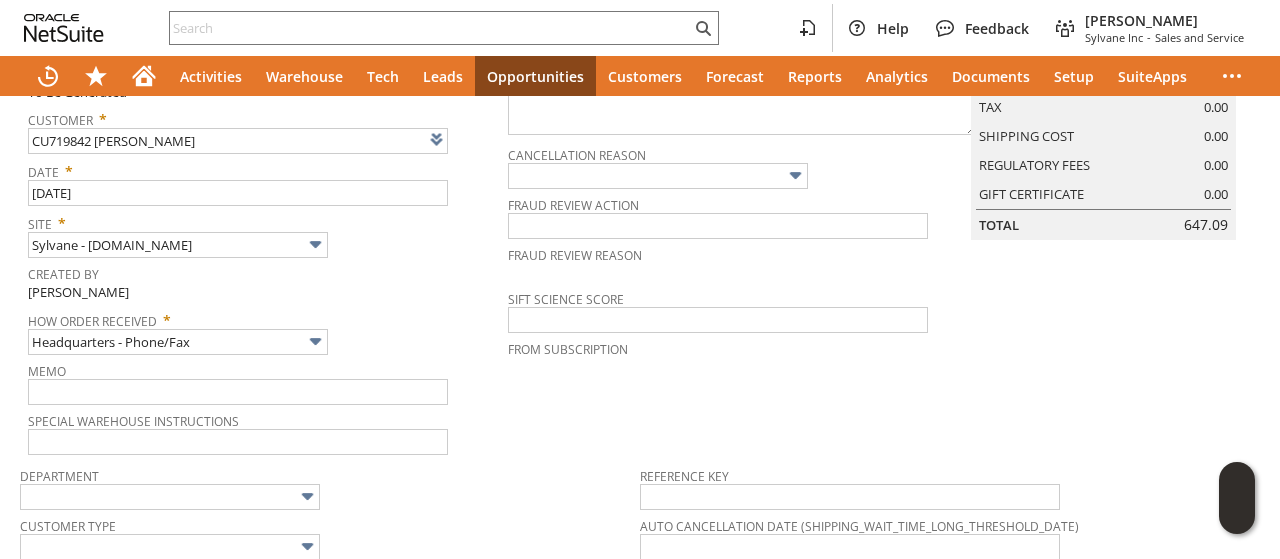 scroll, scrollTop: 0, scrollLeft: 0, axis: both 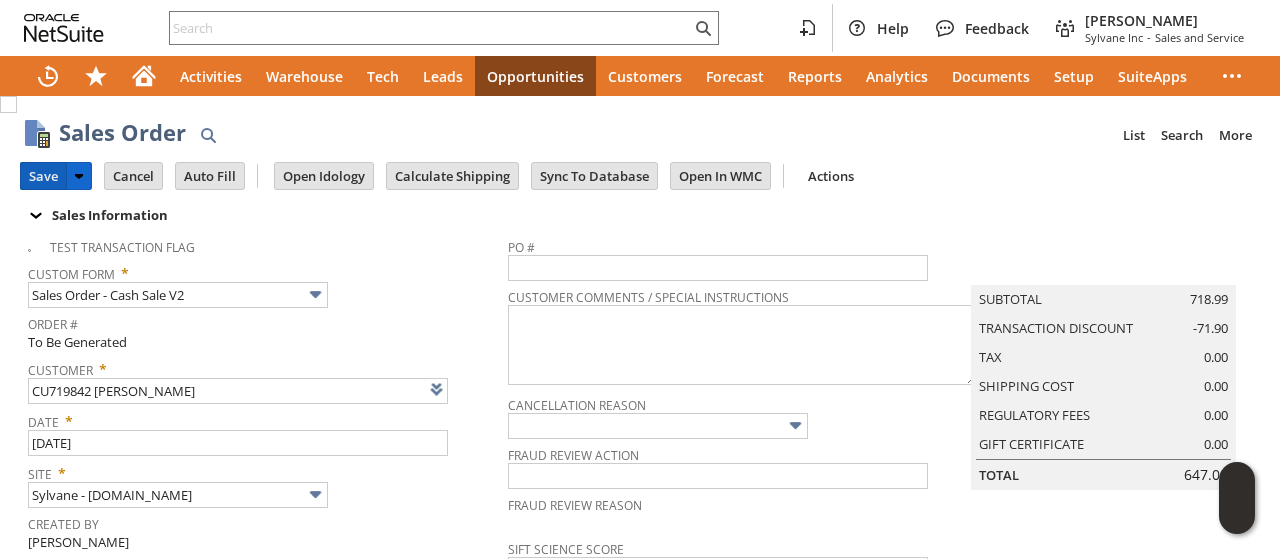 click on "Save" at bounding box center (43, 176) 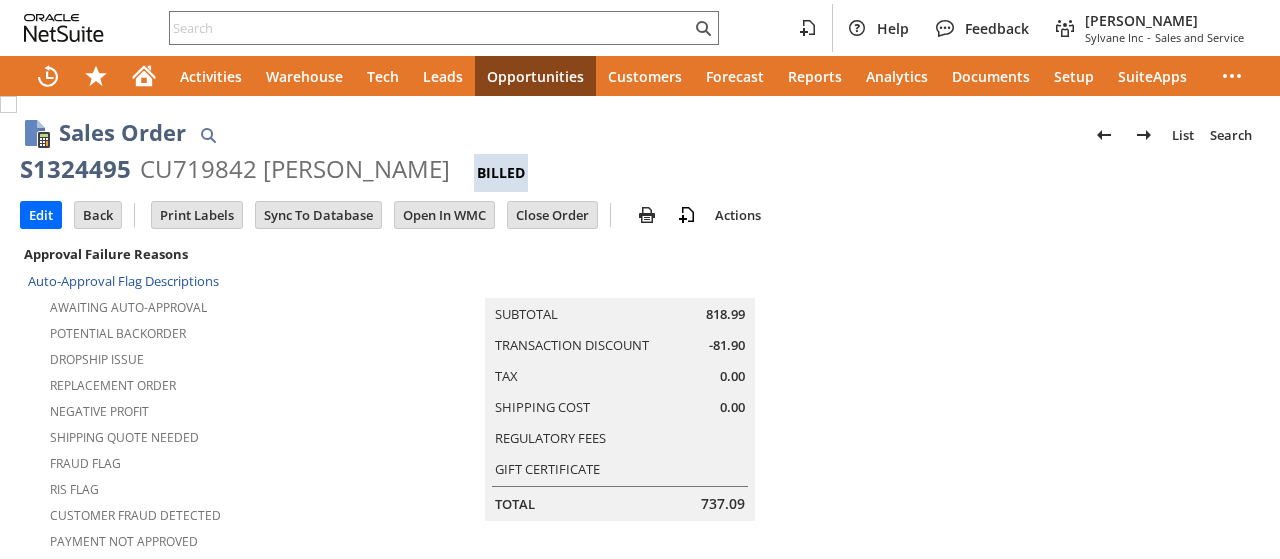 scroll, scrollTop: 0, scrollLeft: 0, axis: both 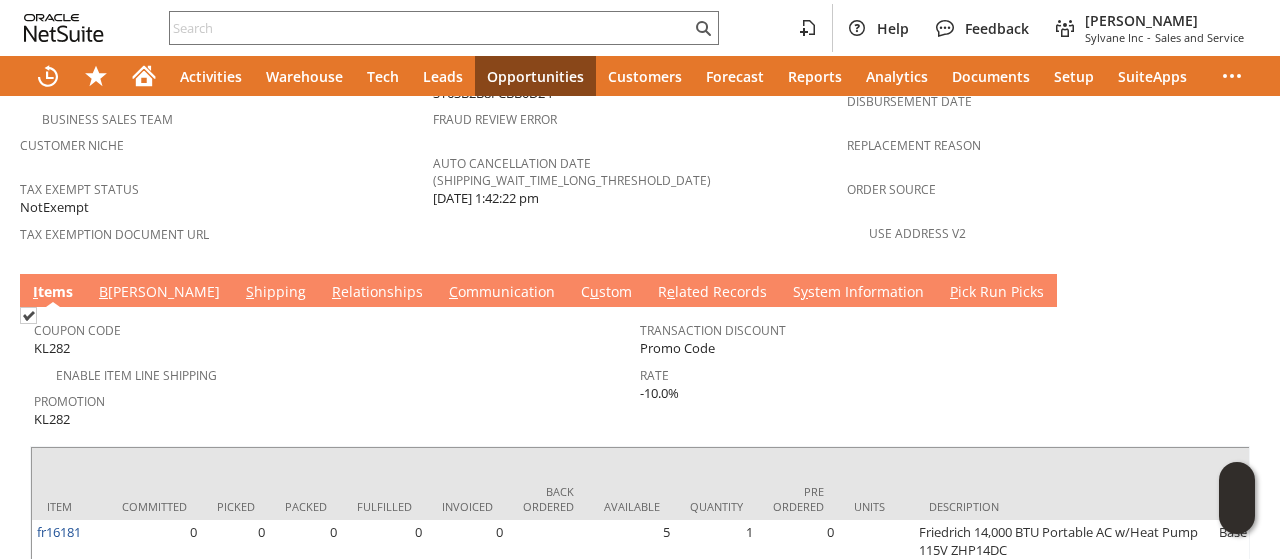 click on "B illing" at bounding box center (159, 293) 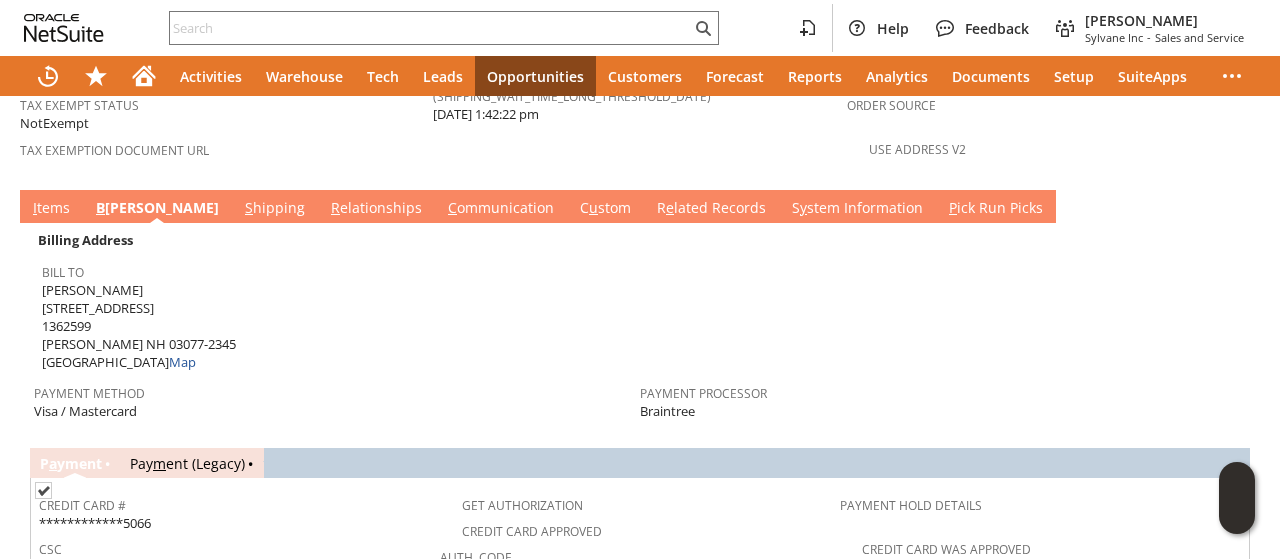 scroll, scrollTop: 1475, scrollLeft: 0, axis: vertical 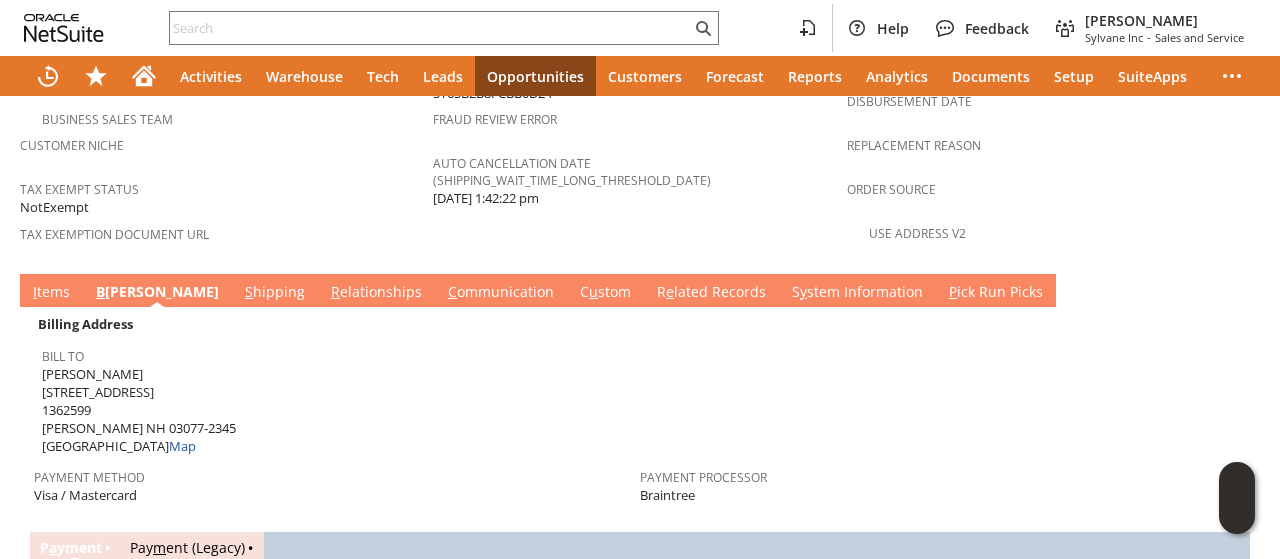 click on "S hipping" at bounding box center (275, 293) 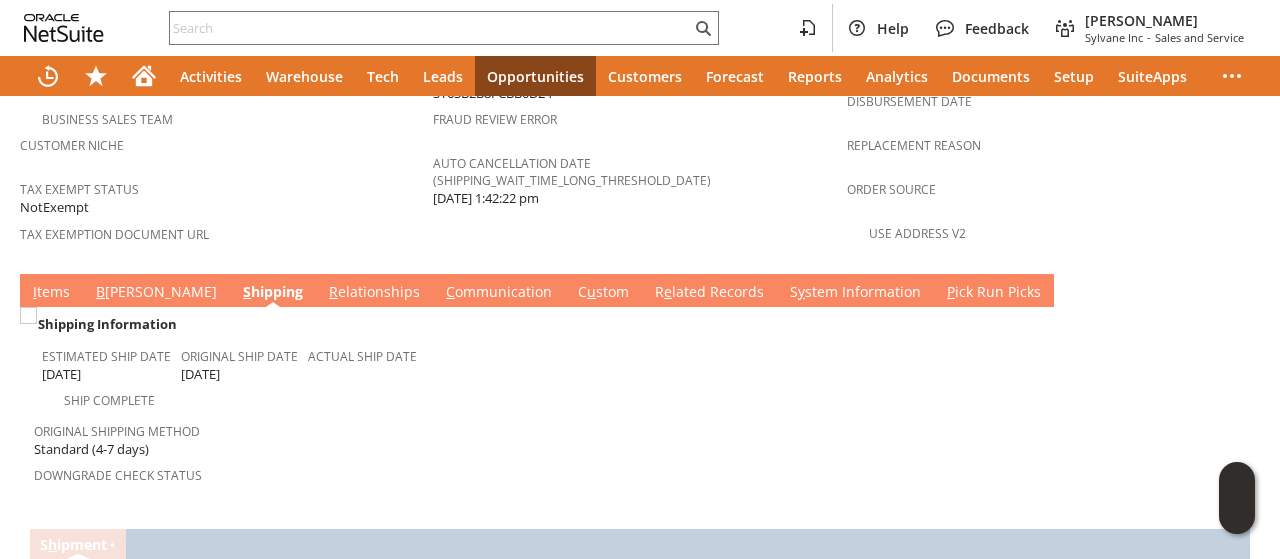 scroll, scrollTop: 1670, scrollLeft: 0, axis: vertical 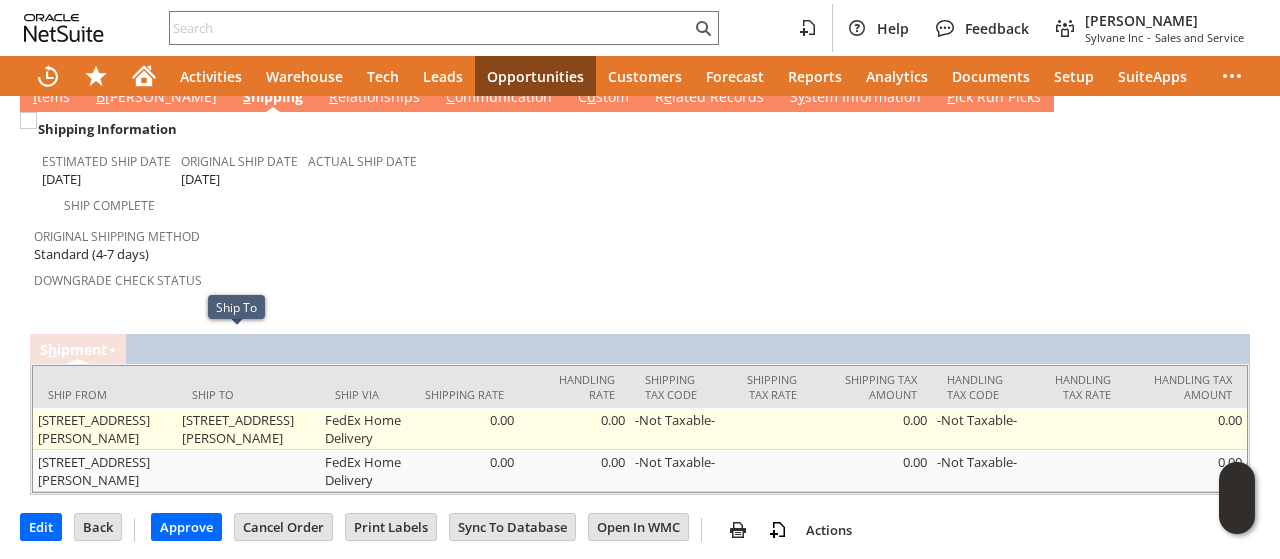 click on "11 OLD MANCHESTER RD RAYMOND NH 03077-2345 United States" at bounding box center [249, 429] 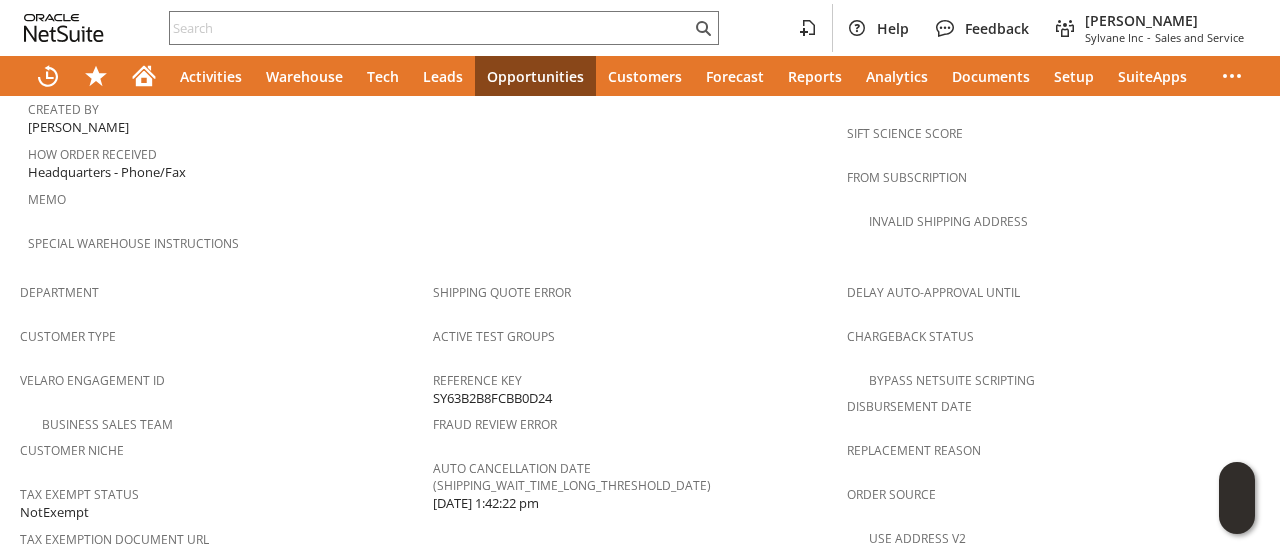 click on "I tems" at bounding box center [51, 598] 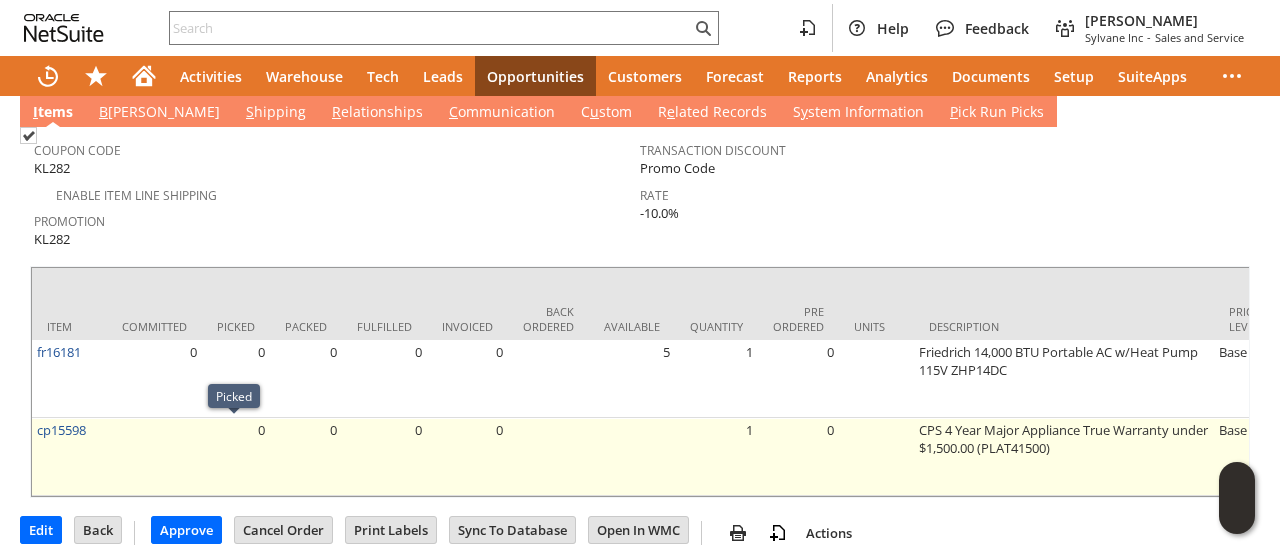 scroll, scrollTop: 1675, scrollLeft: 0, axis: vertical 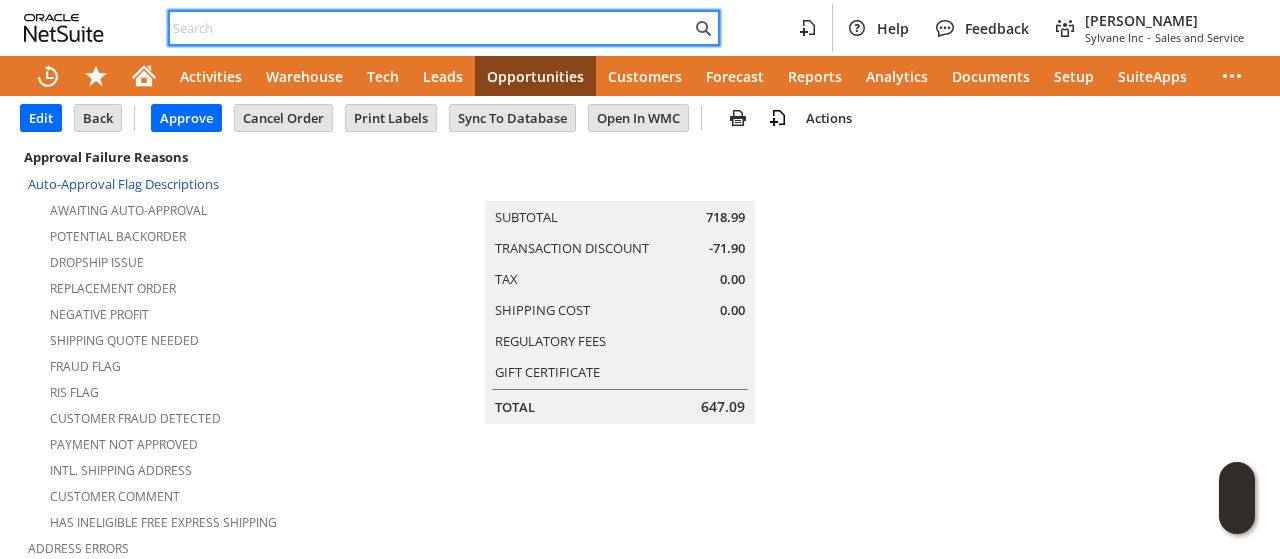 paste on "4073804442" 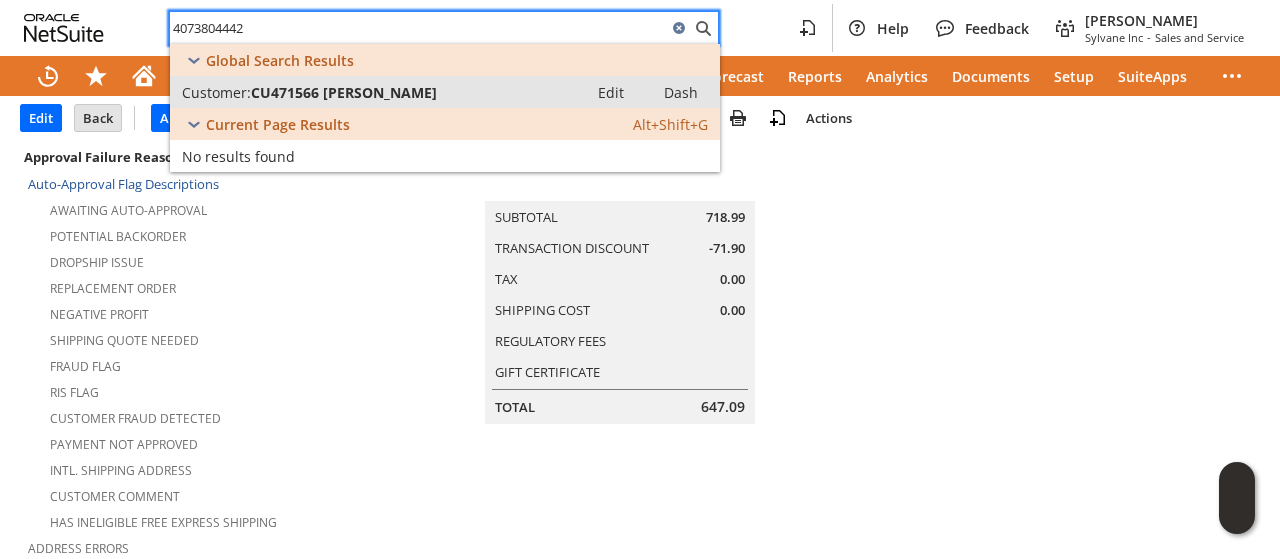 type on "4073804442" 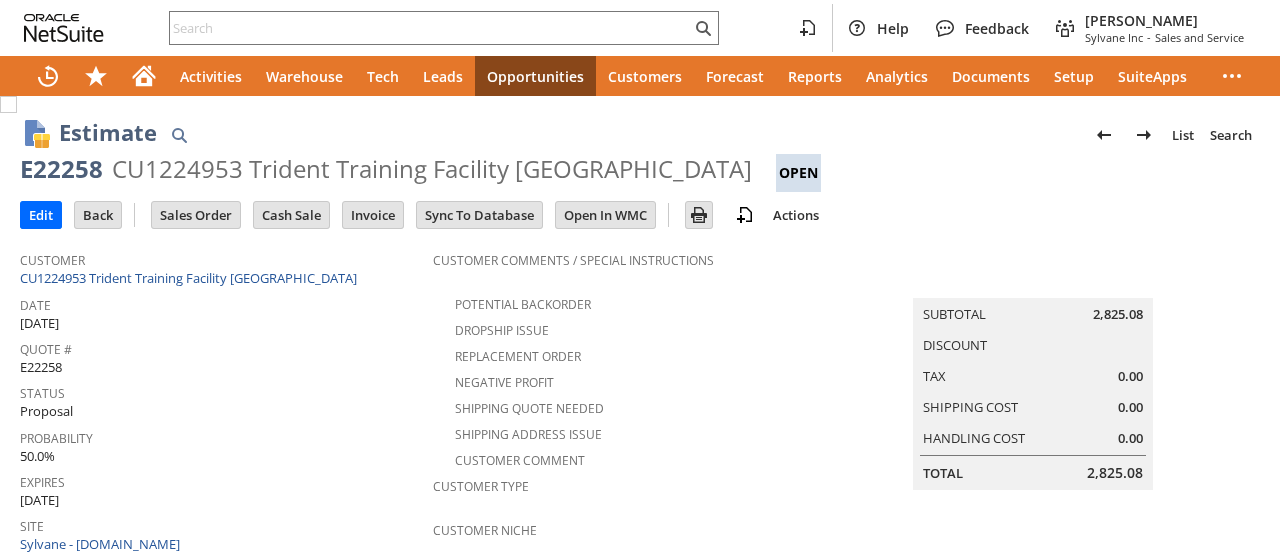 scroll, scrollTop: 0, scrollLeft: 0, axis: both 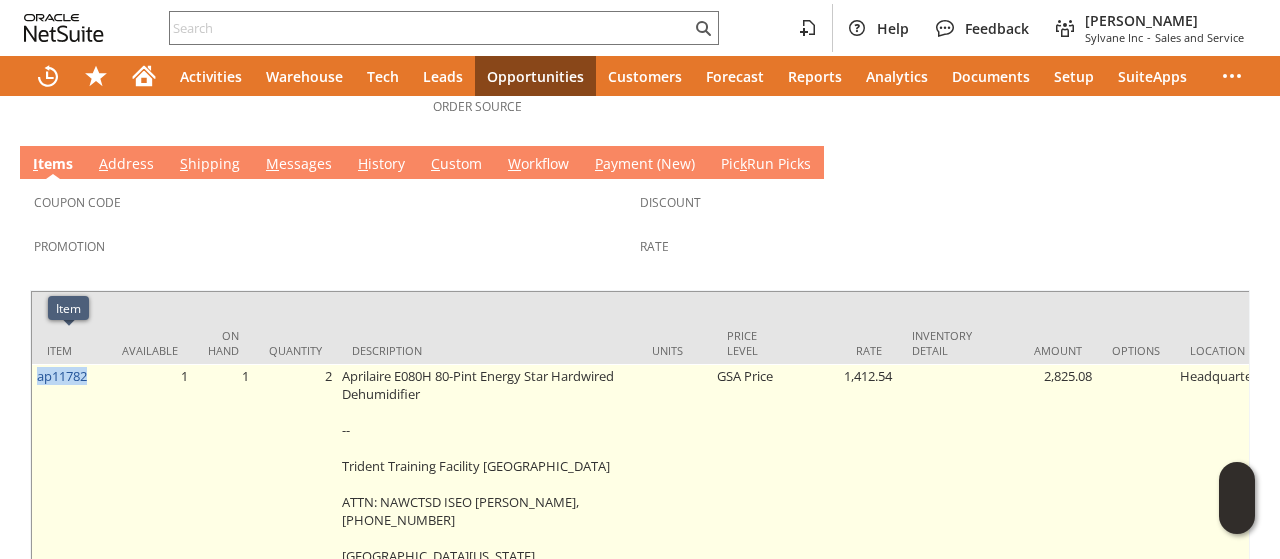 drag, startPoint x: 100, startPoint y: 343, endPoint x: 31, endPoint y: 355, distance: 70.035706 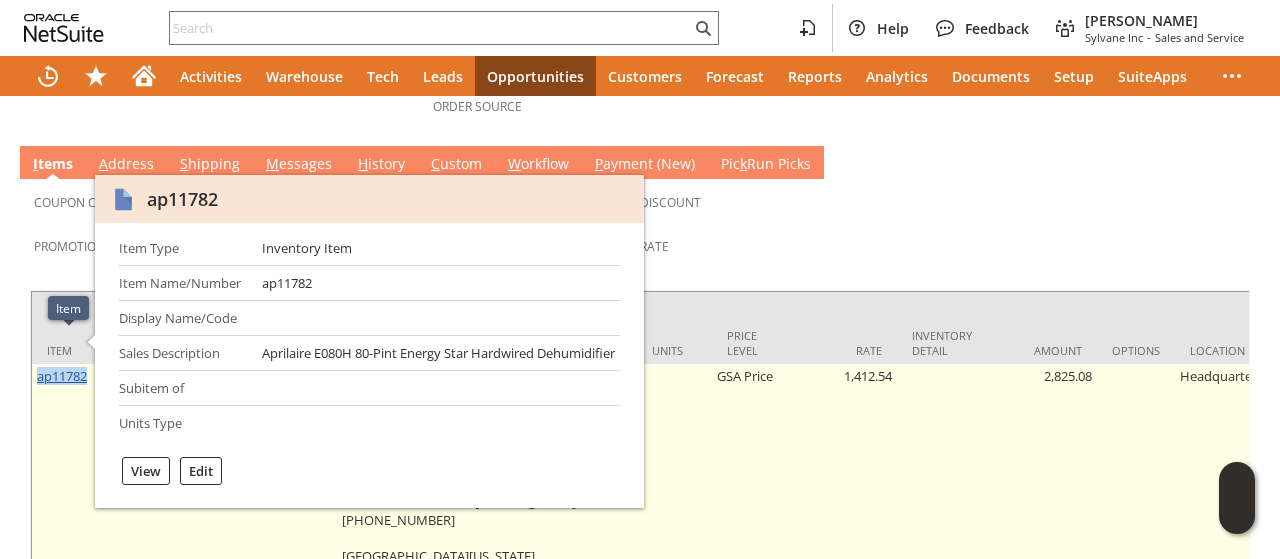 copy on "ap11782" 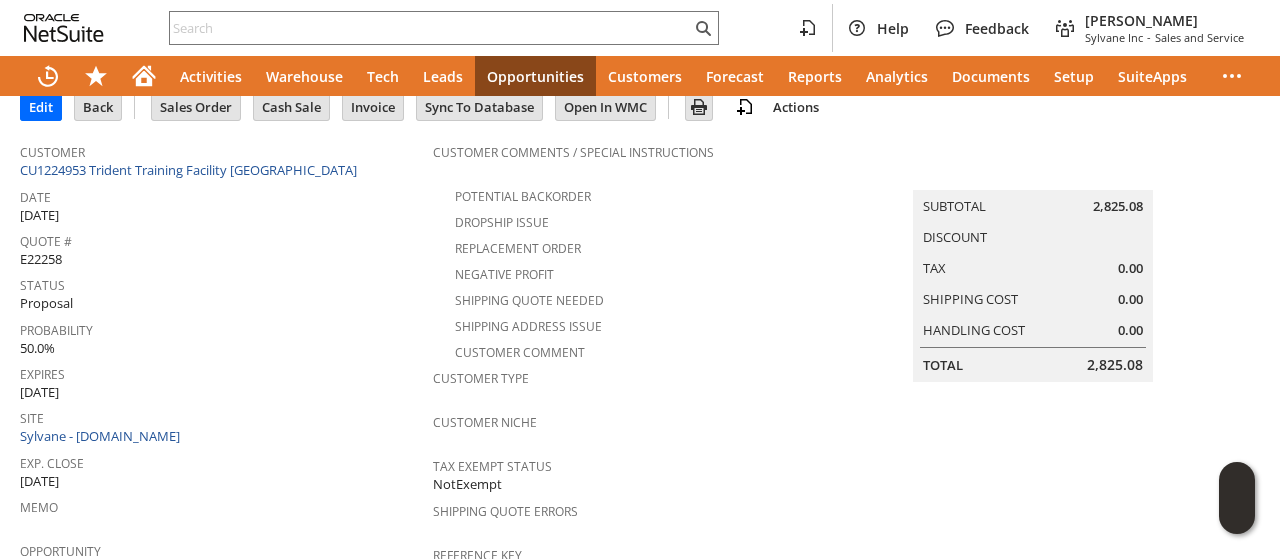 scroll, scrollTop: 0, scrollLeft: 0, axis: both 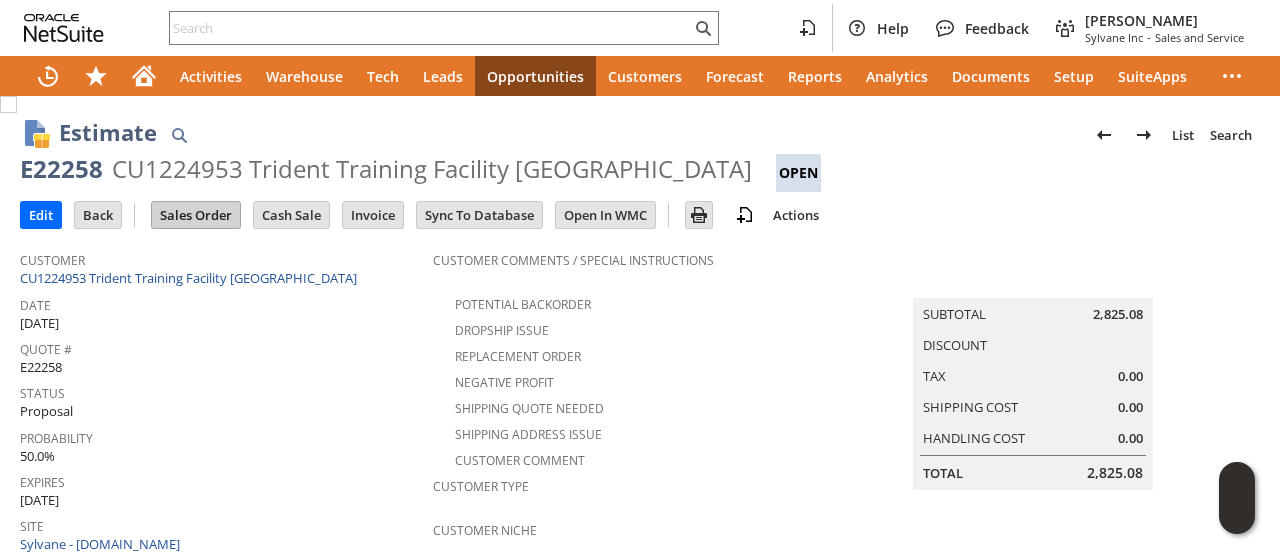 click on "Sales Order" at bounding box center (196, 215) 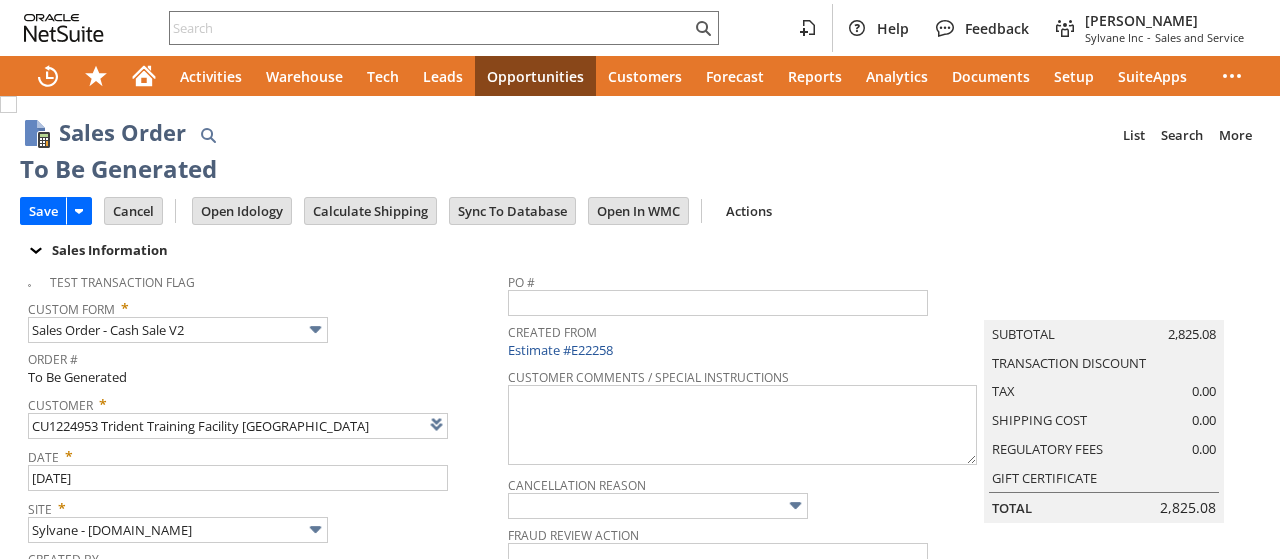scroll, scrollTop: 0, scrollLeft: 0, axis: both 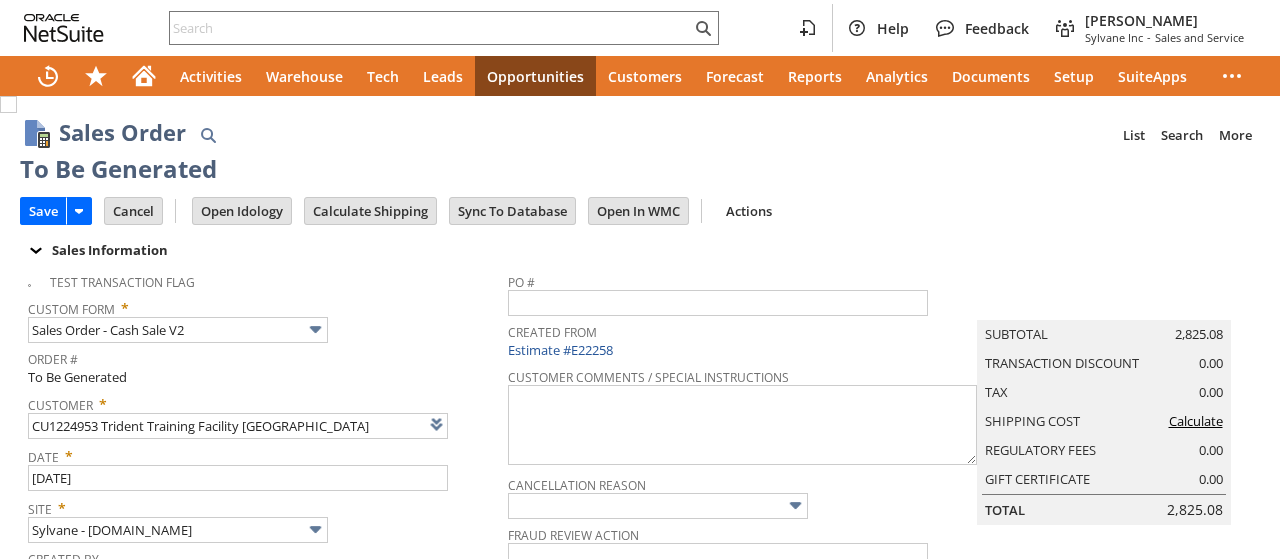 type on "Make Copy" 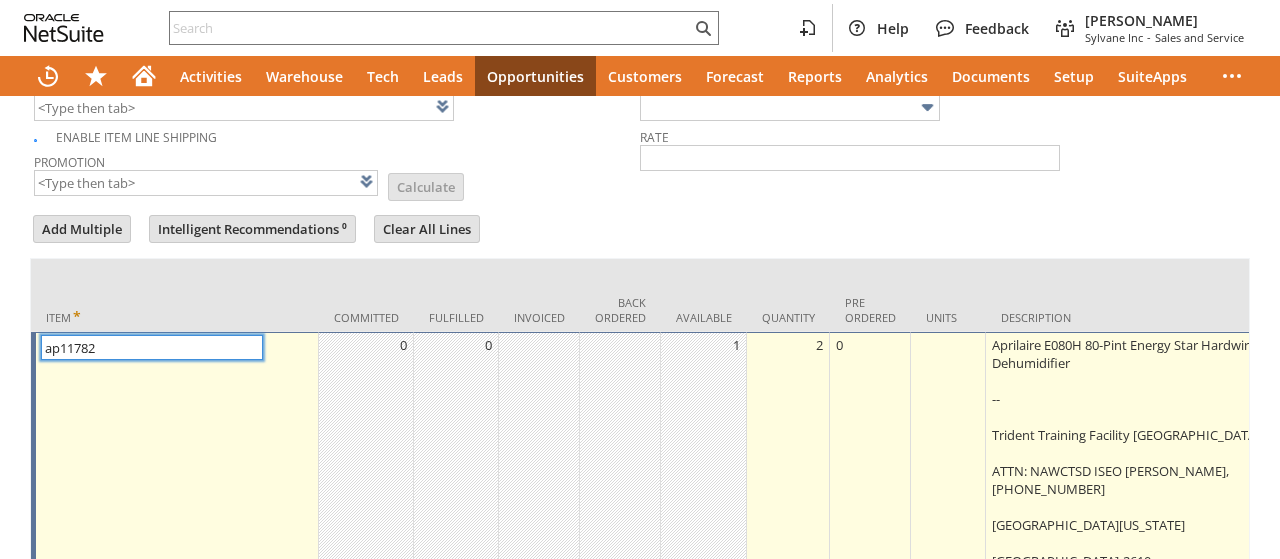 type on "Intelligent Recommendations ⁰" 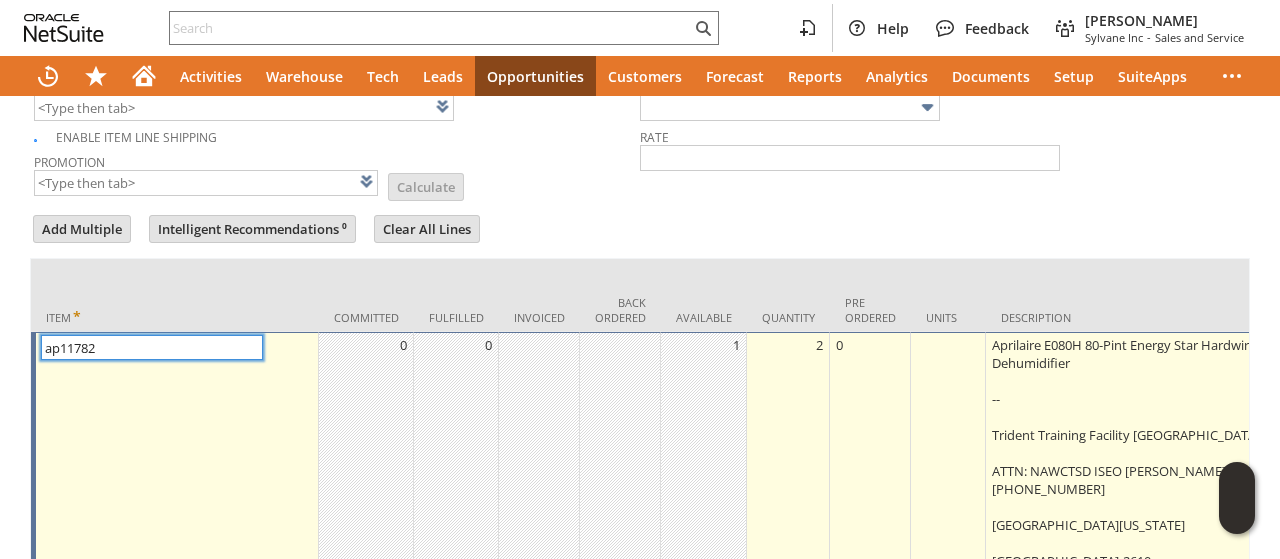scroll, scrollTop: 1353, scrollLeft: 0, axis: vertical 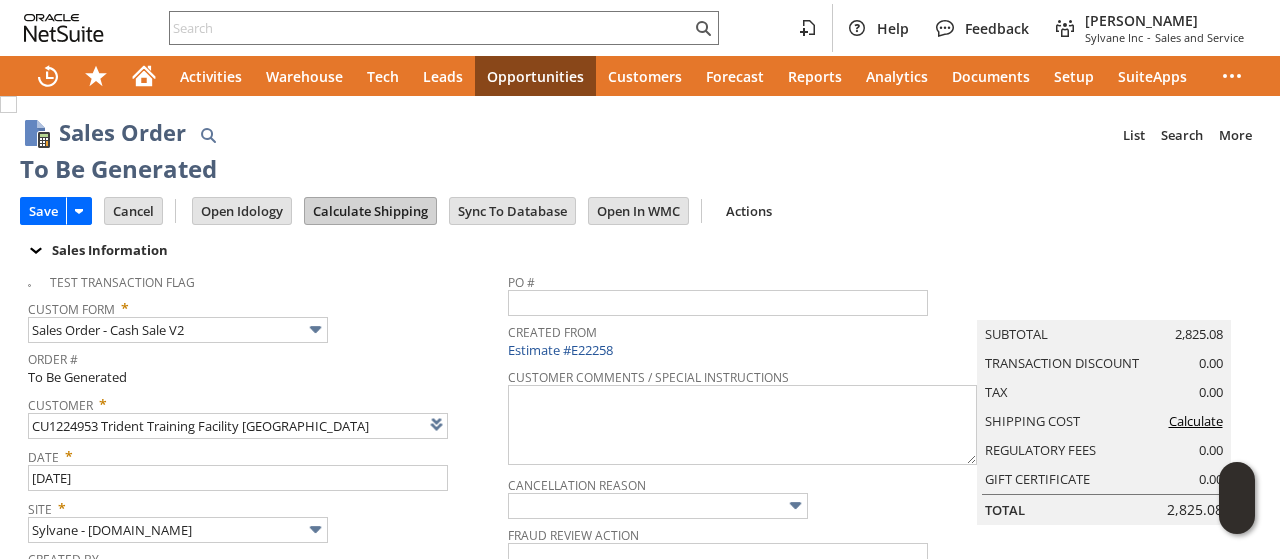 click on "Calculate Shipping" at bounding box center [370, 211] 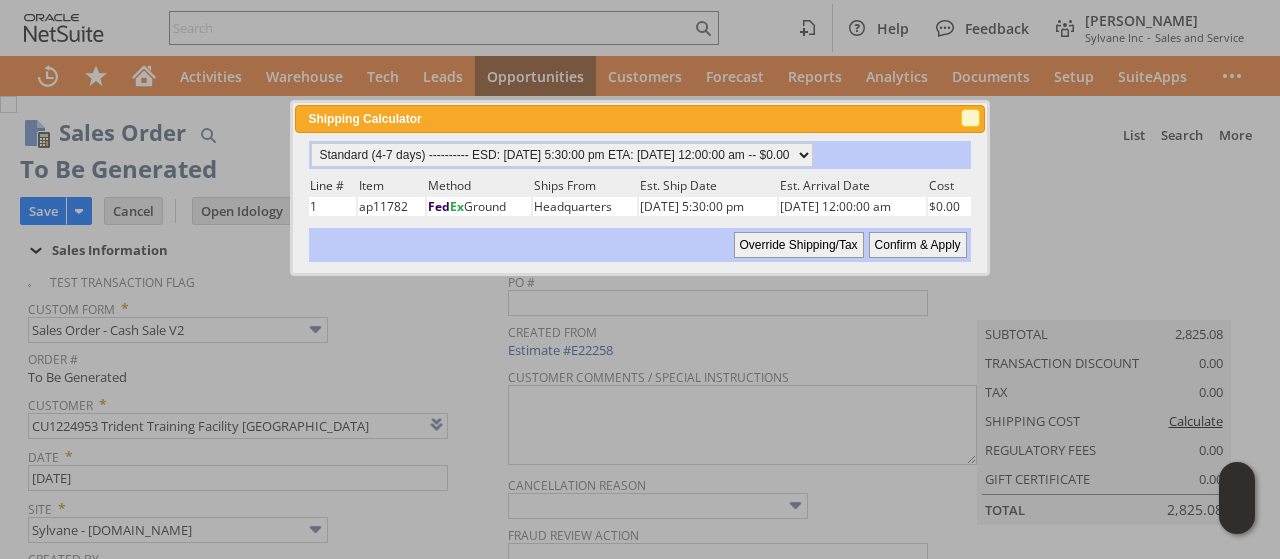 click on "close" at bounding box center [971, 119] 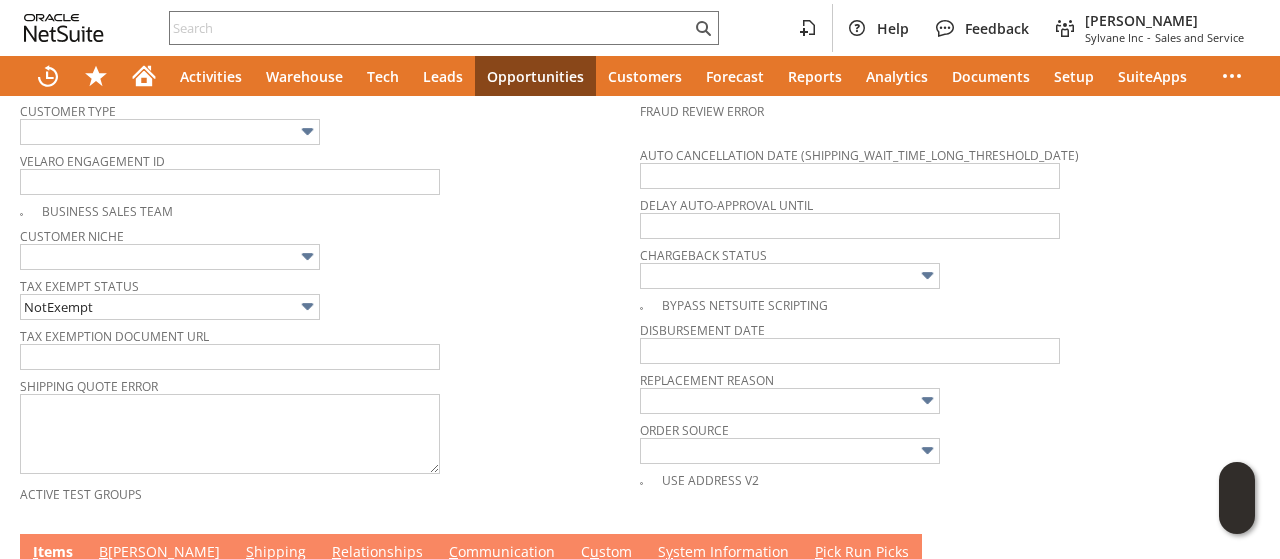 scroll, scrollTop: 1100, scrollLeft: 0, axis: vertical 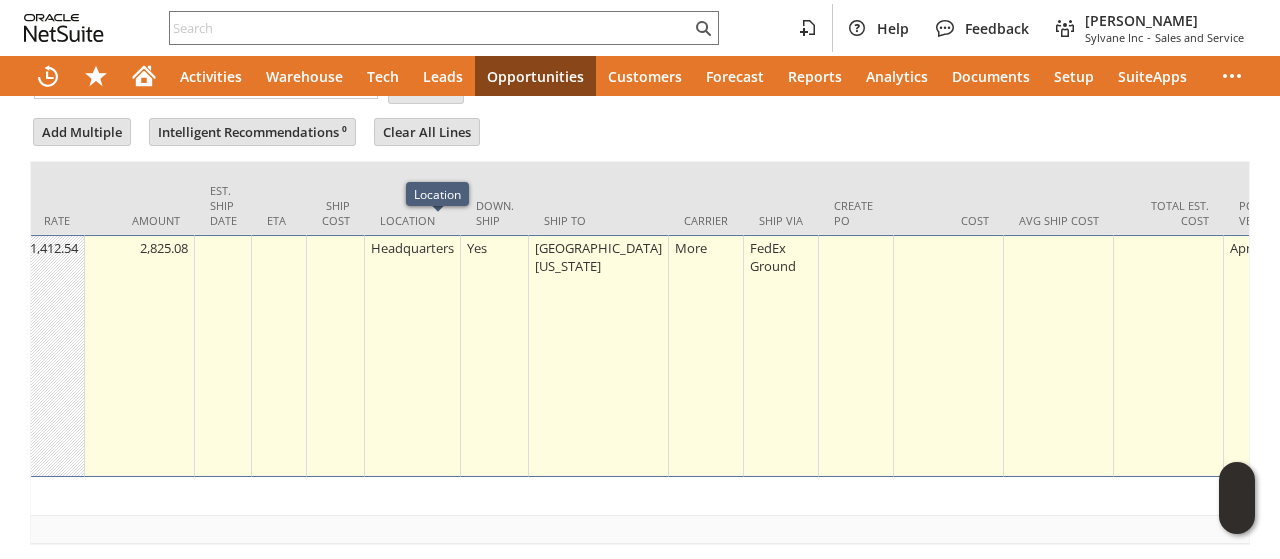 click on "Headquarters" at bounding box center [413, 356] 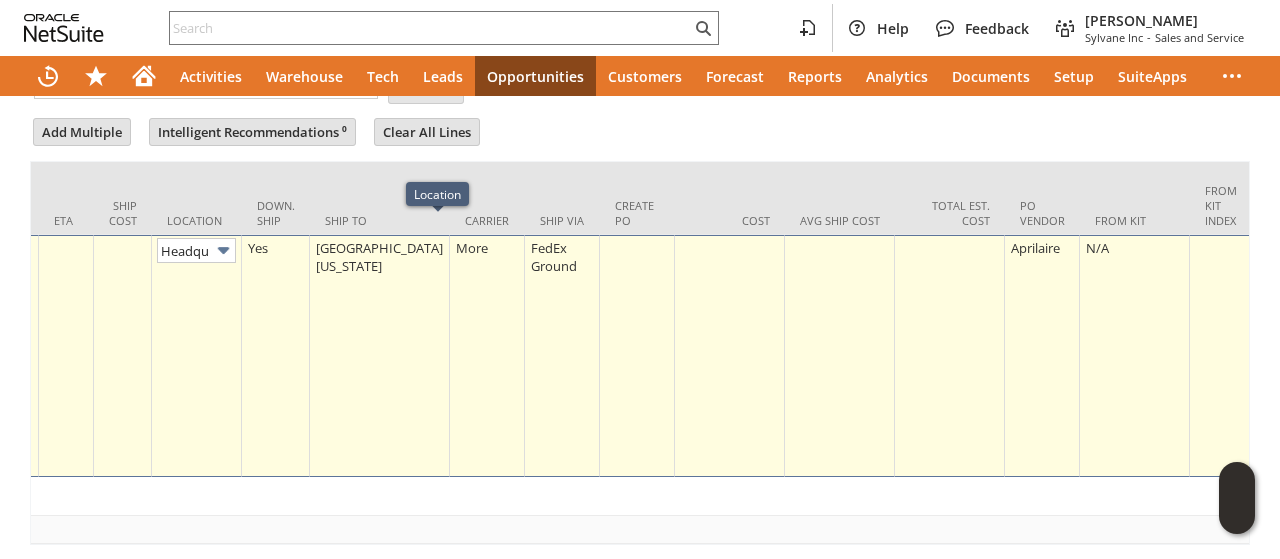 scroll, scrollTop: 0, scrollLeft: 34, axis: horizontal 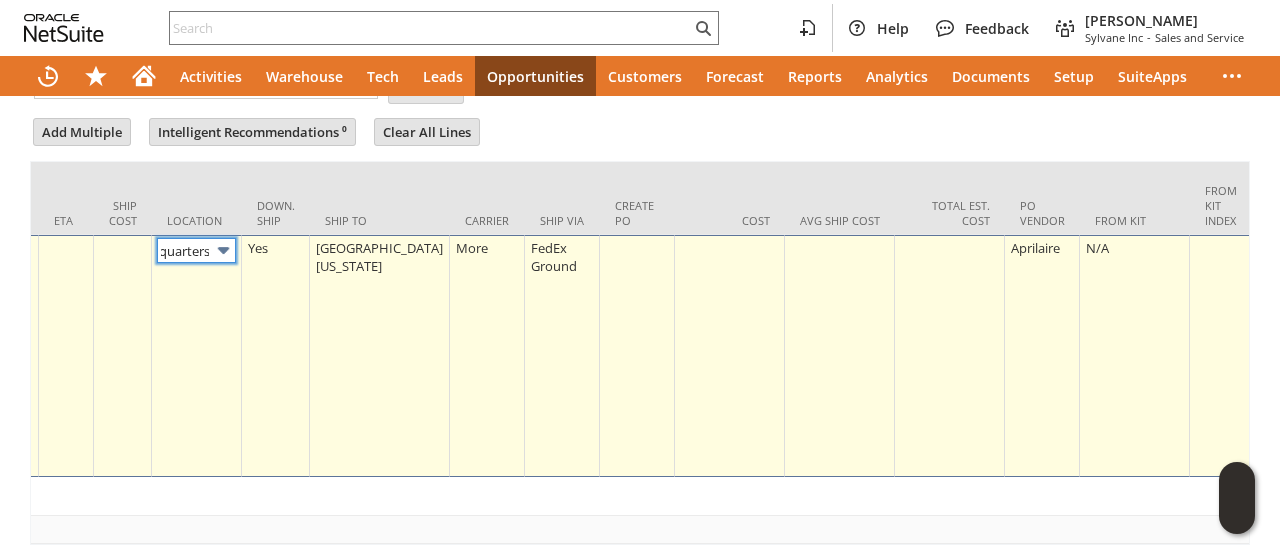 click at bounding box center (223, 250) 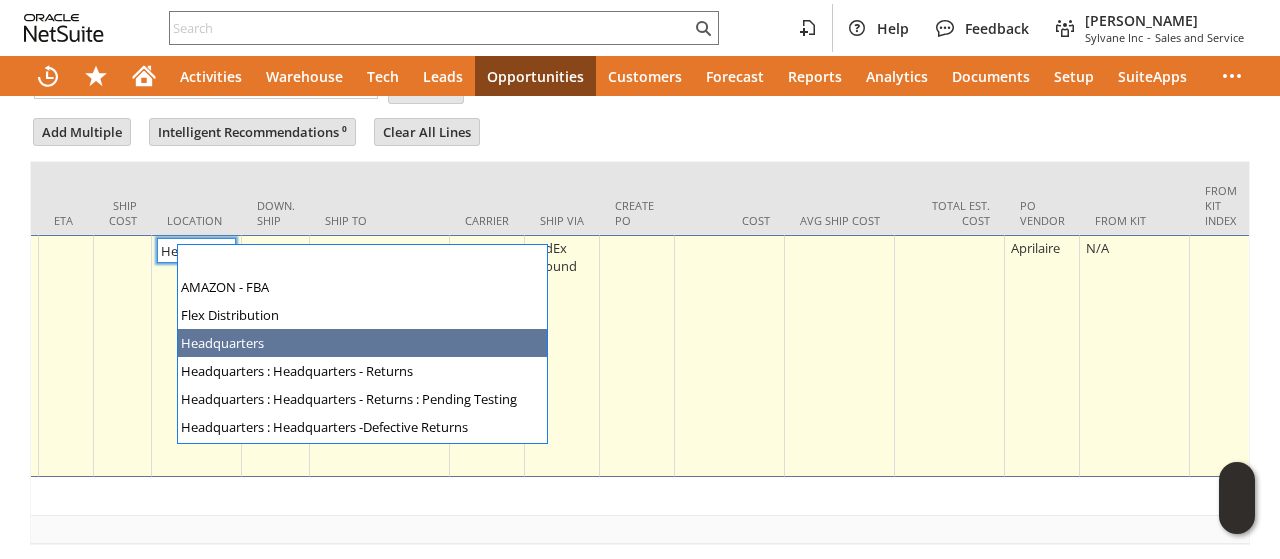 scroll, scrollTop: 84, scrollLeft: 0, axis: vertical 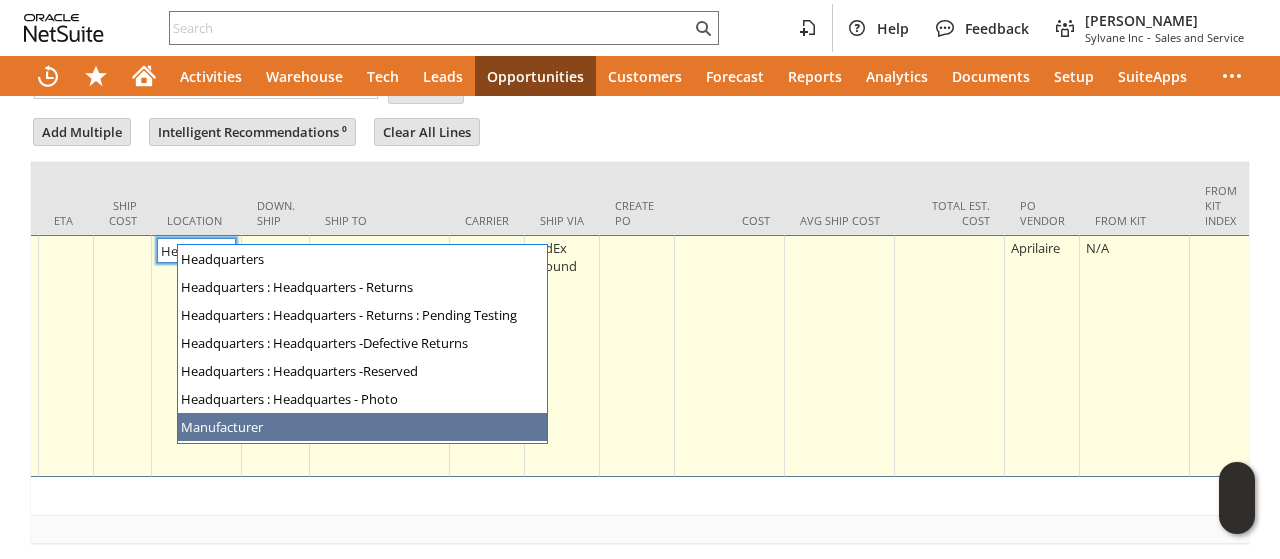 type on "Manufacturer" 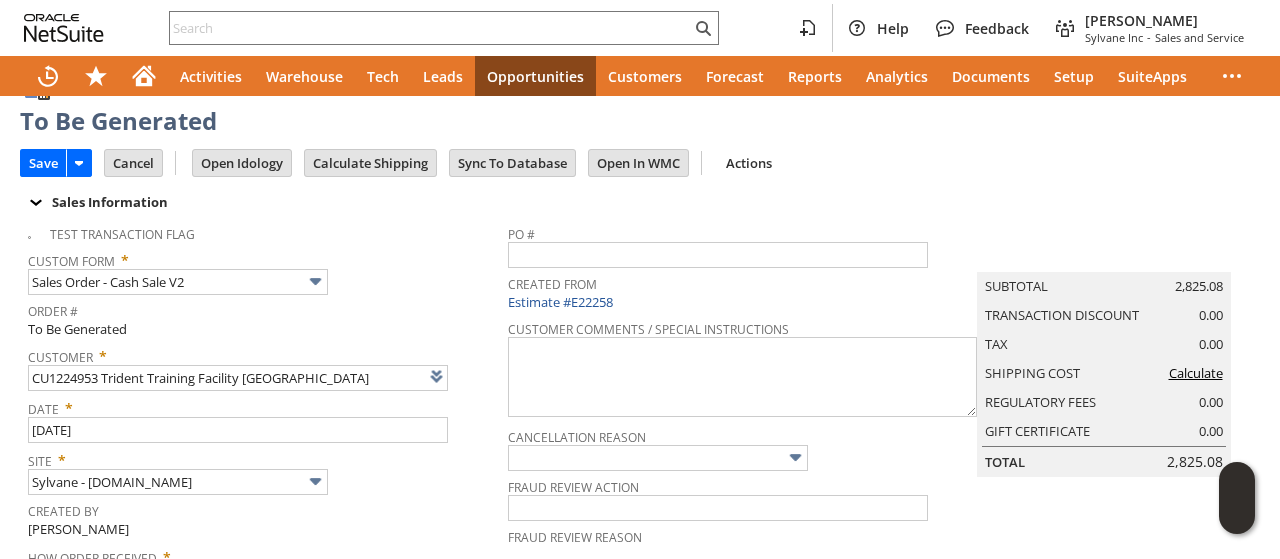 scroll, scrollTop: 0, scrollLeft: 0, axis: both 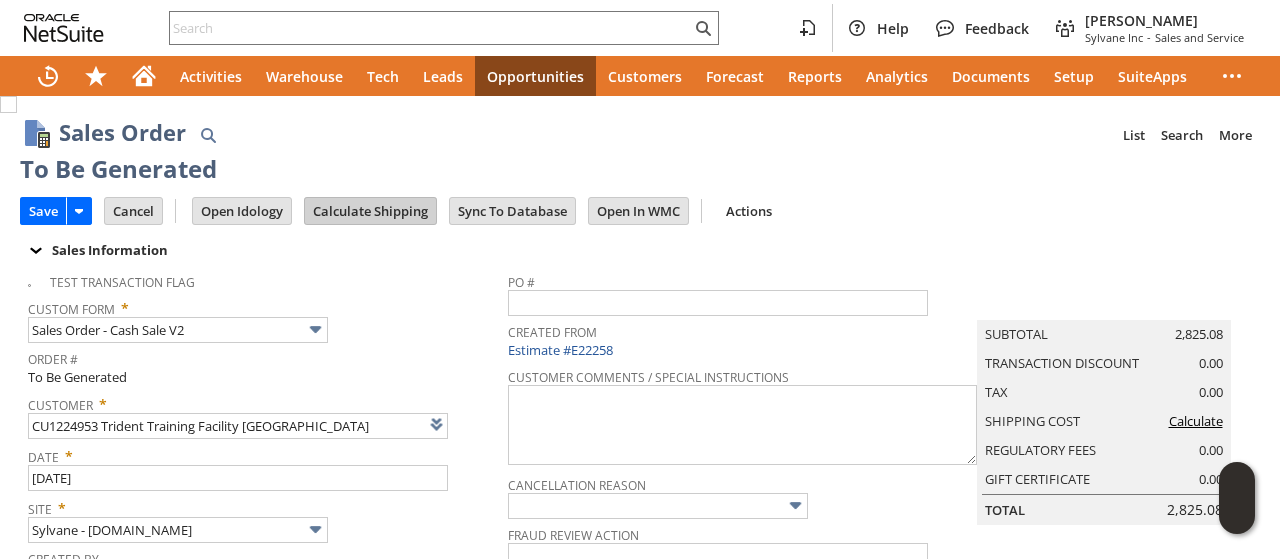 click on "Calculate Shipping" at bounding box center (370, 211) 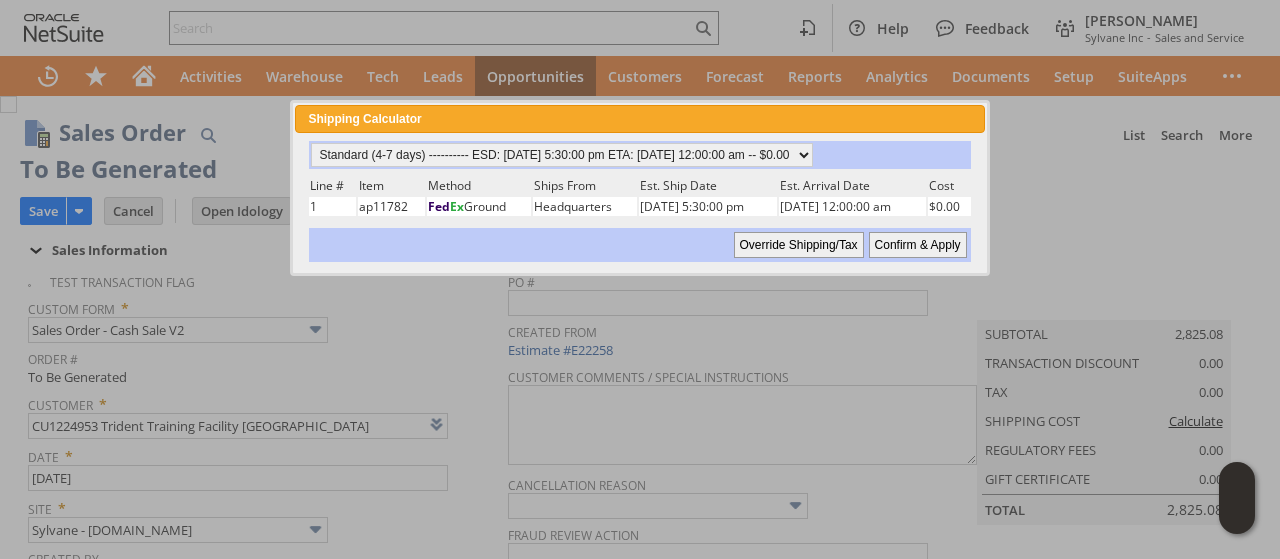 click on "Override Shipping/Tax" at bounding box center [799, 245] 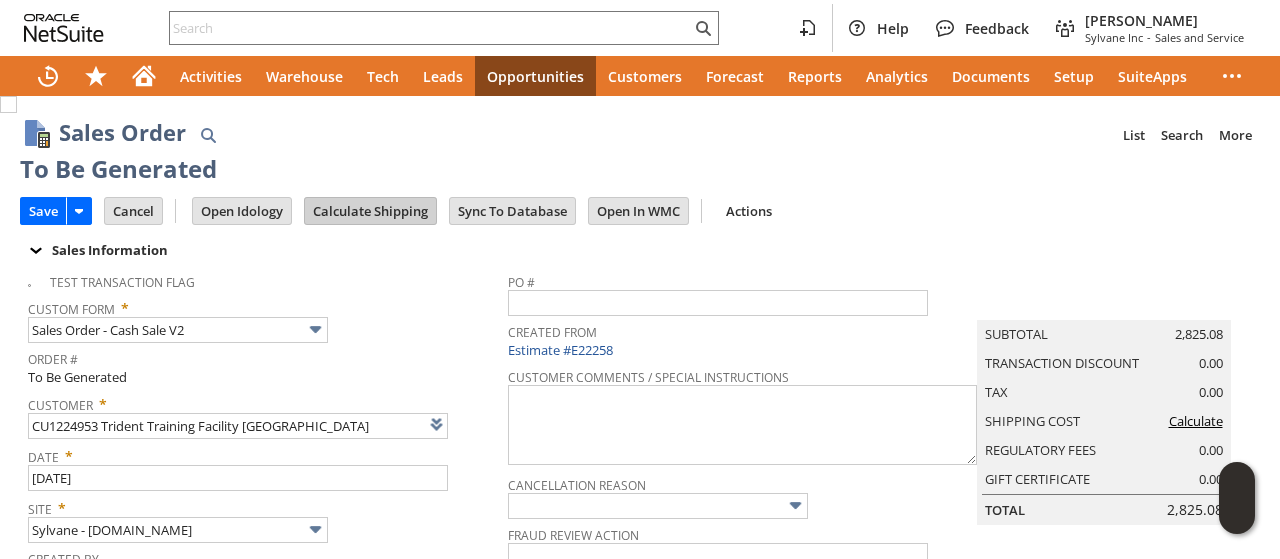 click on "Calculate Shipping" at bounding box center [370, 211] 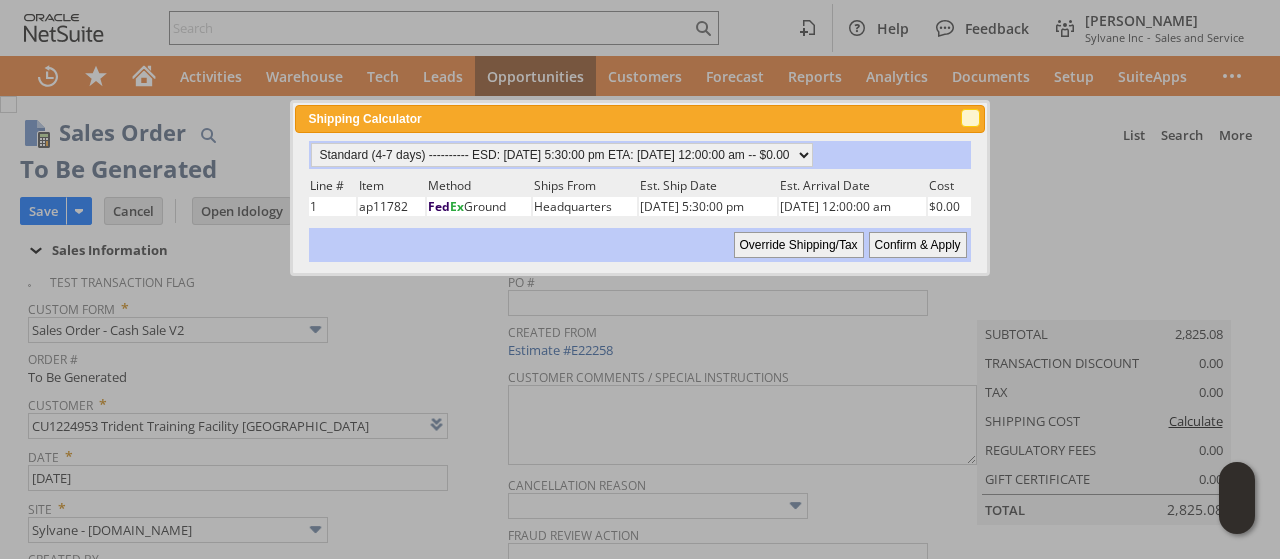 click on "close" at bounding box center [971, 119] 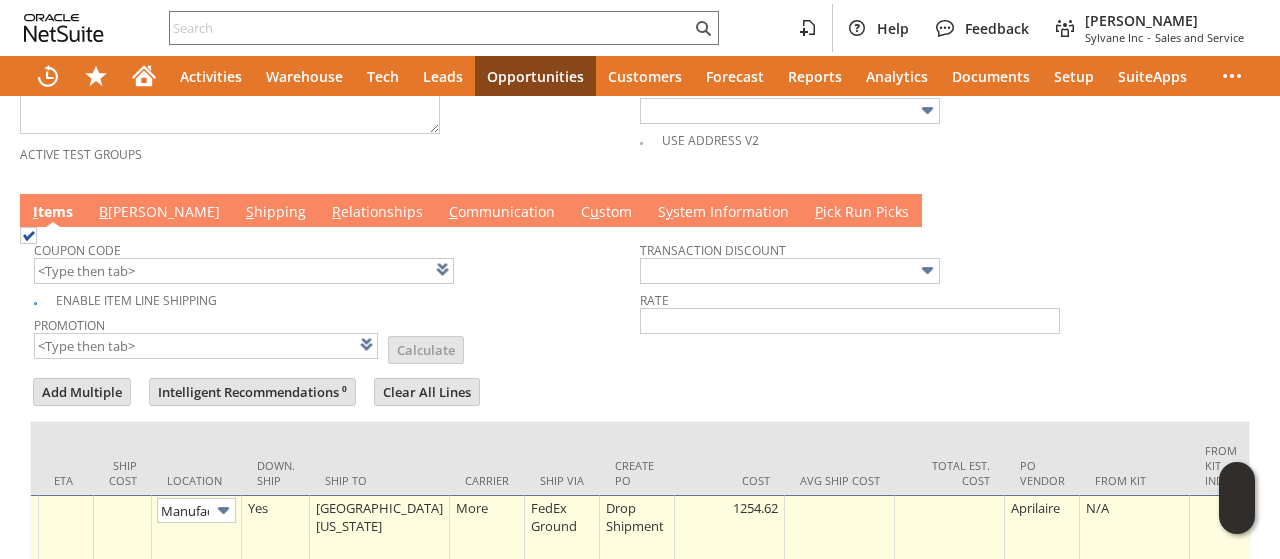 scroll, scrollTop: 1354, scrollLeft: 0, axis: vertical 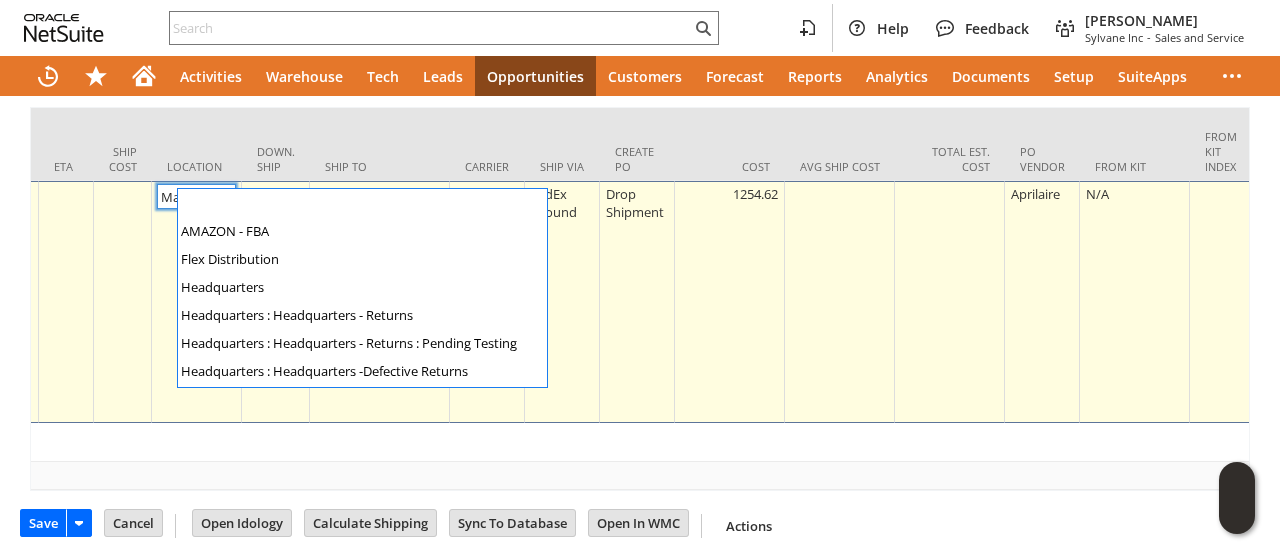 click at bounding box center [223, 196] 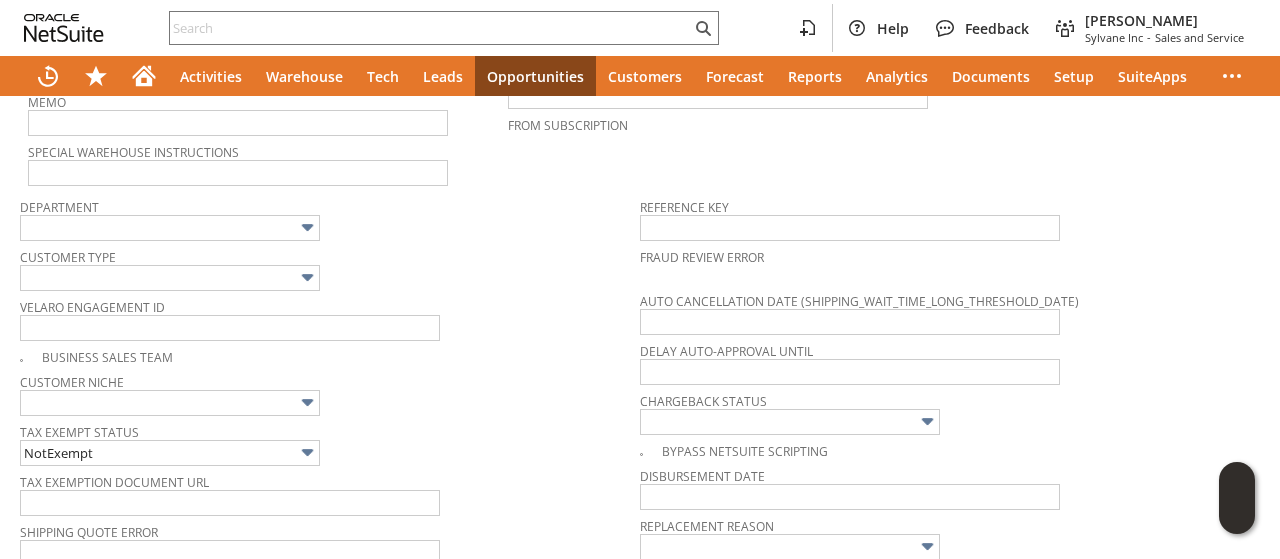 scroll, scrollTop: 0, scrollLeft: 0, axis: both 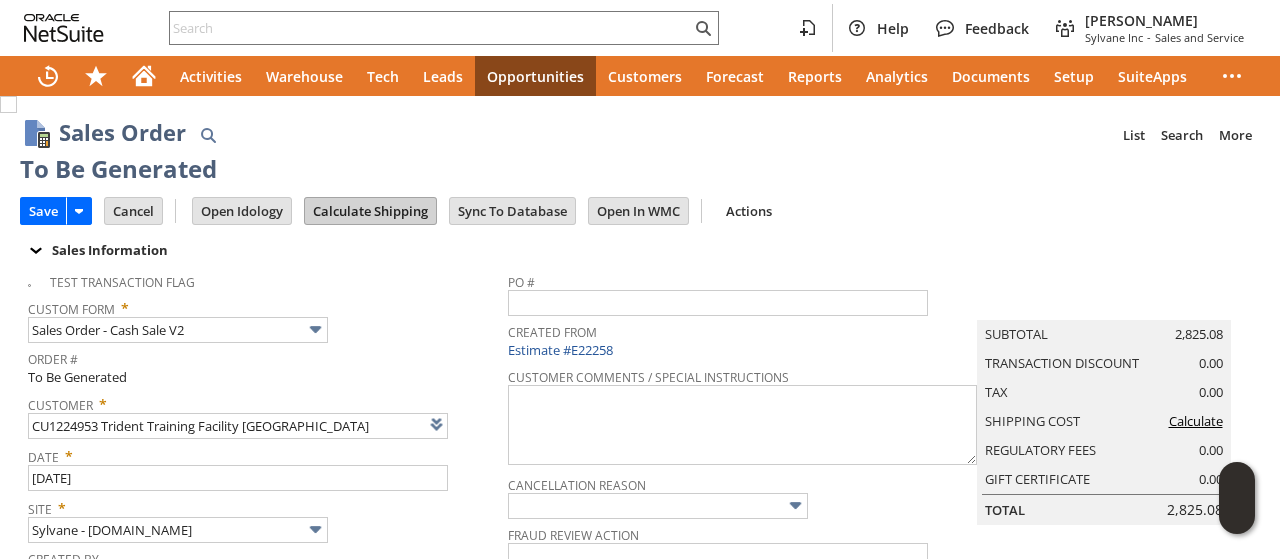 click on "Calculate Shipping" at bounding box center [370, 211] 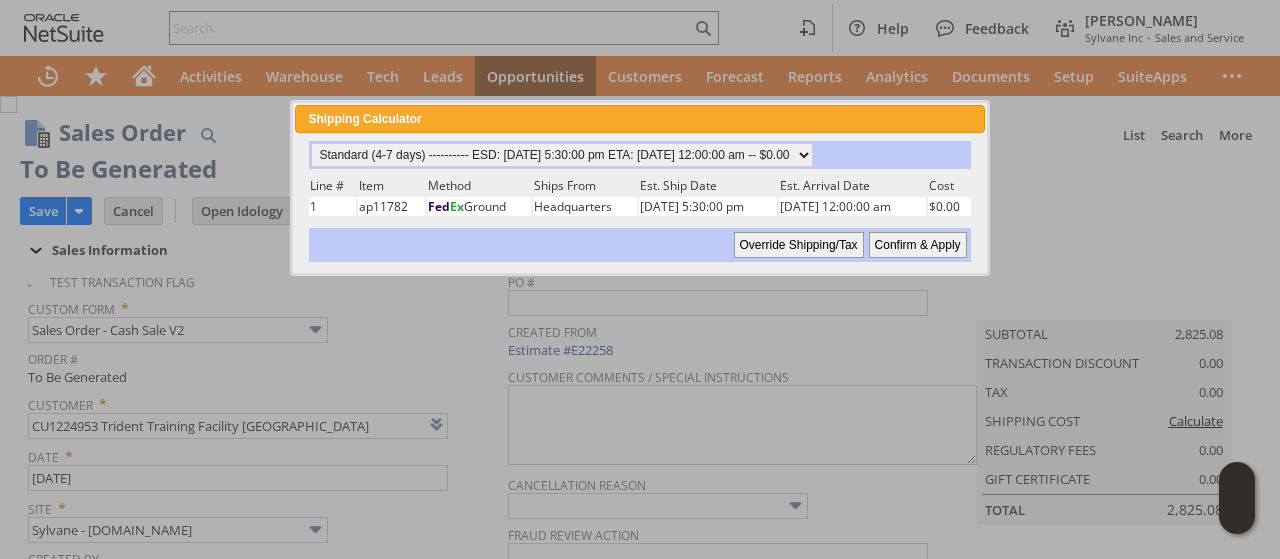 click on "Confirm & Apply" at bounding box center [918, 245] 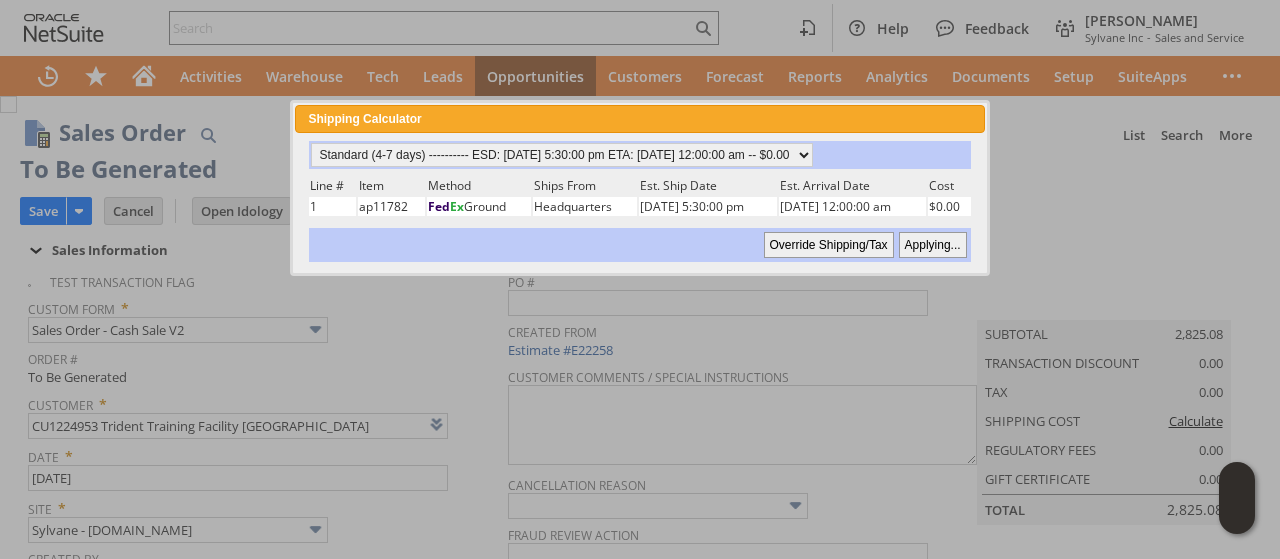 type on "Add" 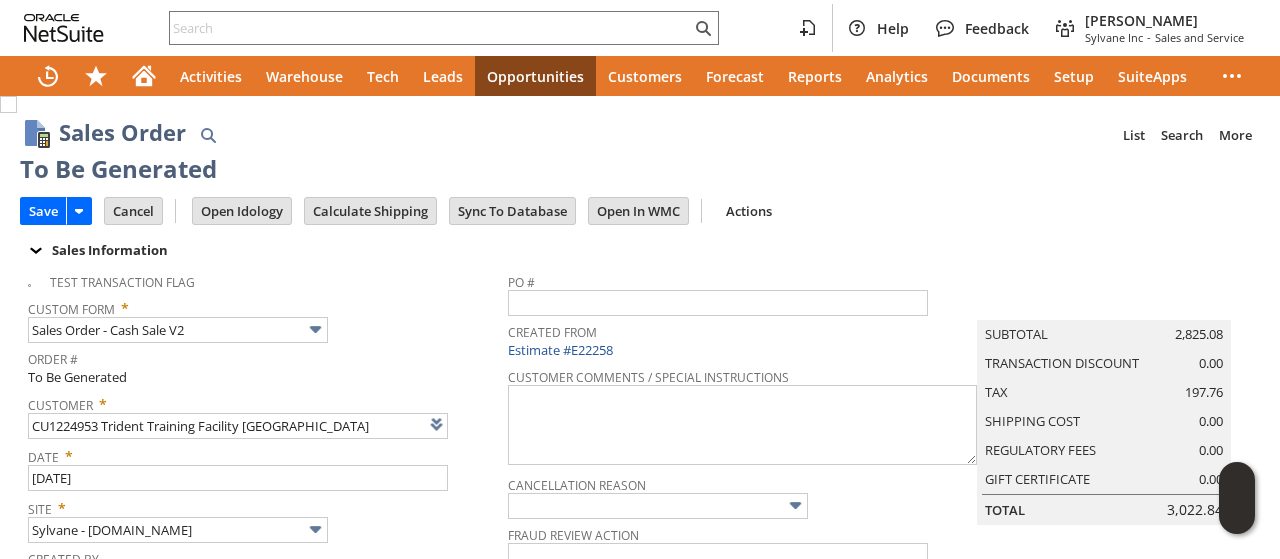 scroll, scrollTop: 0, scrollLeft: 0, axis: both 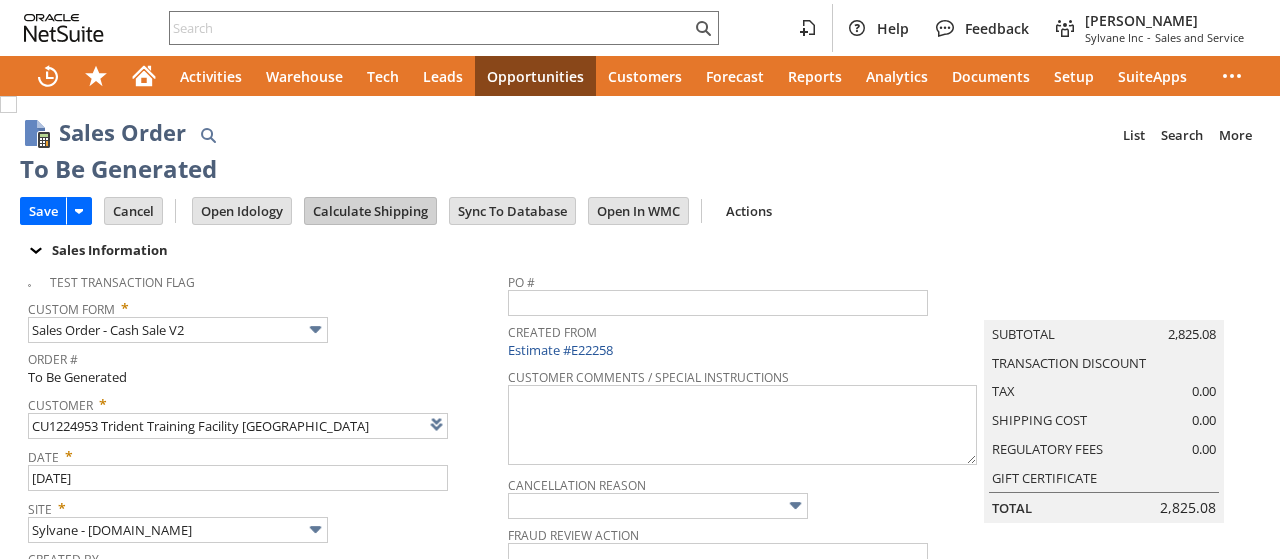 click on "Calculate Shipping" at bounding box center [370, 211] 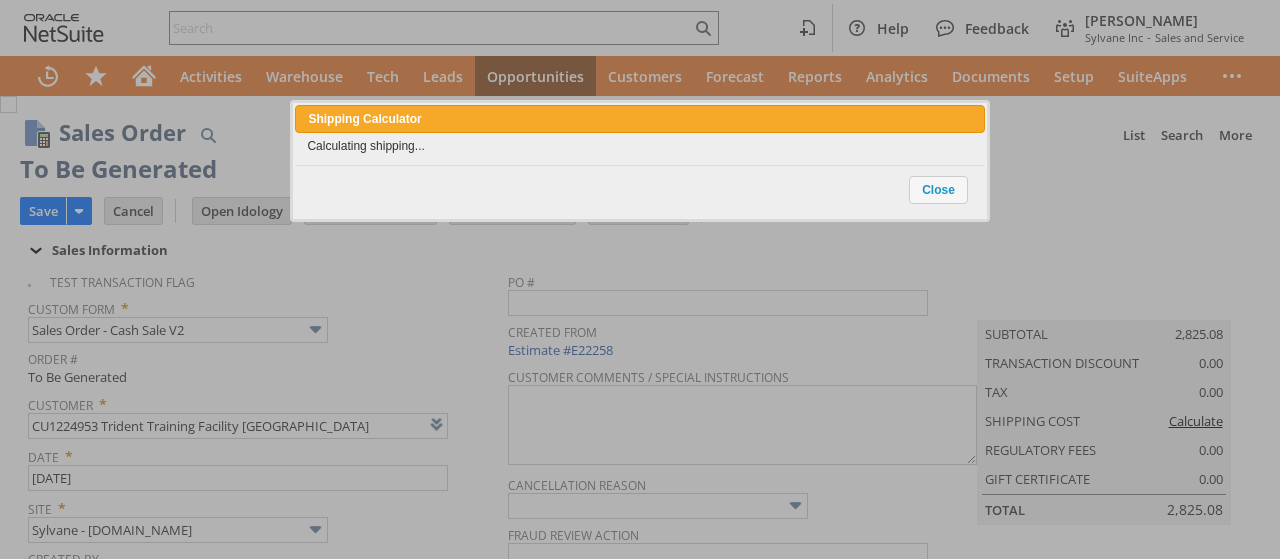 type on "Intelligent Recommendations ⁰" 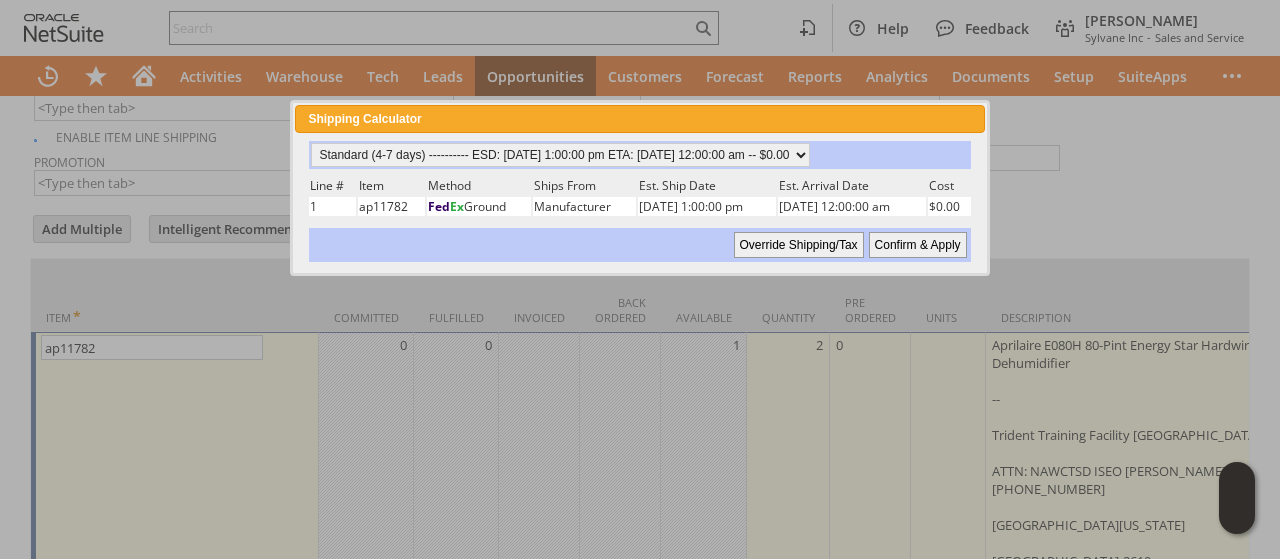 click on "Confirm & Apply" at bounding box center (918, 245) 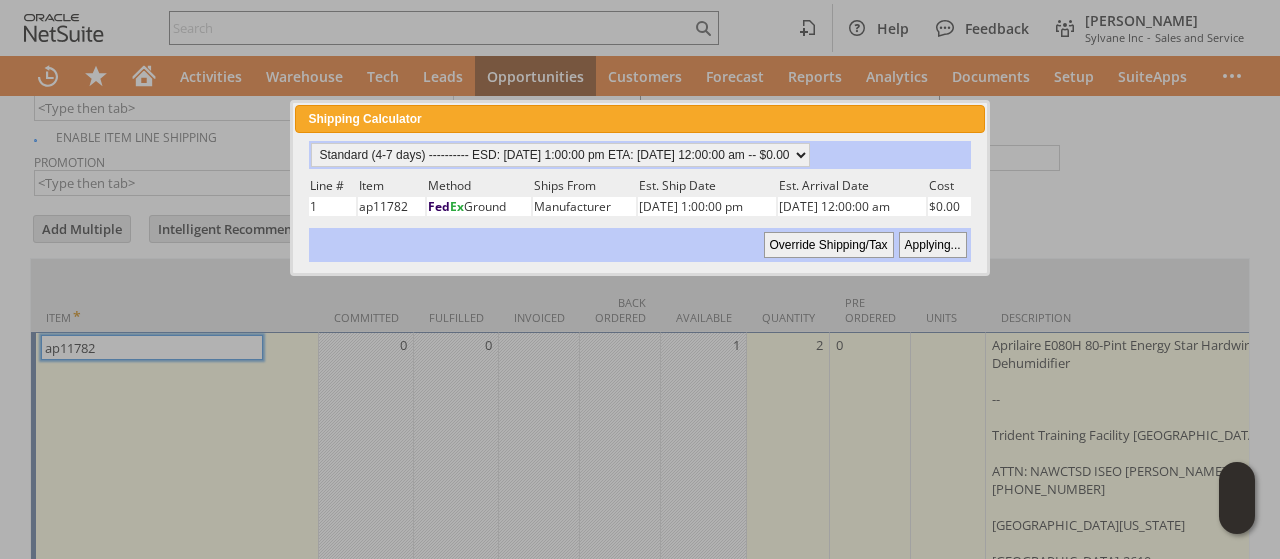 type 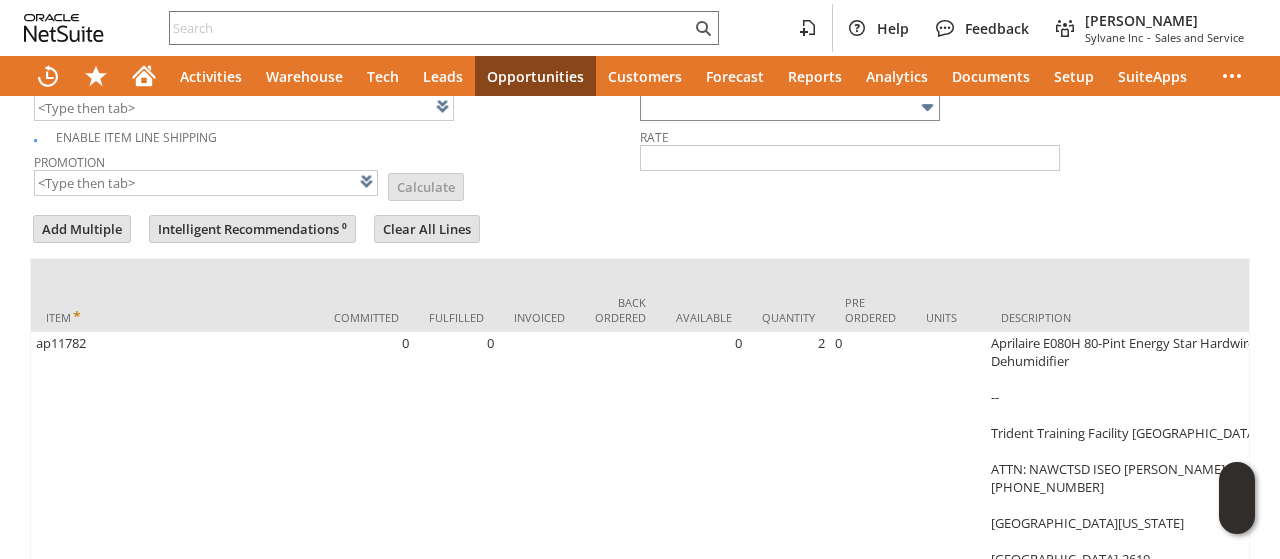 scroll, scrollTop: 1223, scrollLeft: 0, axis: vertical 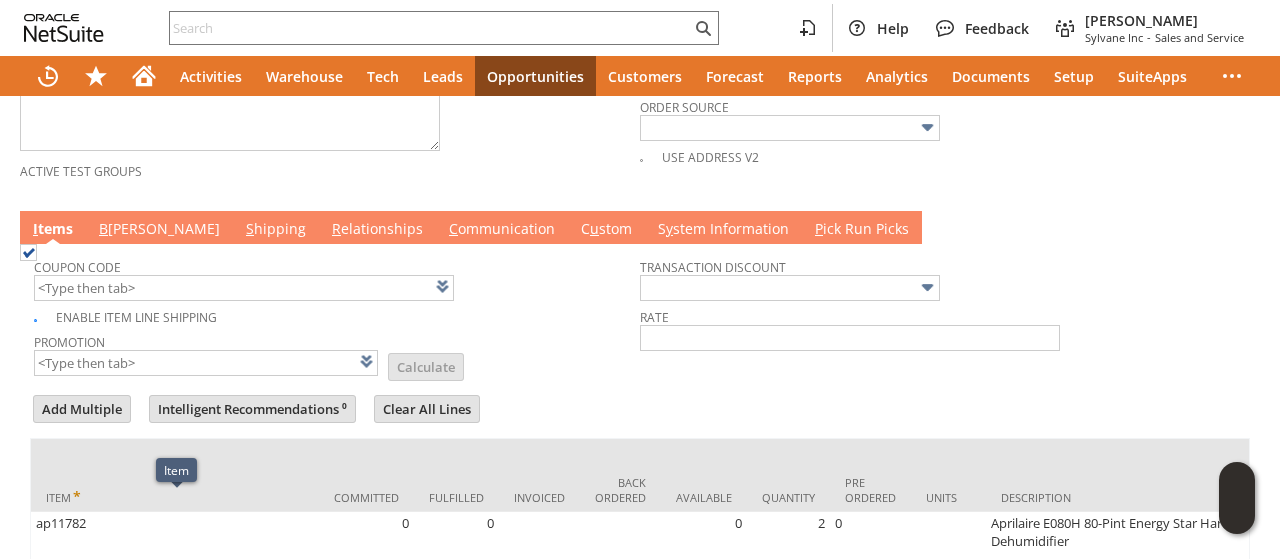 click on "B illing" at bounding box center [159, 230] 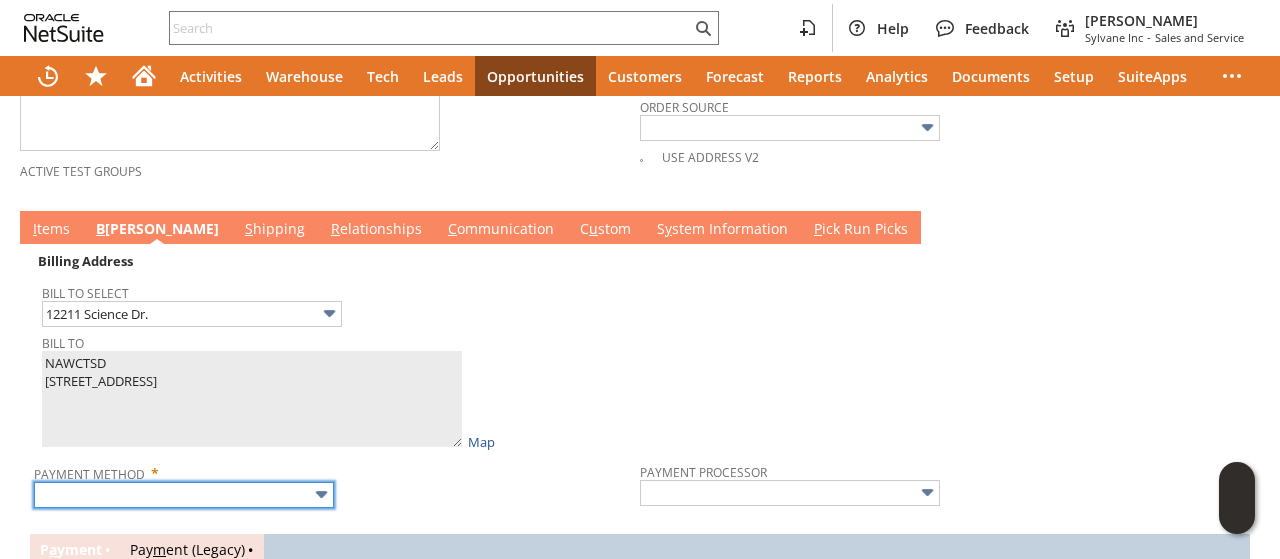 click at bounding box center [184, 495] 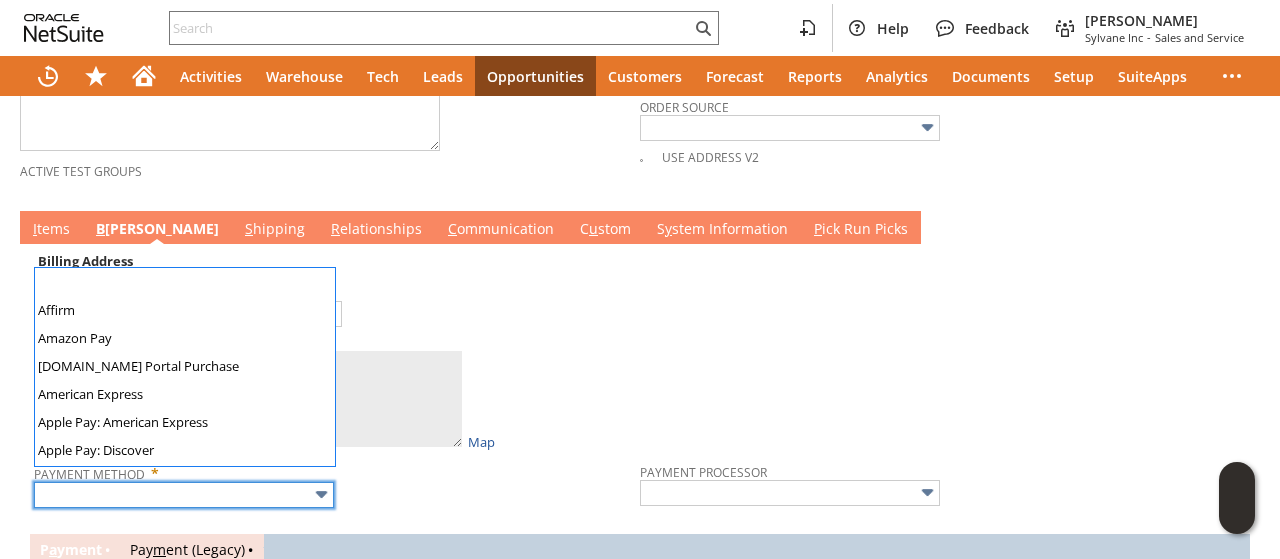 scroll, scrollTop: 558, scrollLeft: 0, axis: vertical 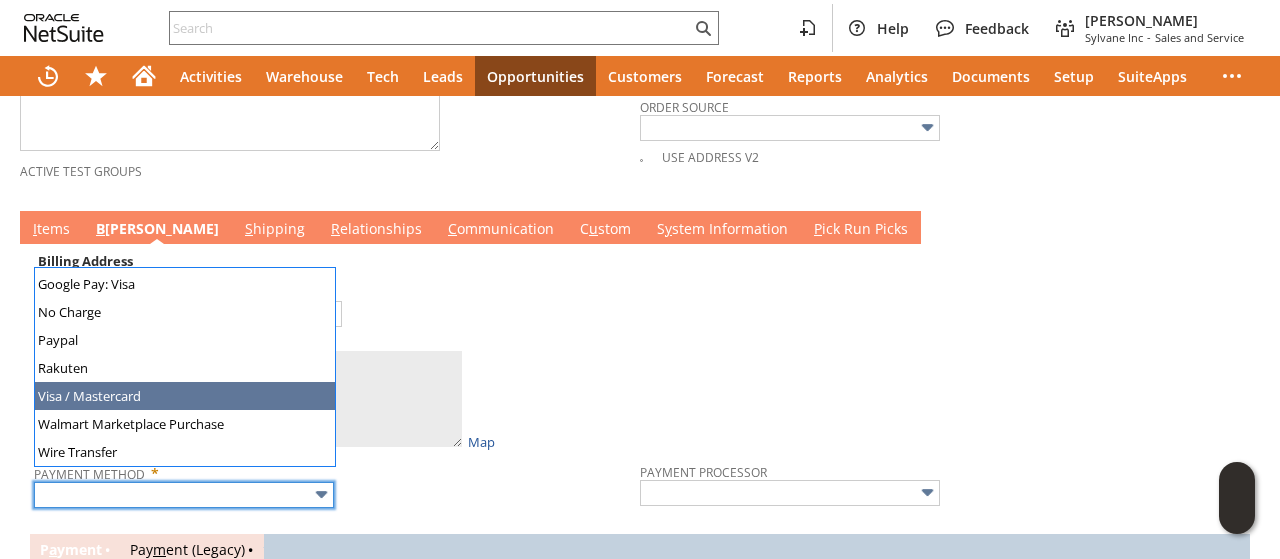 type on "Visa / Mastercard" 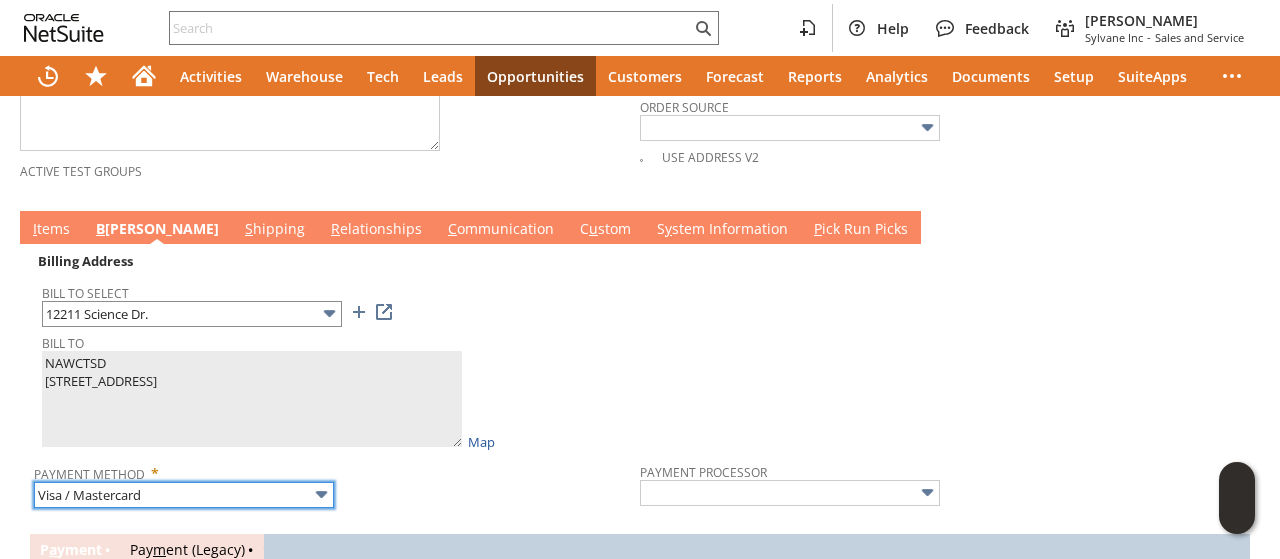 type on "Braintree" 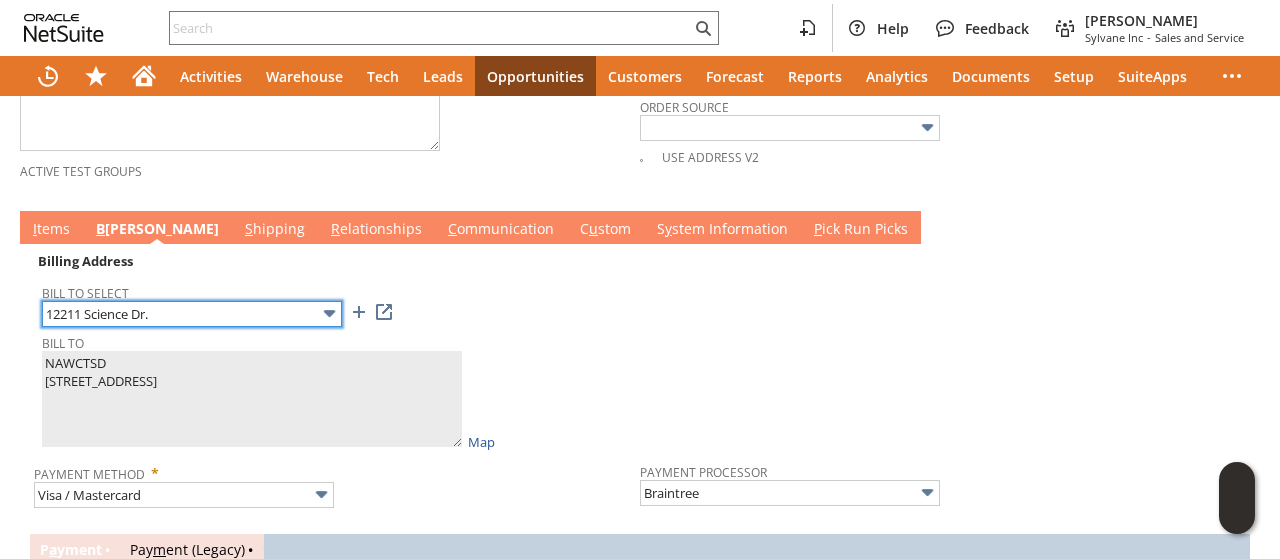 click on "12211 Science Dr." at bounding box center (192, 314) 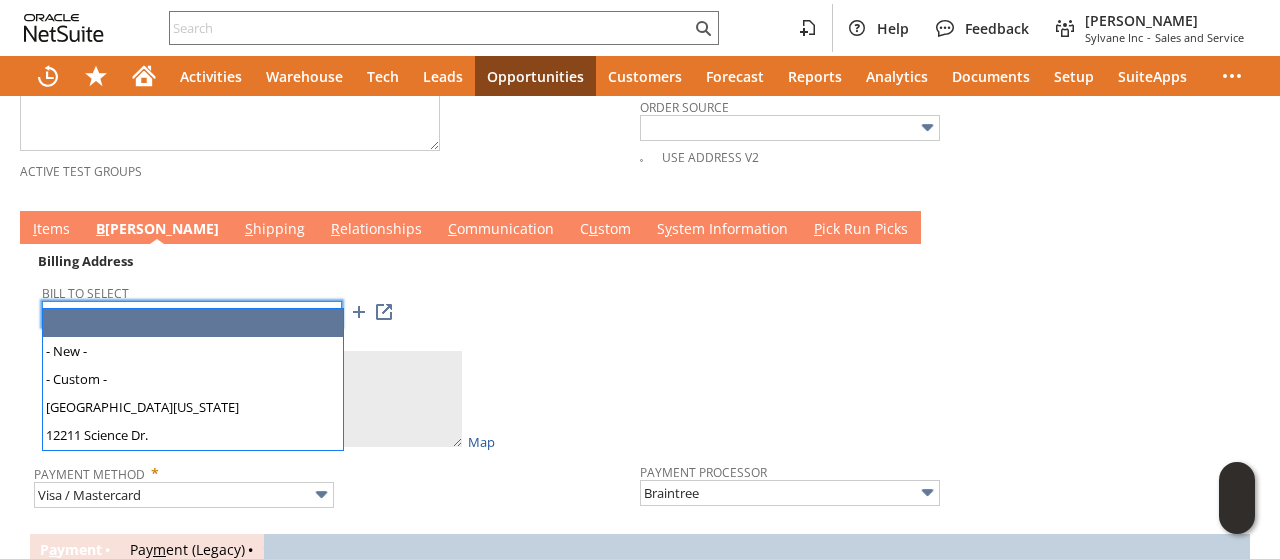 type 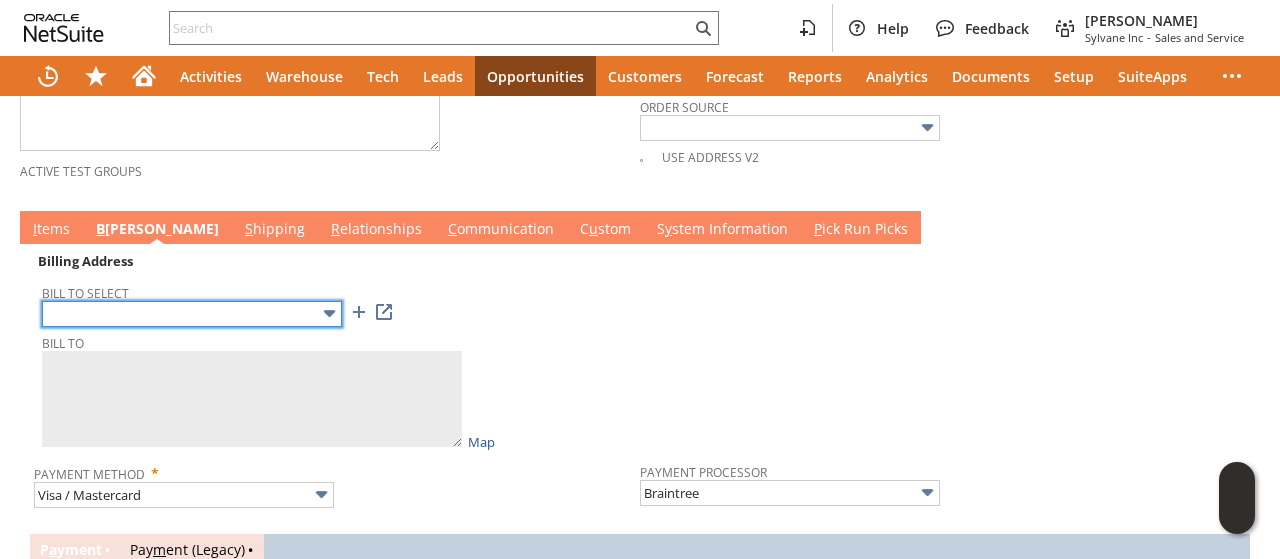 click at bounding box center (192, 314) 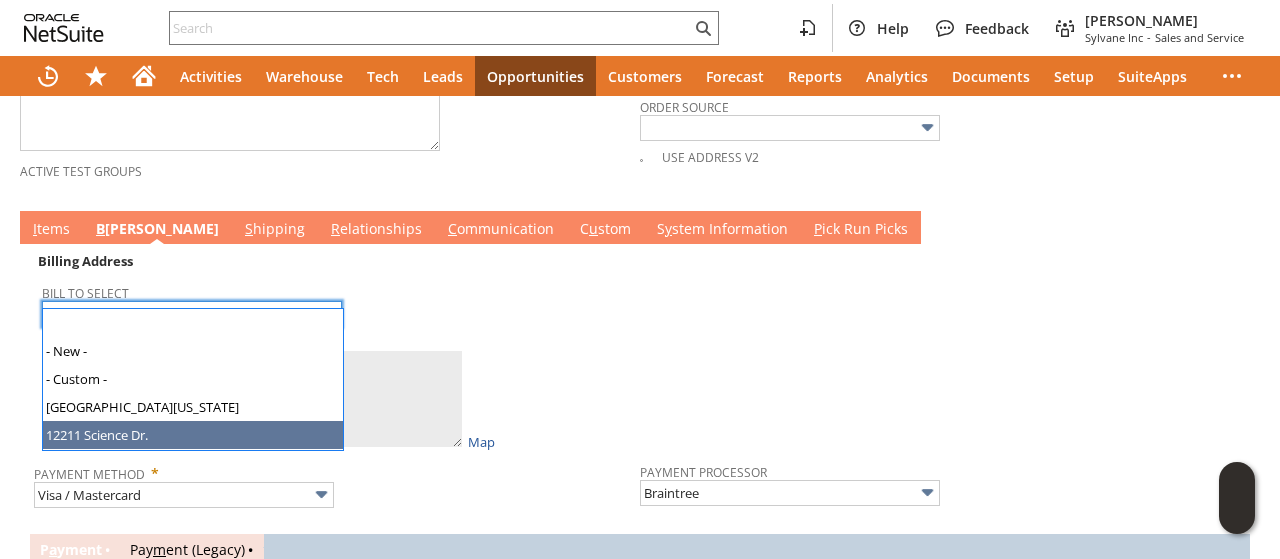 type on "12211 Science Dr." 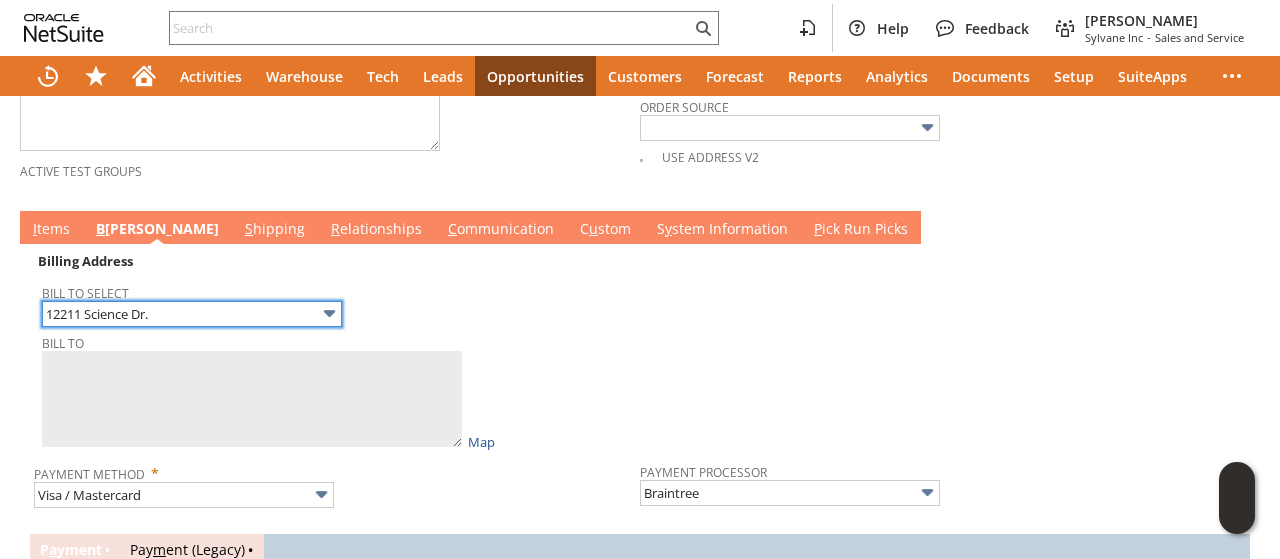 type on "NAWCTSD
12211 Science Dr.
Orlando FL 32826
United States" 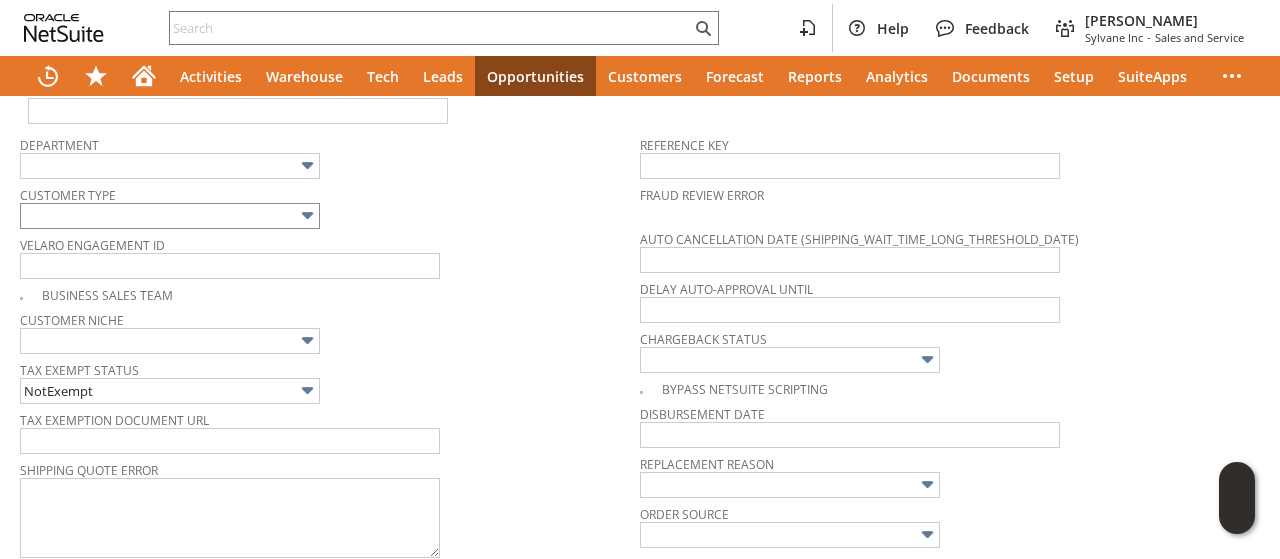scroll, scrollTop: 523, scrollLeft: 0, axis: vertical 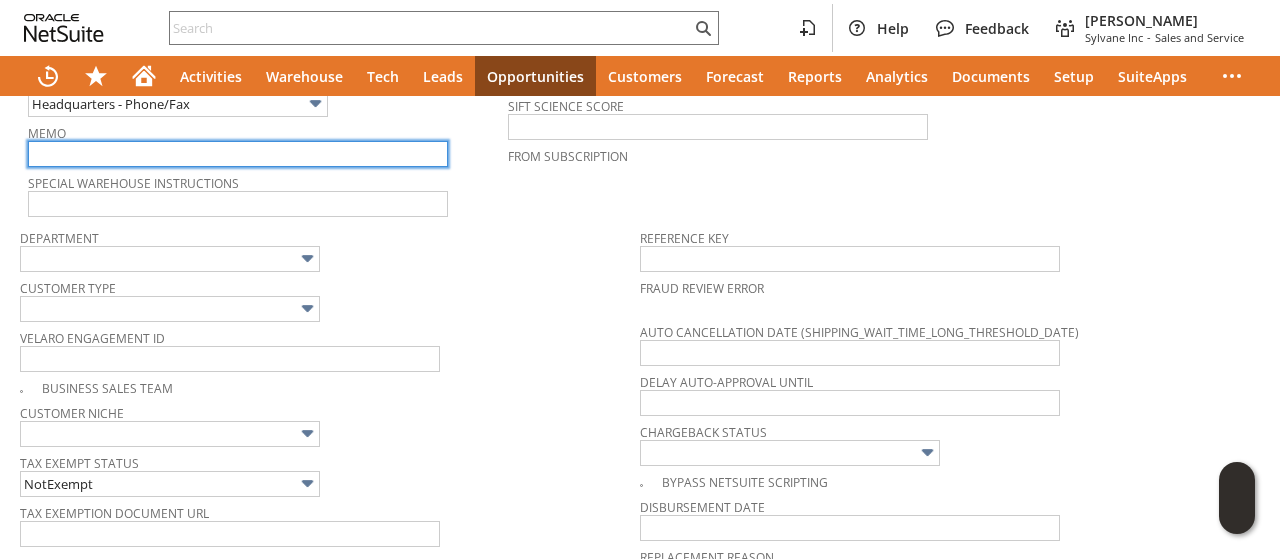 click at bounding box center (238, 154) 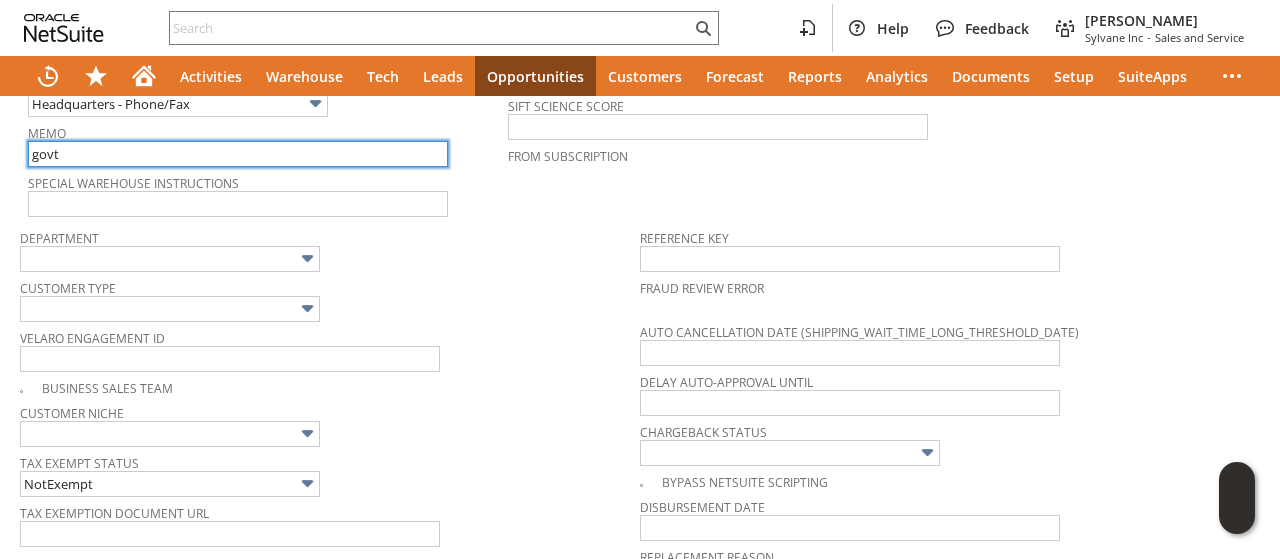 type on "govt p card tax exempt" 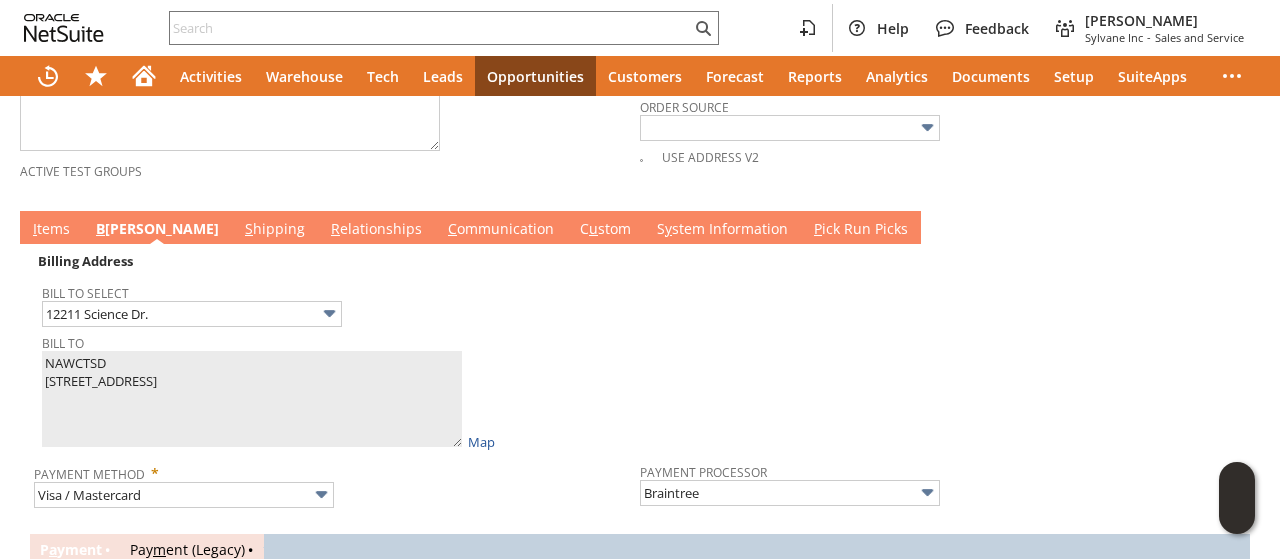 click on "I" at bounding box center [35, 228] 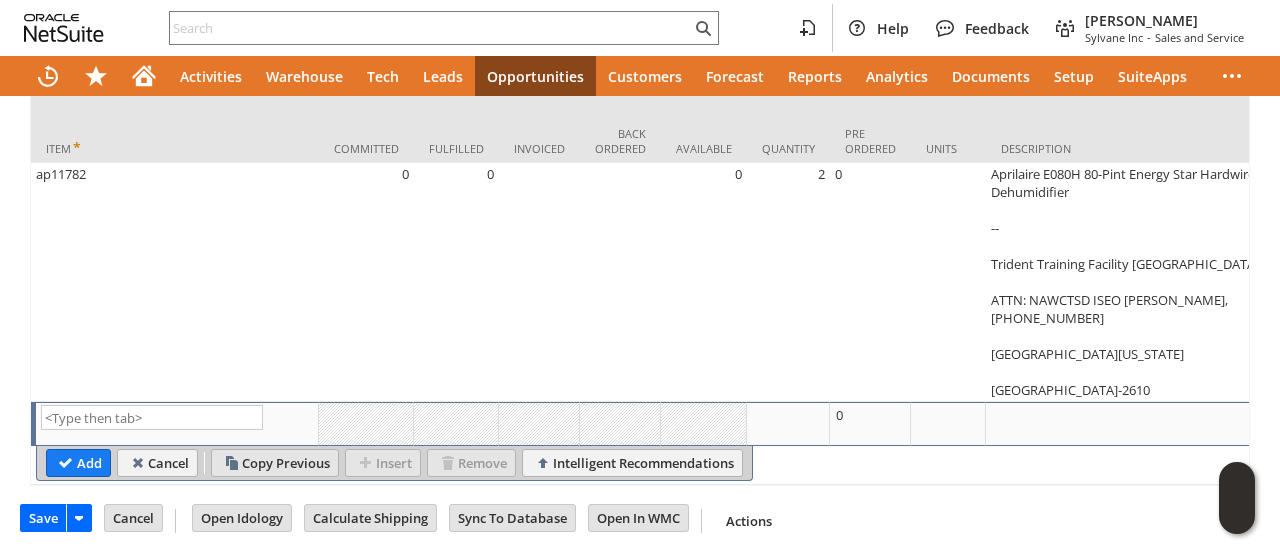 scroll, scrollTop: 1384, scrollLeft: 0, axis: vertical 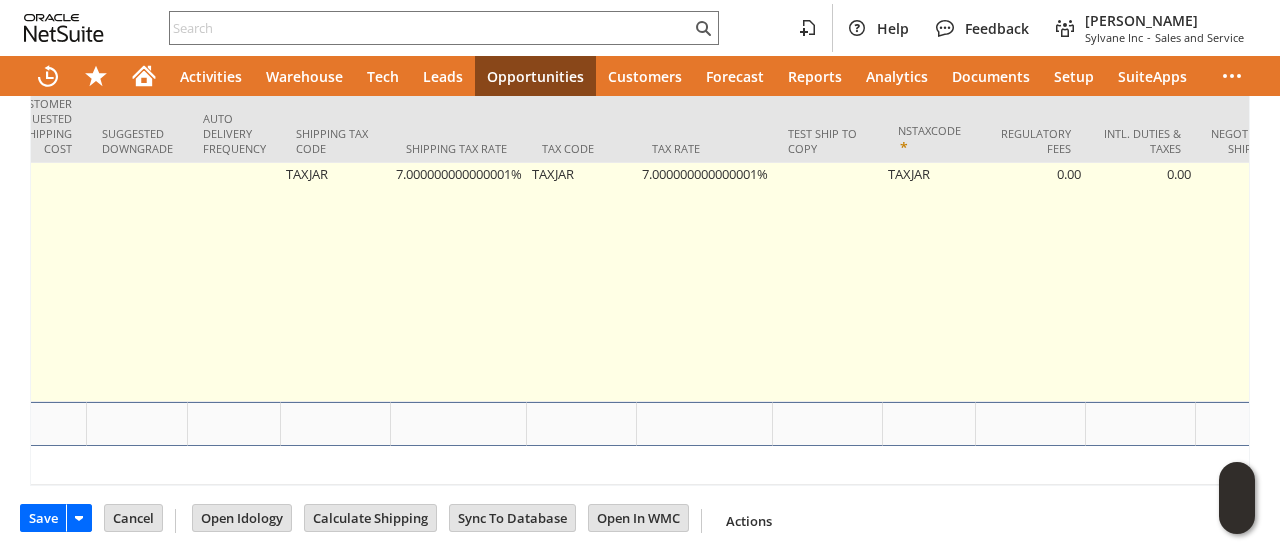 click on "7.000000000000001%" at bounding box center [705, 282] 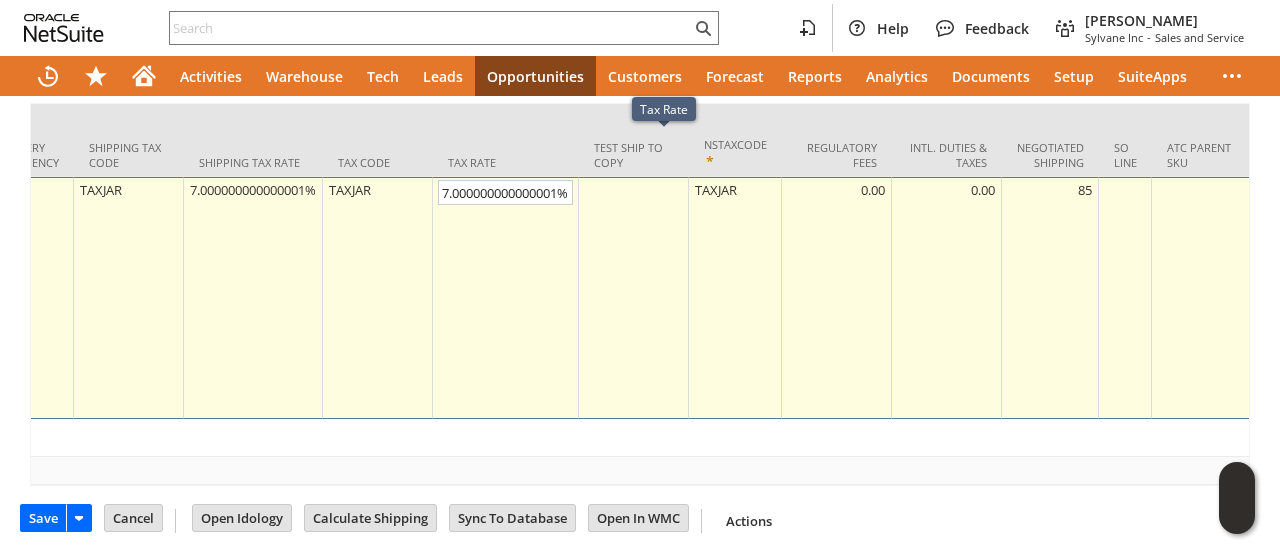 scroll, scrollTop: 1353, scrollLeft: 0, axis: vertical 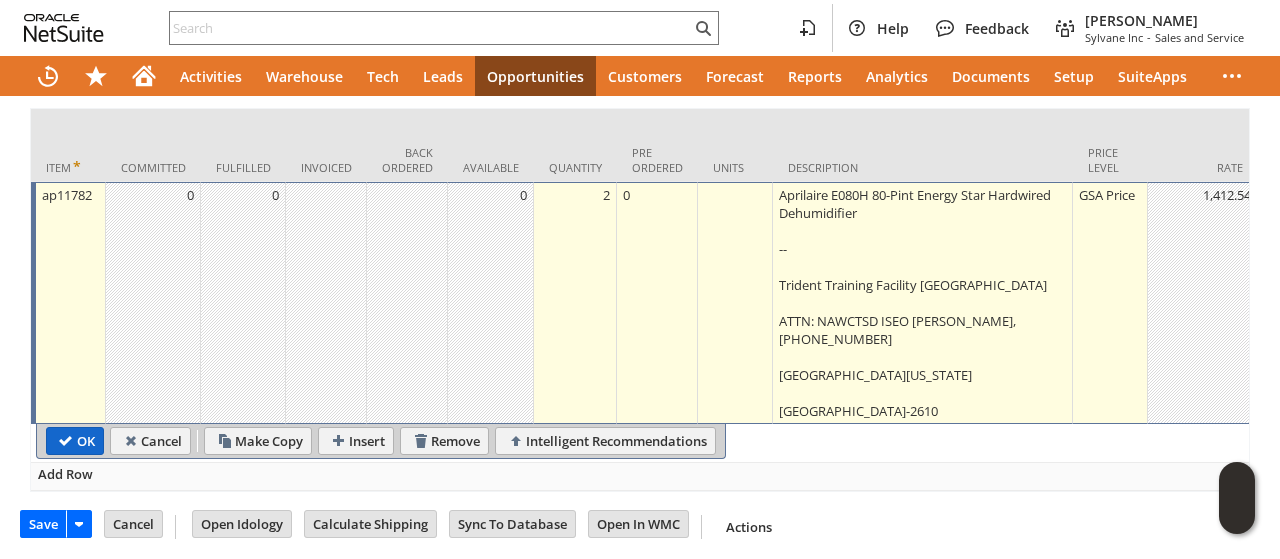 type on "0.0%" 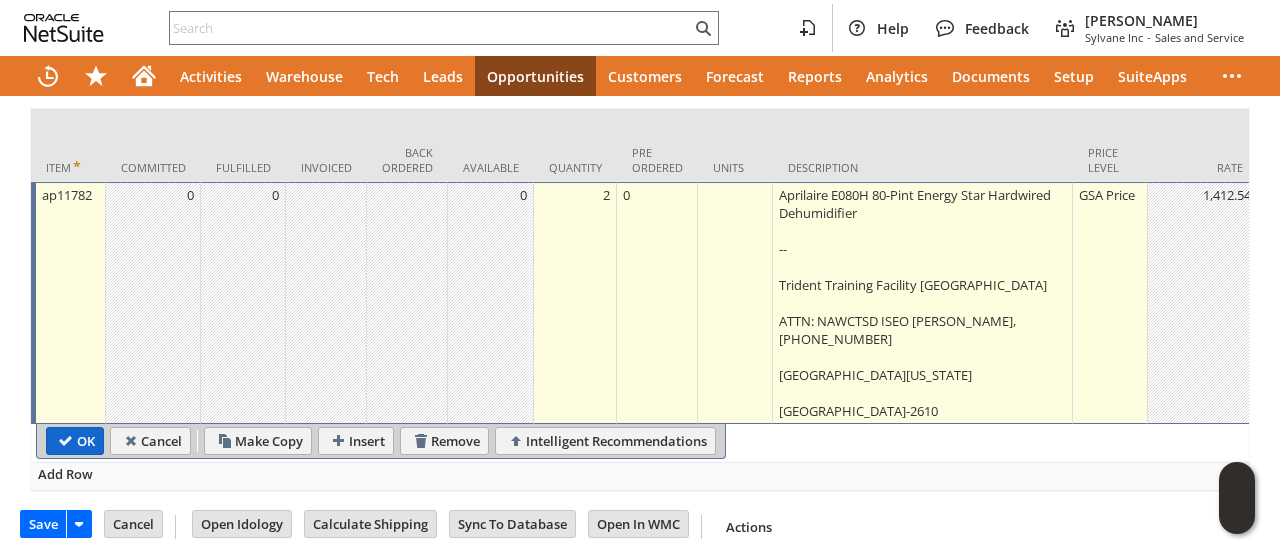 click on "OK" at bounding box center [75, 441] 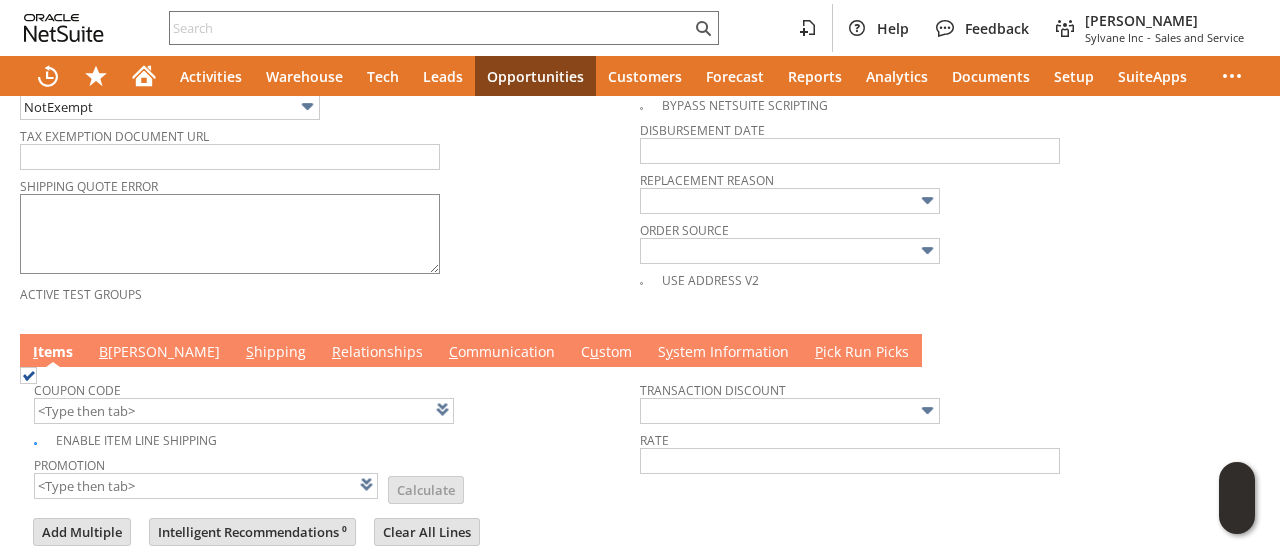 scroll, scrollTop: 1000, scrollLeft: 0, axis: vertical 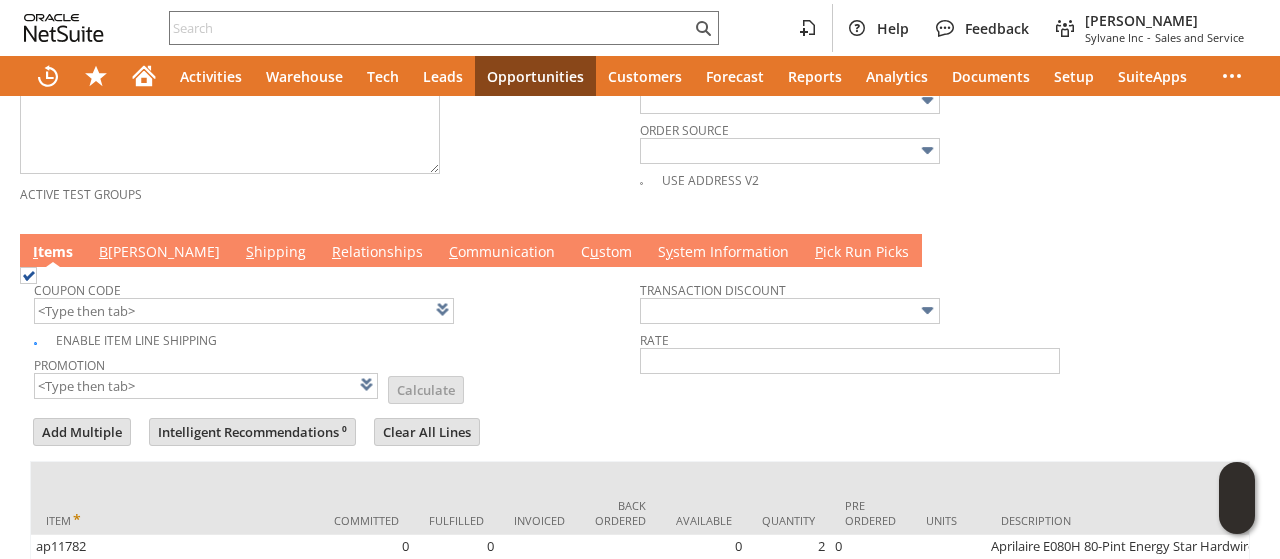 click on "B illing" at bounding box center [159, 253] 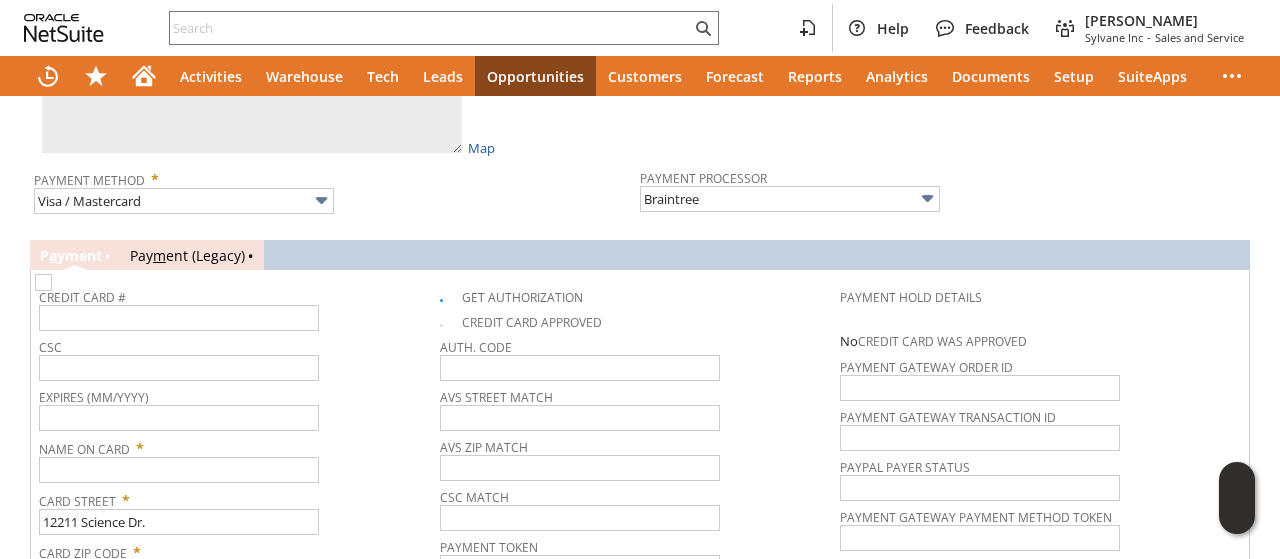 scroll, scrollTop: 1400, scrollLeft: 0, axis: vertical 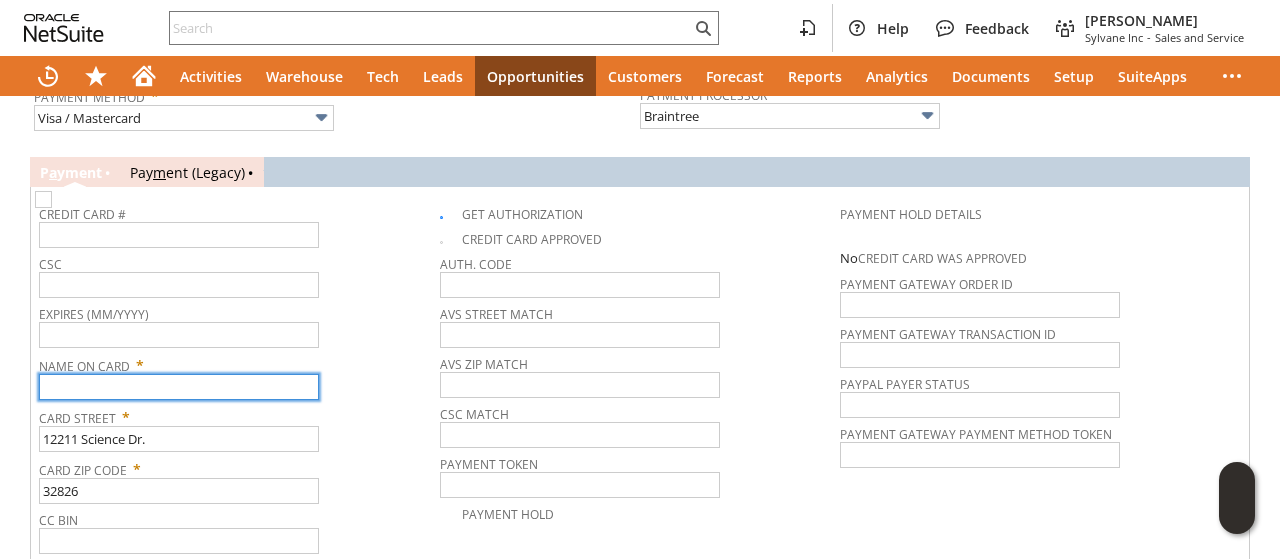 paste on "NAWCTSD" 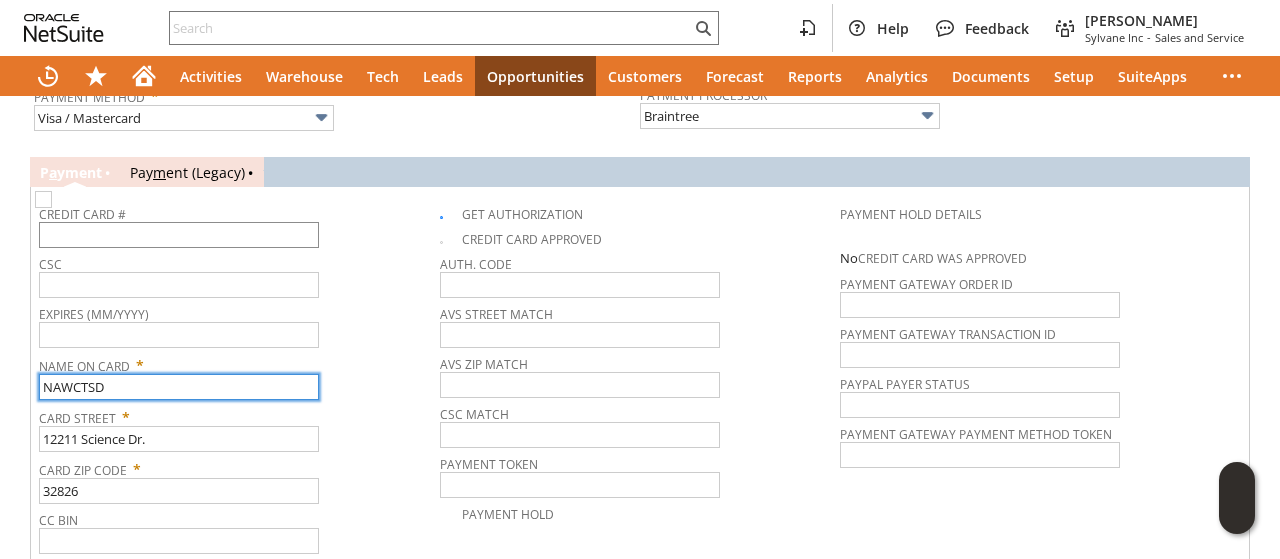 type on "NAWCTSD" 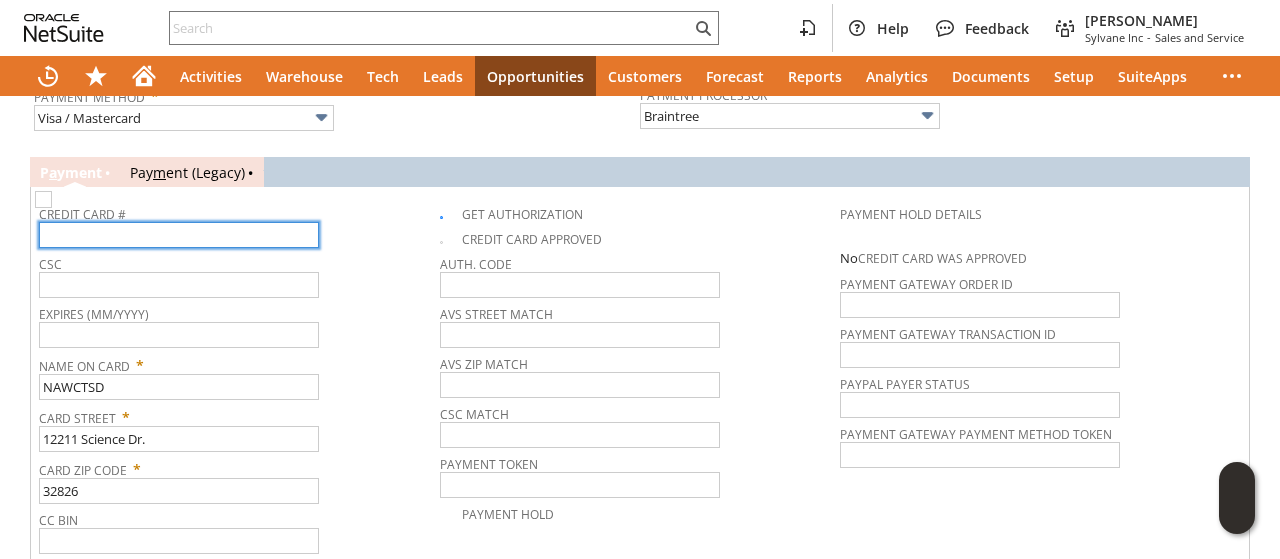 click at bounding box center [179, 235] 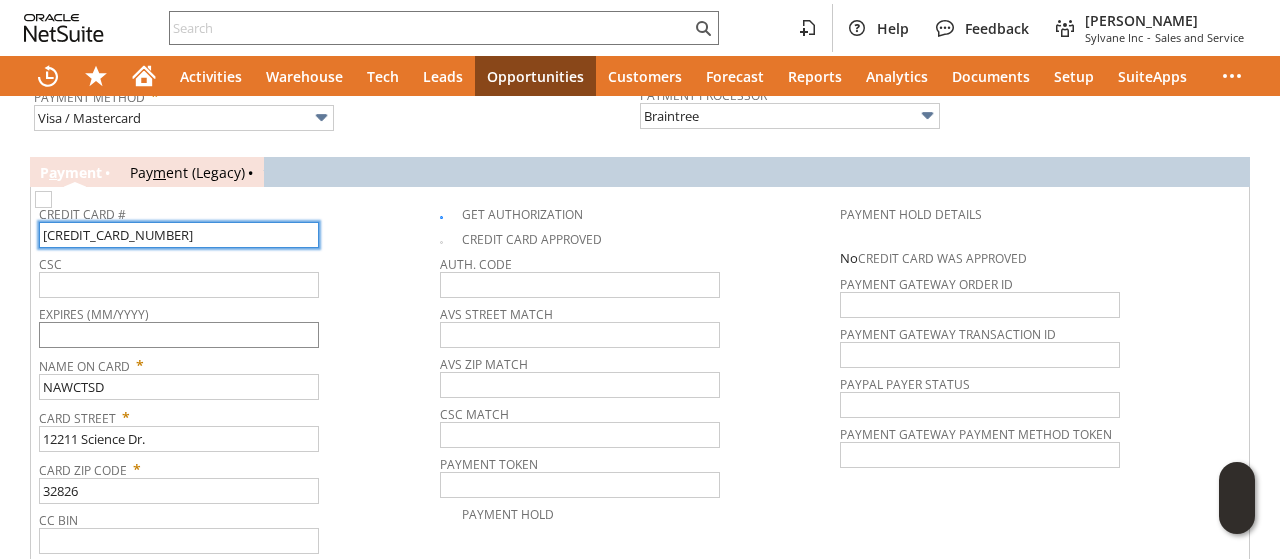 type on "5568628100265090" 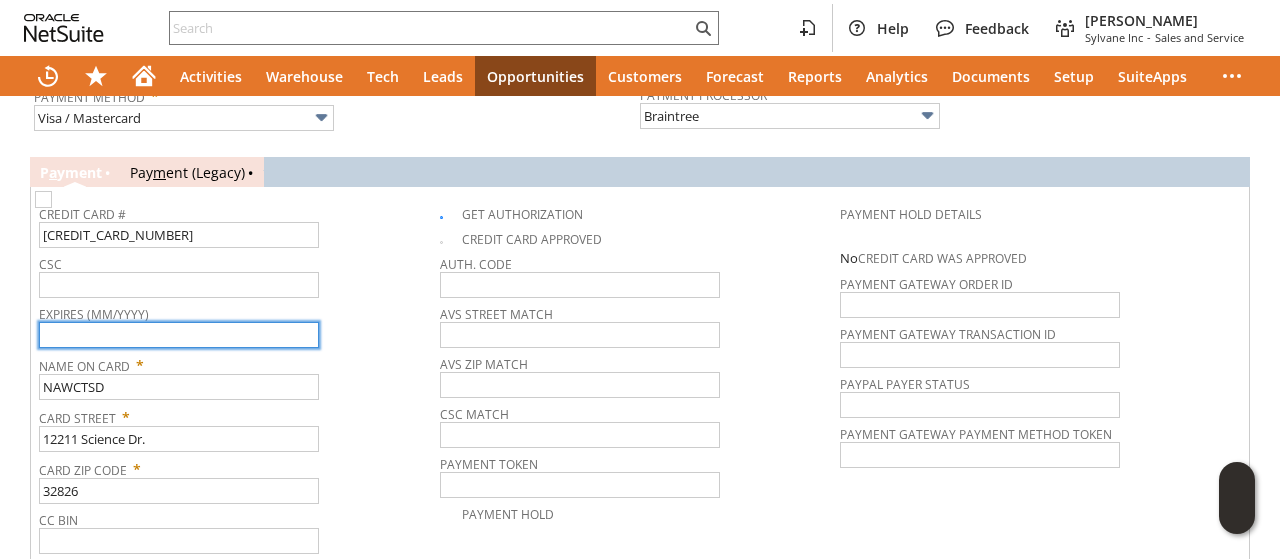 click at bounding box center (179, 335) 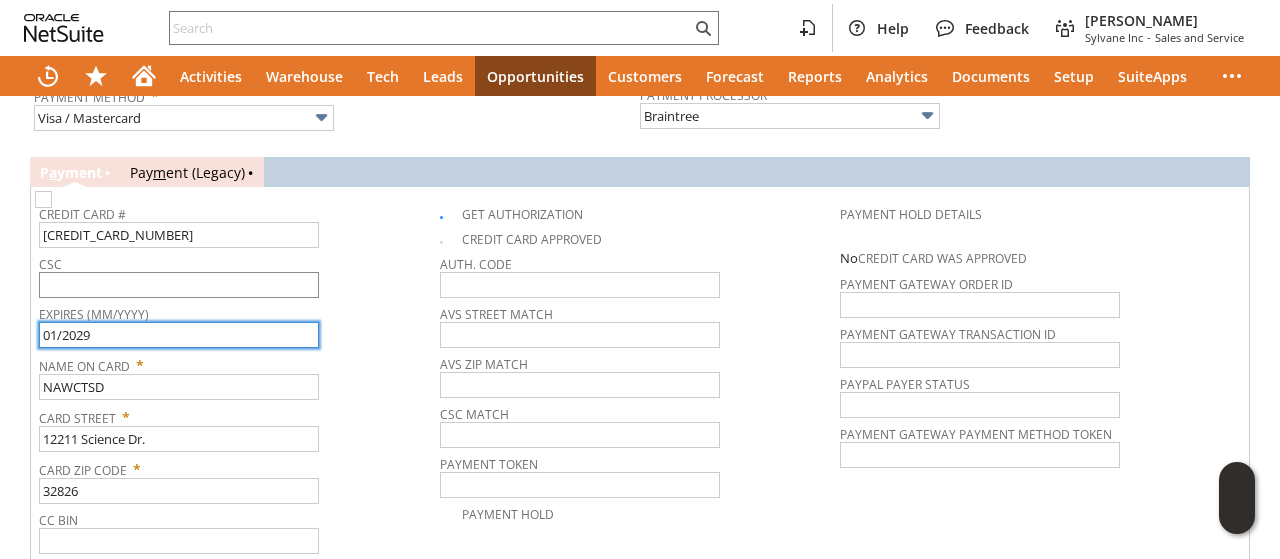 type on "01/2029" 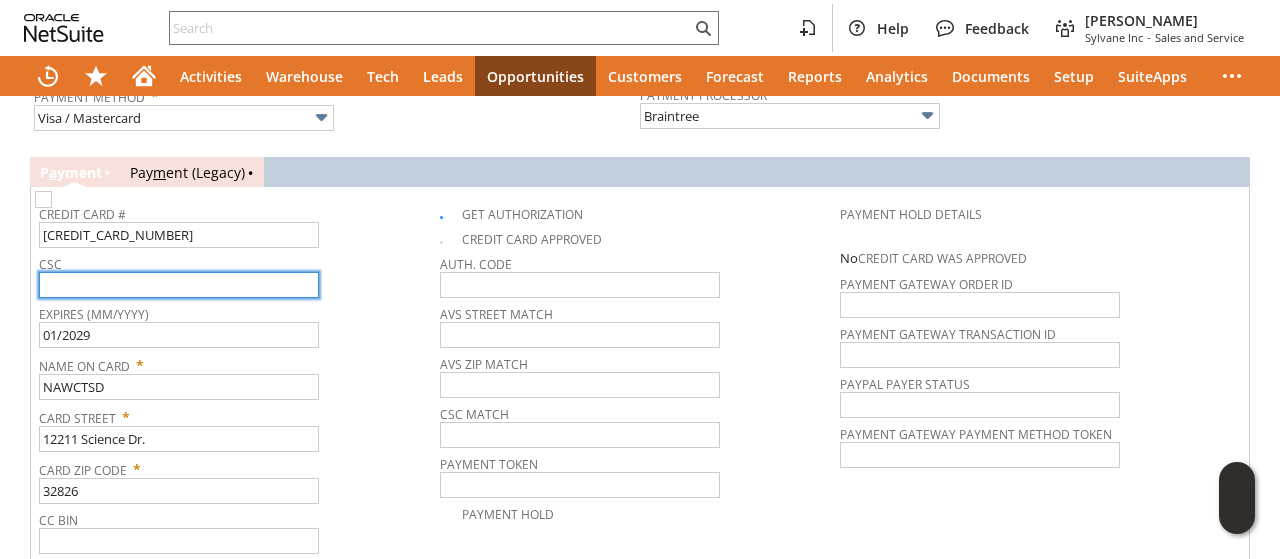 click at bounding box center [179, 285] 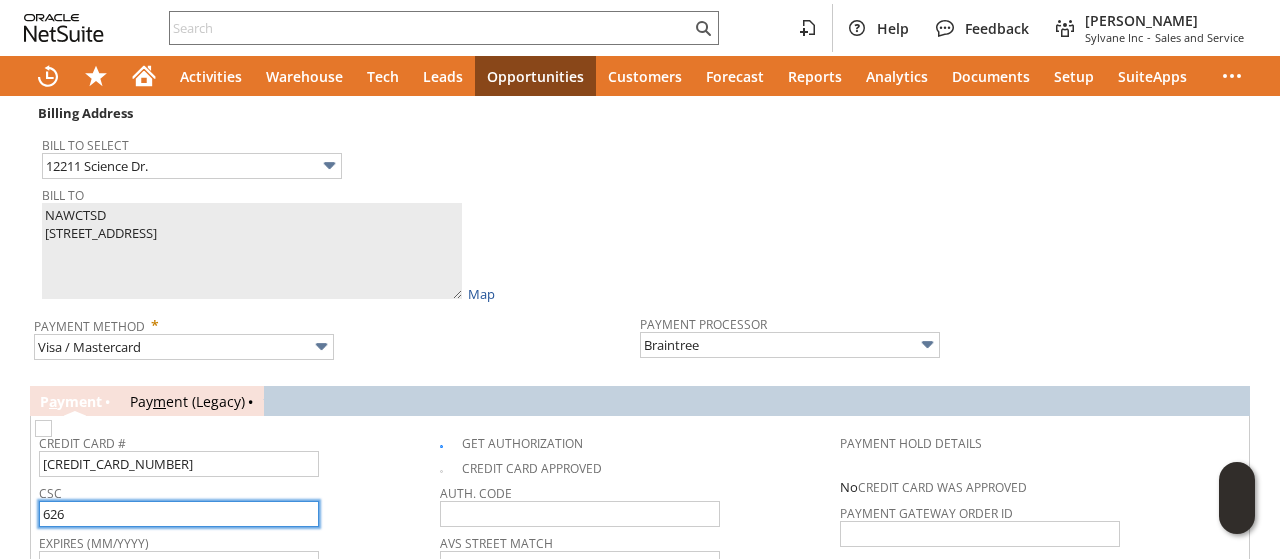 scroll, scrollTop: 1100, scrollLeft: 0, axis: vertical 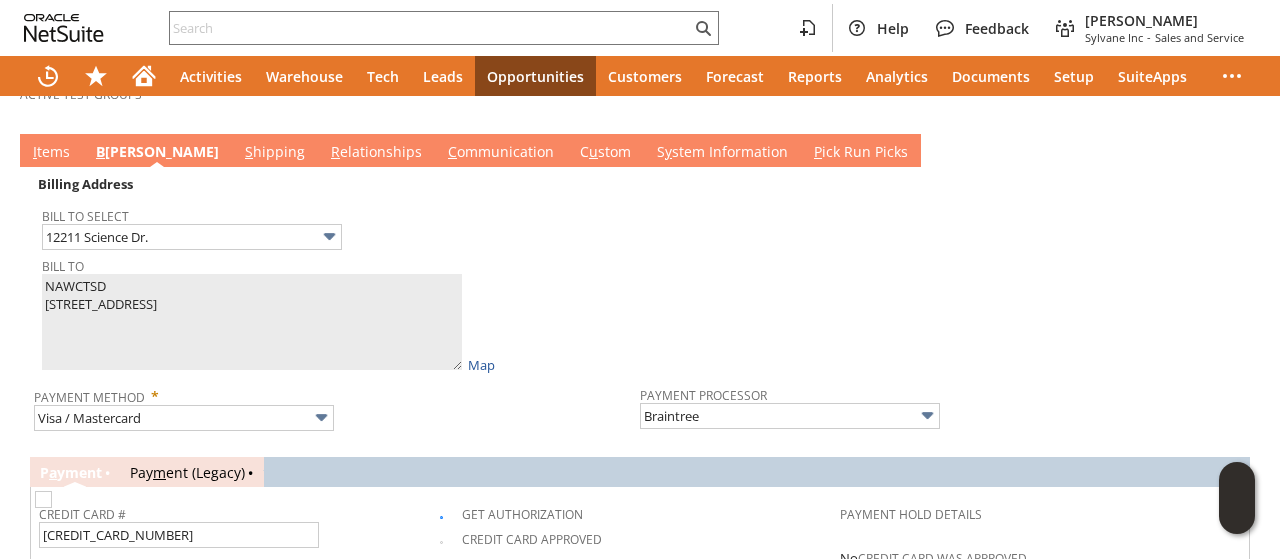 type on "626" 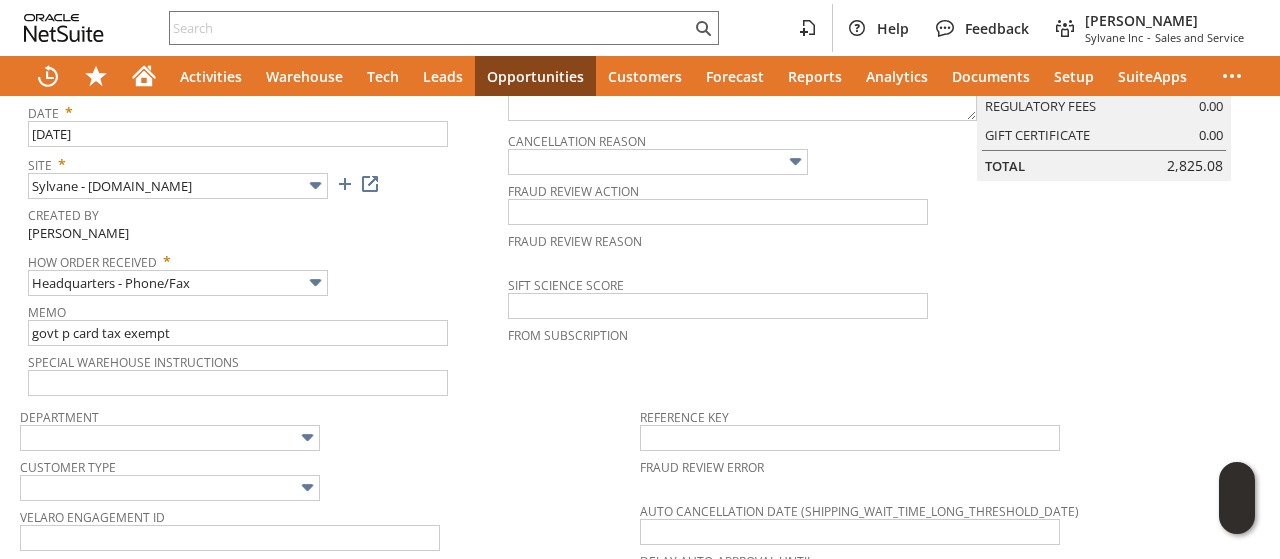 scroll, scrollTop: 800, scrollLeft: 0, axis: vertical 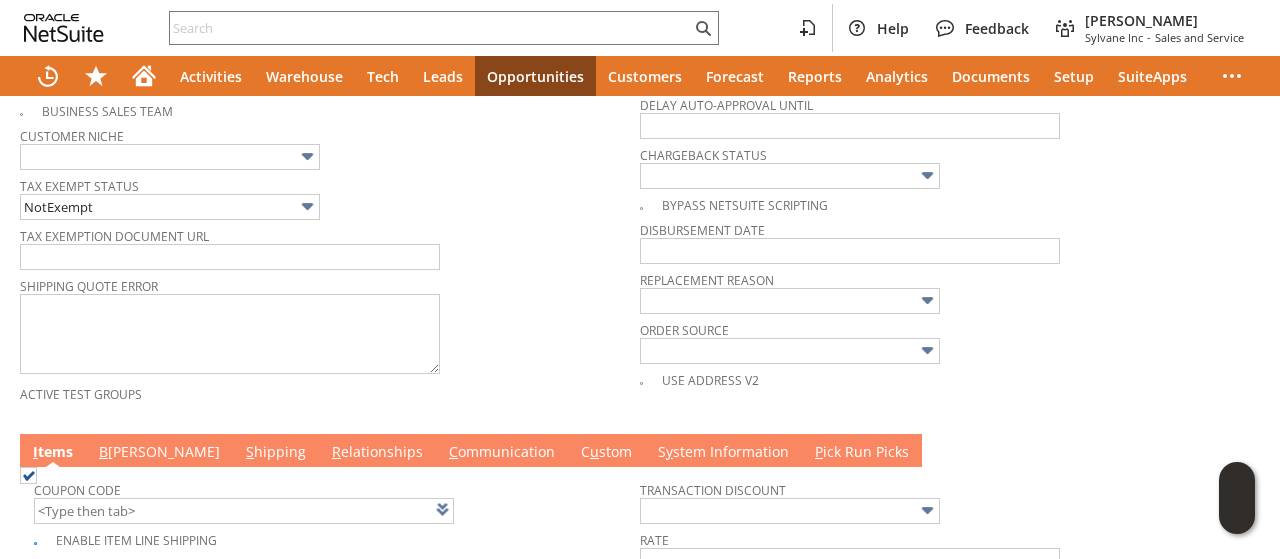 drag, startPoint x: 418, startPoint y: 456, endPoint x: 421, endPoint y: 442, distance: 14.3178215 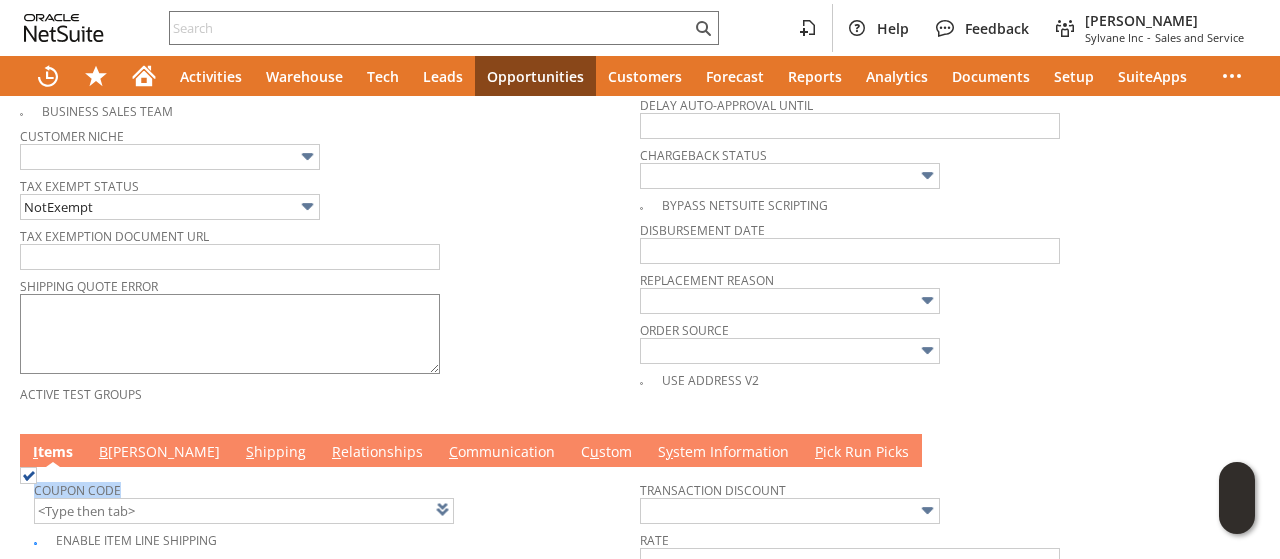 drag, startPoint x: 421, startPoint y: 442, endPoint x: 156, endPoint y: 349, distance: 280.84515 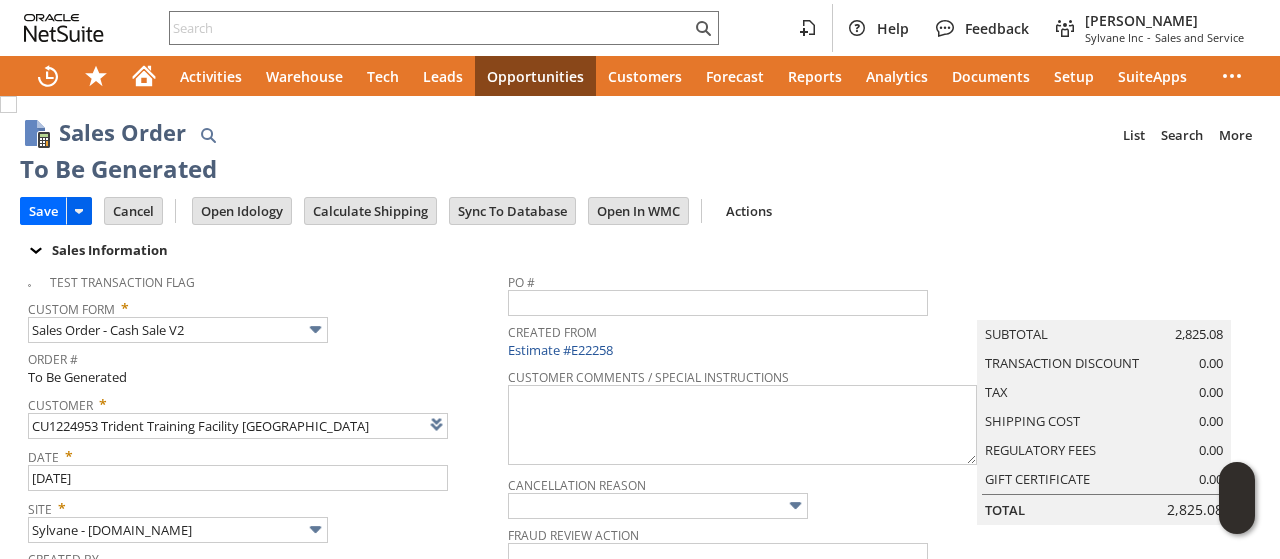 scroll, scrollTop: 0, scrollLeft: 0, axis: both 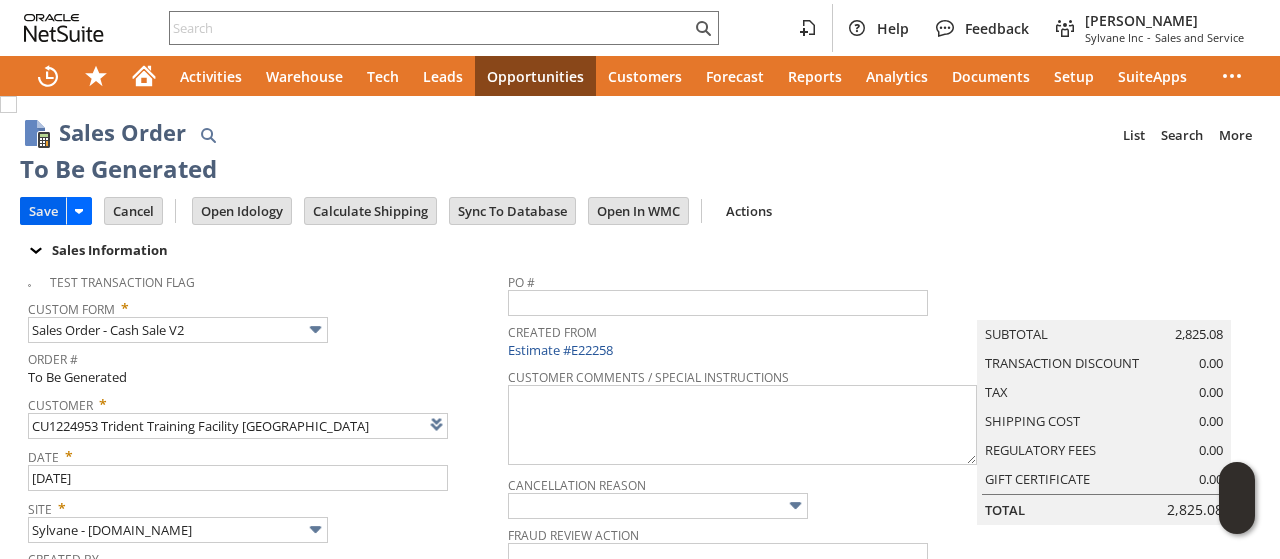 click on "Save" at bounding box center [43, 211] 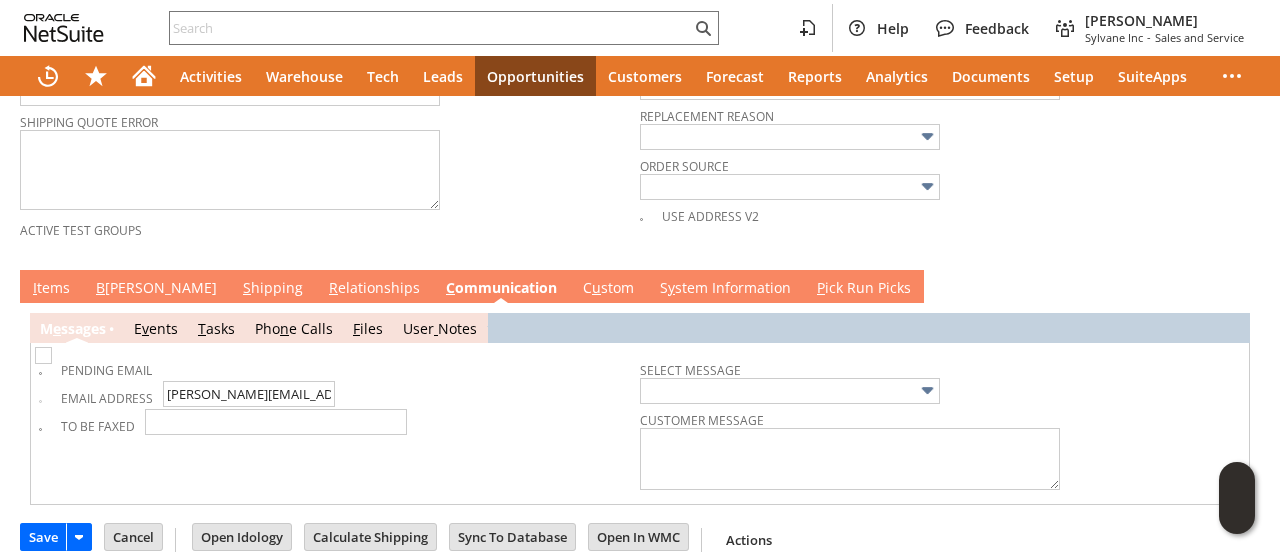 scroll, scrollTop: 464, scrollLeft: 0, axis: vertical 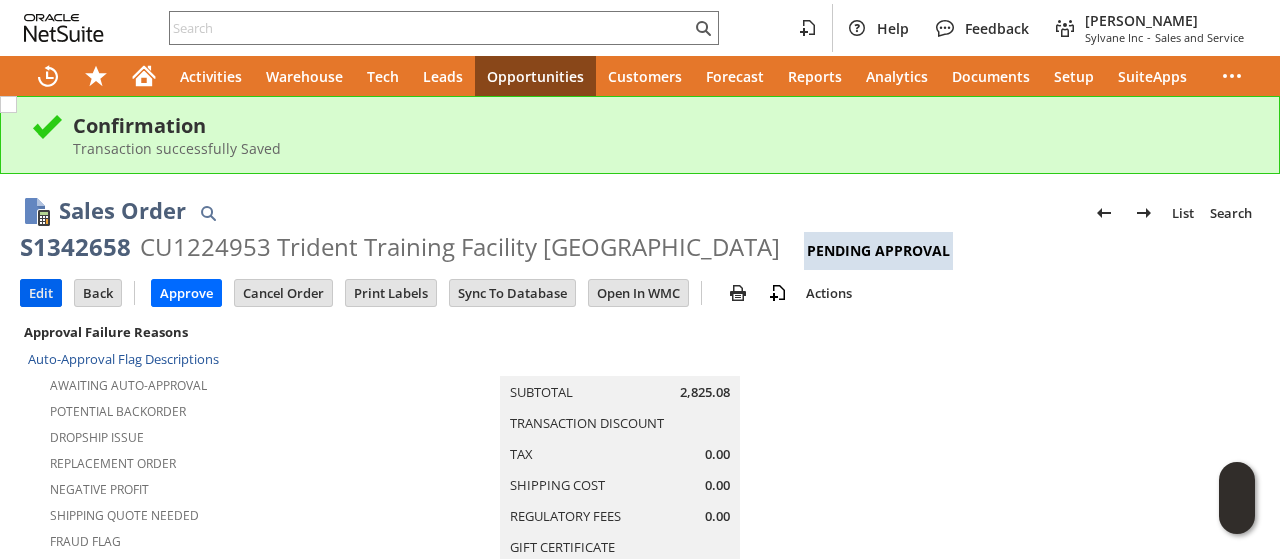 click on "Edit" at bounding box center [41, 293] 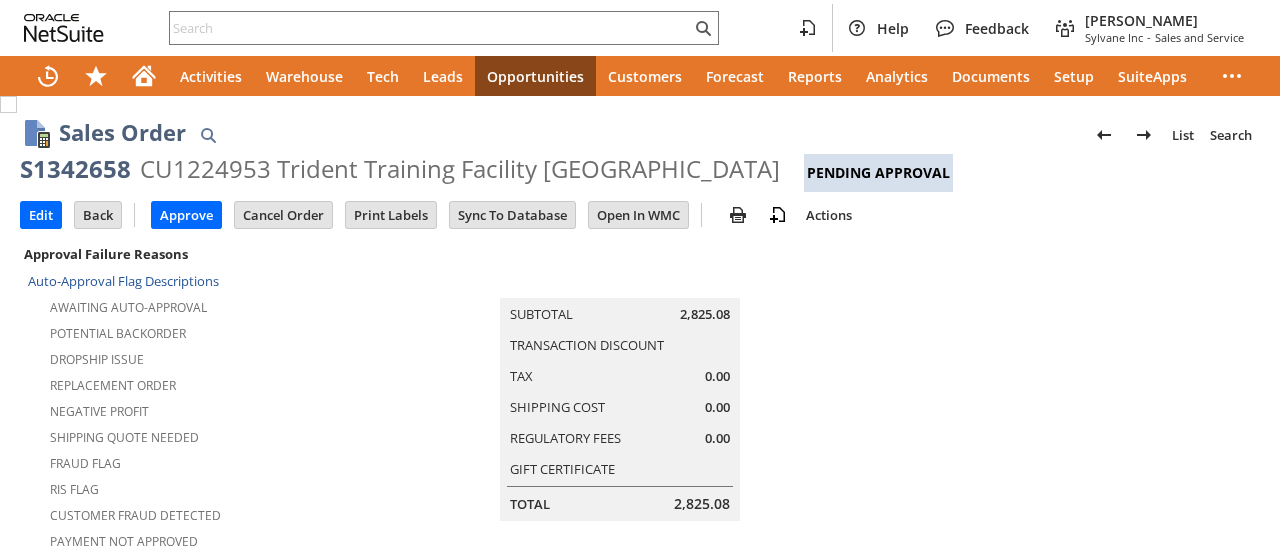 scroll, scrollTop: 0, scrollLeft: 0, axis: both 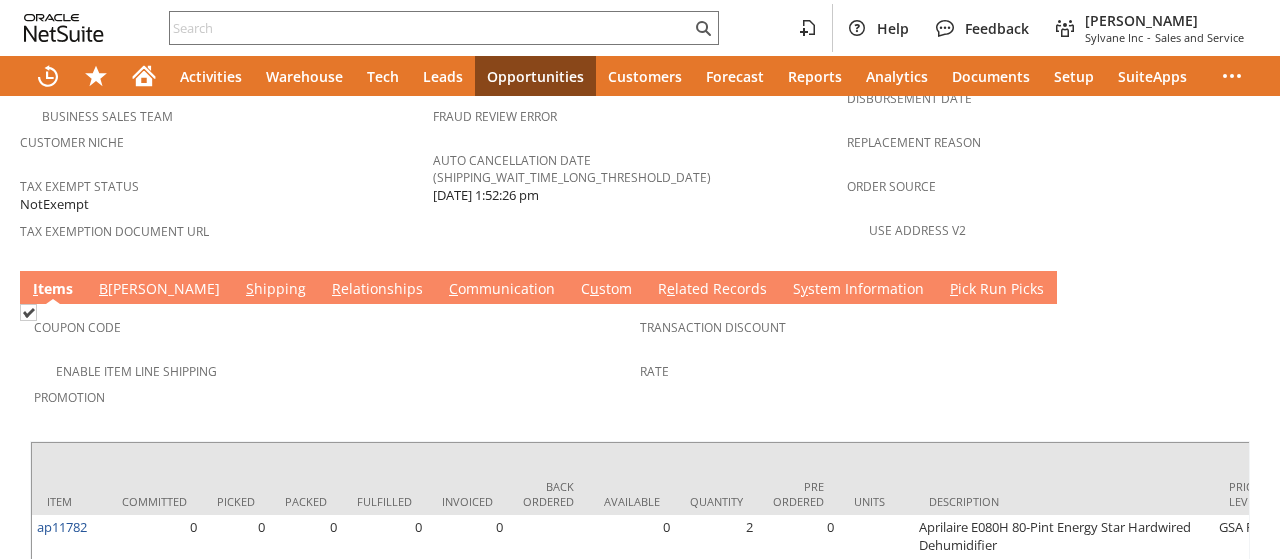 click on "C ommunication" at bounding box center (502, 290) 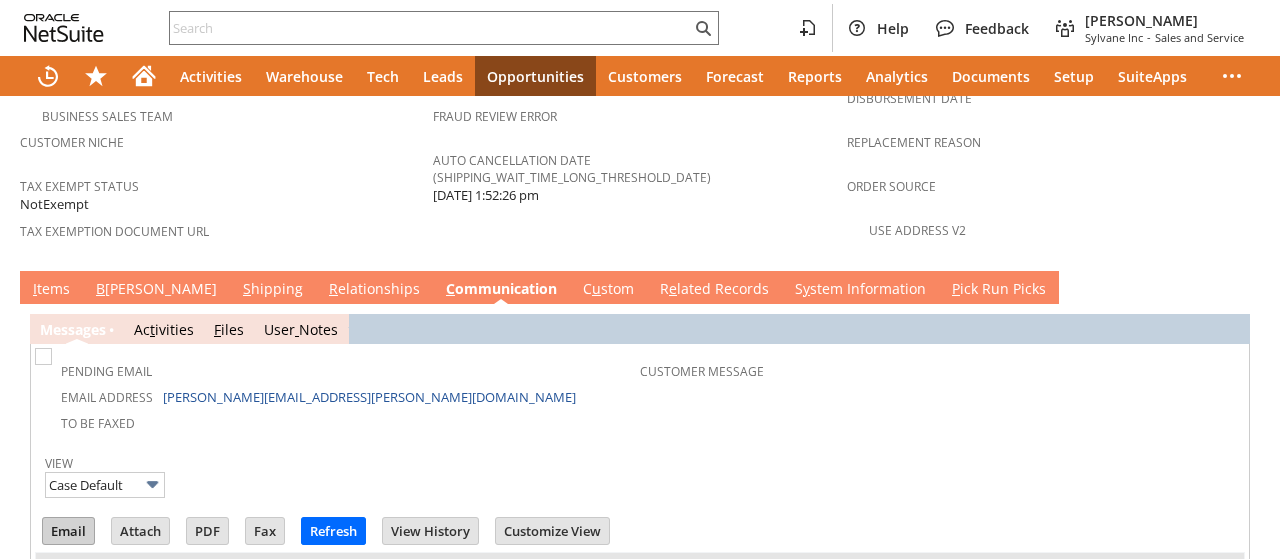 click on "Email" at bounding box center [68, 531] 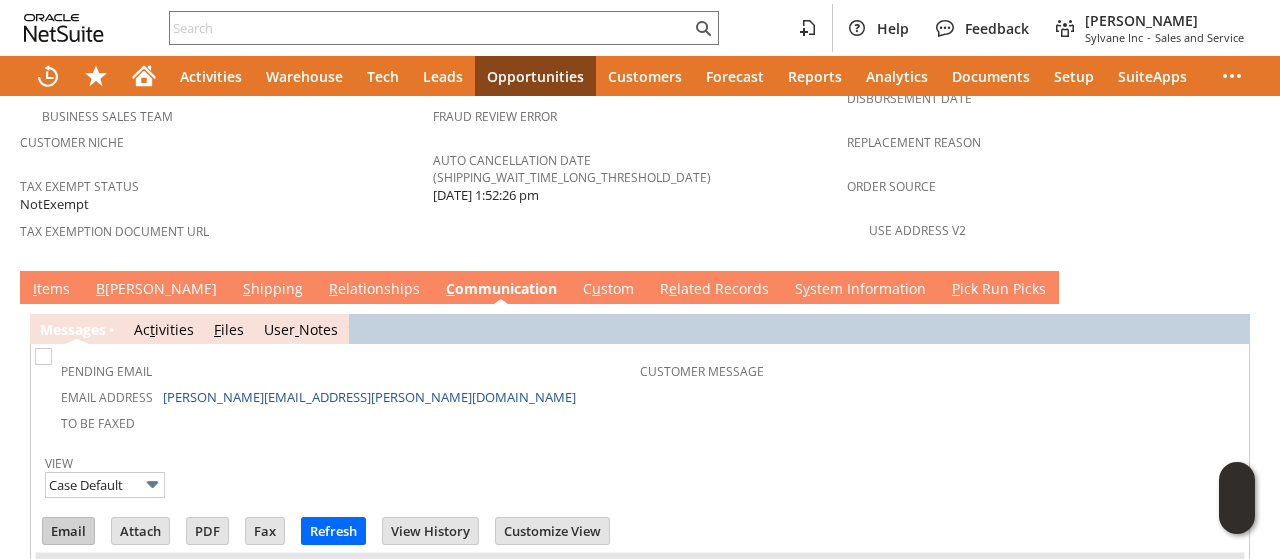scroll, scrollTop: 0, scrollLeft: 0, axis: both 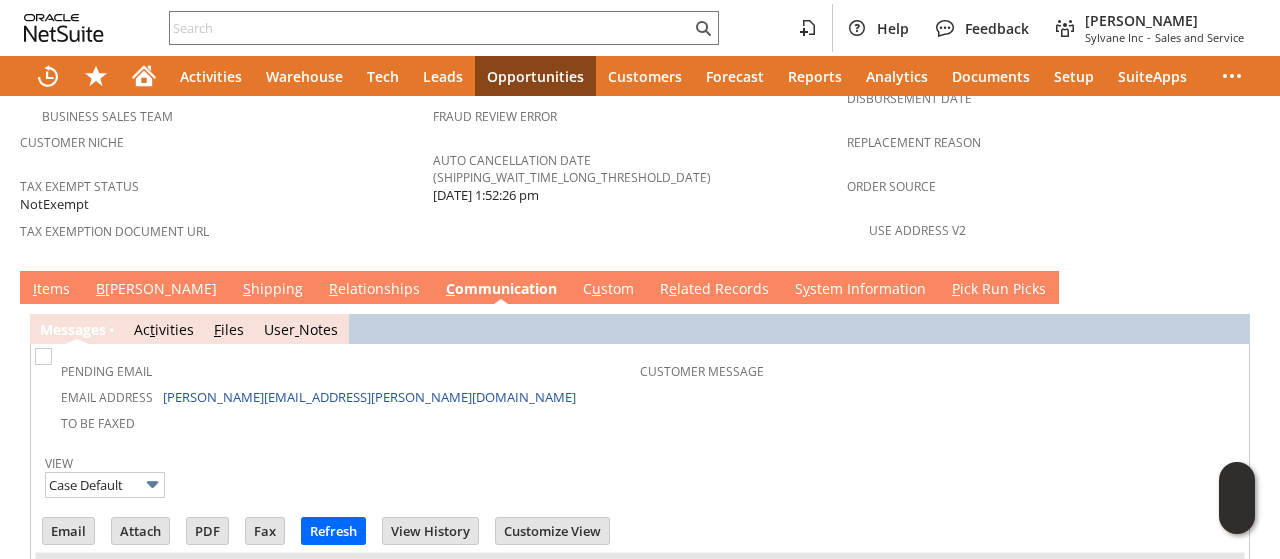click on "Customer Message" at bounding box center [940, 393] 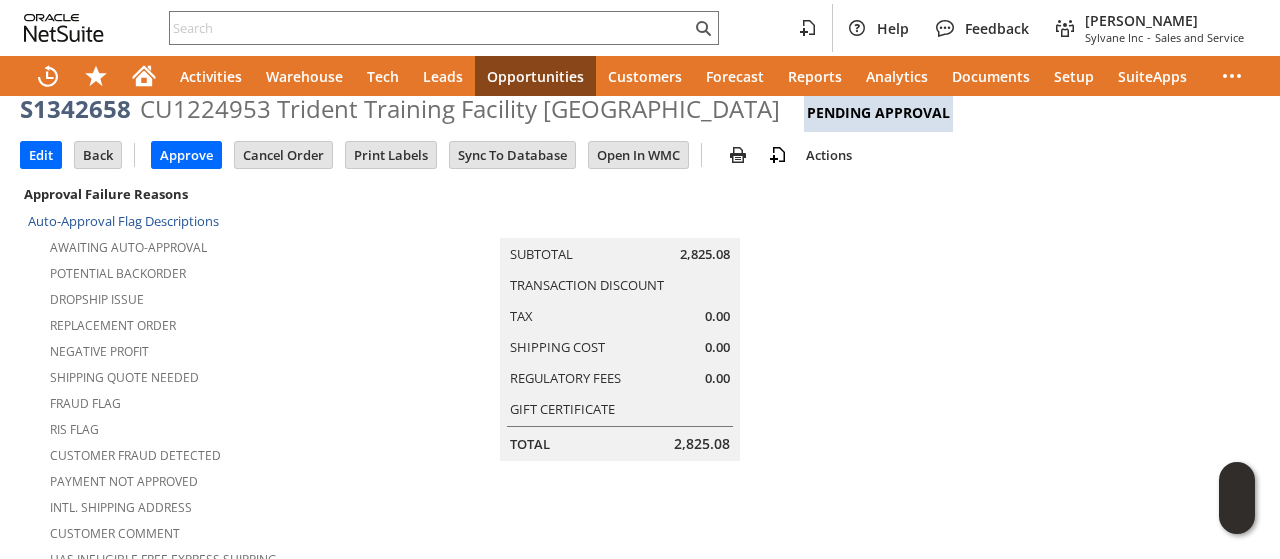 scroll, scrollTop: 0, scrollLeft: 0, axis: both 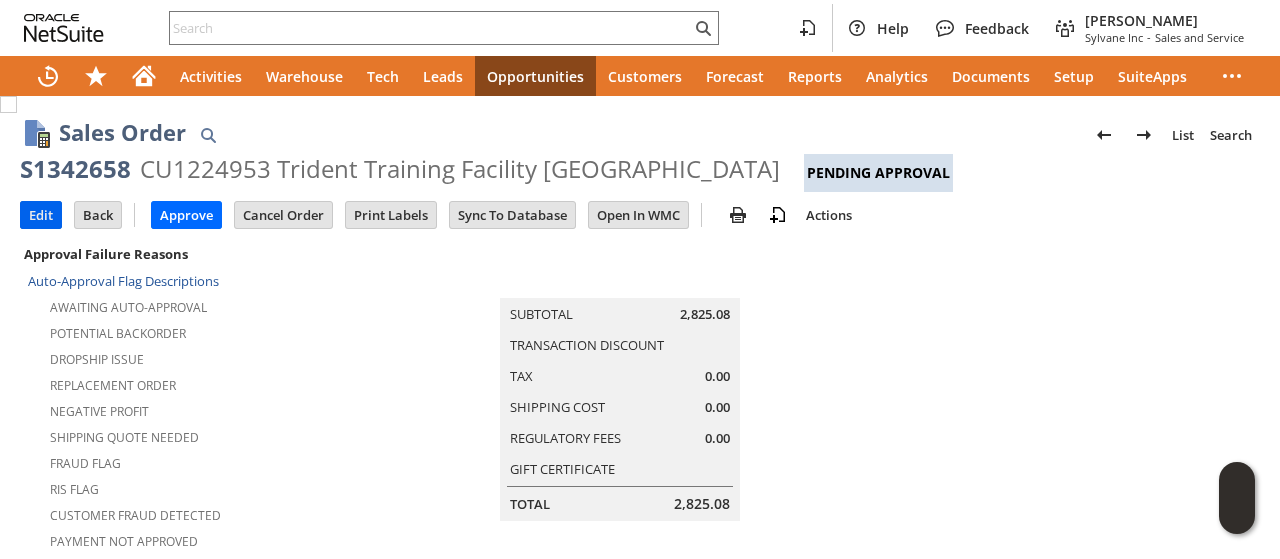 click on "Edit" at bounding box center [41, 215] 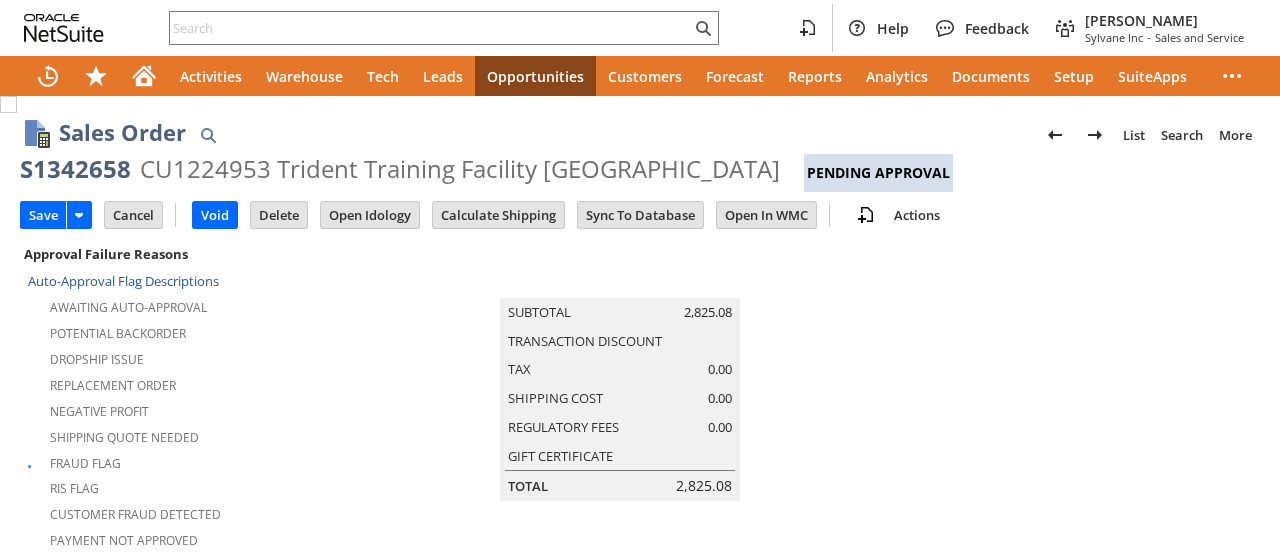 scroll, scrollTop: 0, scrollLeft: 0, axis: both 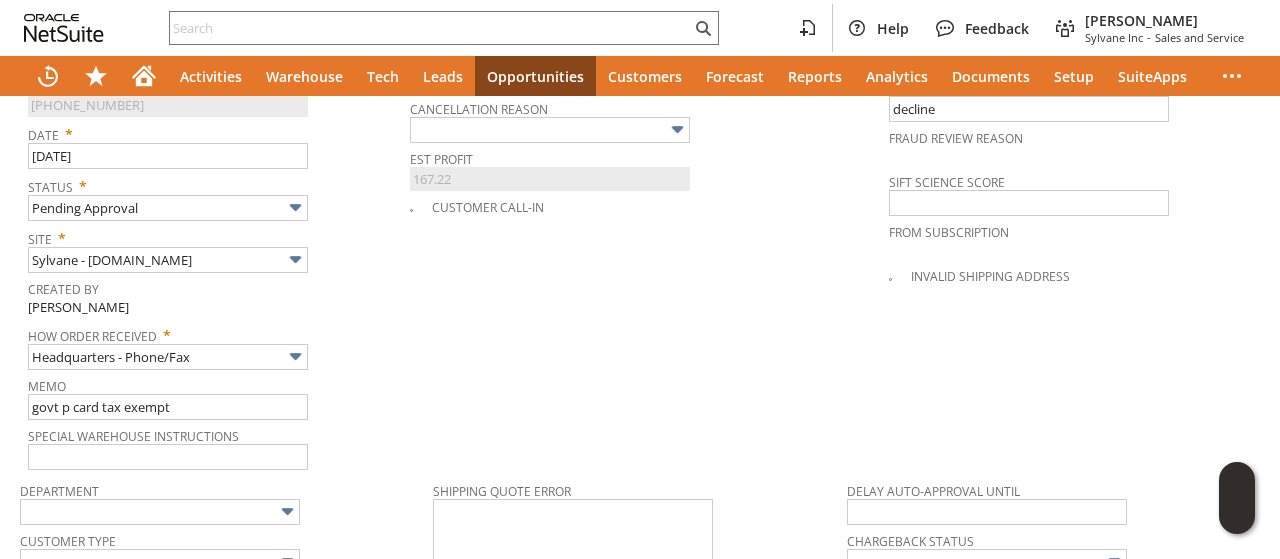 drag, startPoint x: 662, startPoint y: 324, endPoint x: 582, endPoint y: 350, distance: 84.118965 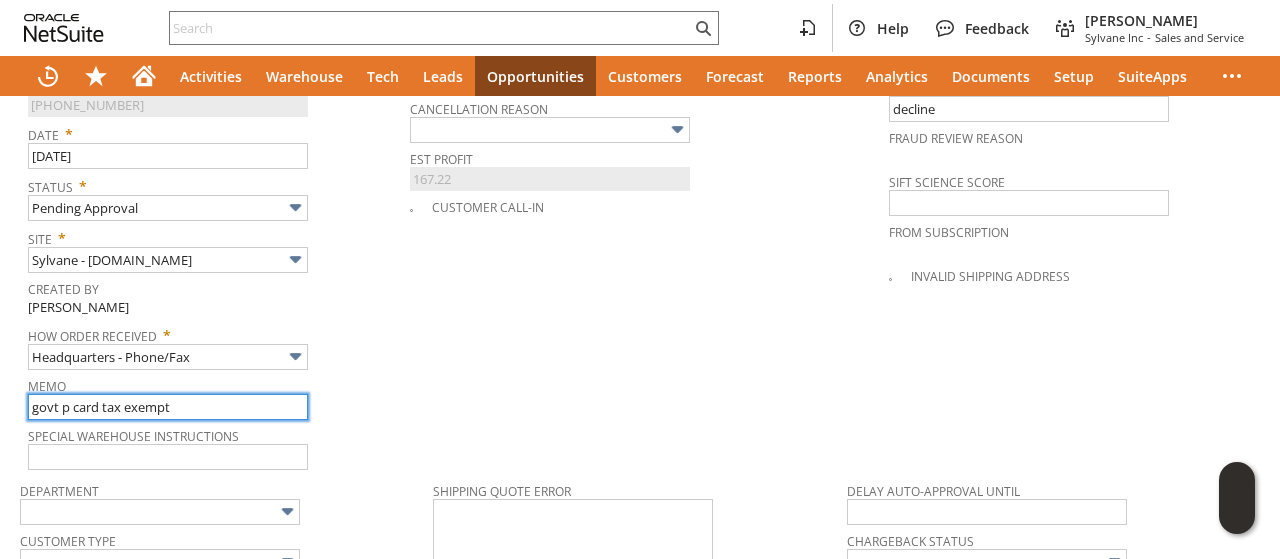 click on "govt p card tax exempt" at bounding box center [168, 407] 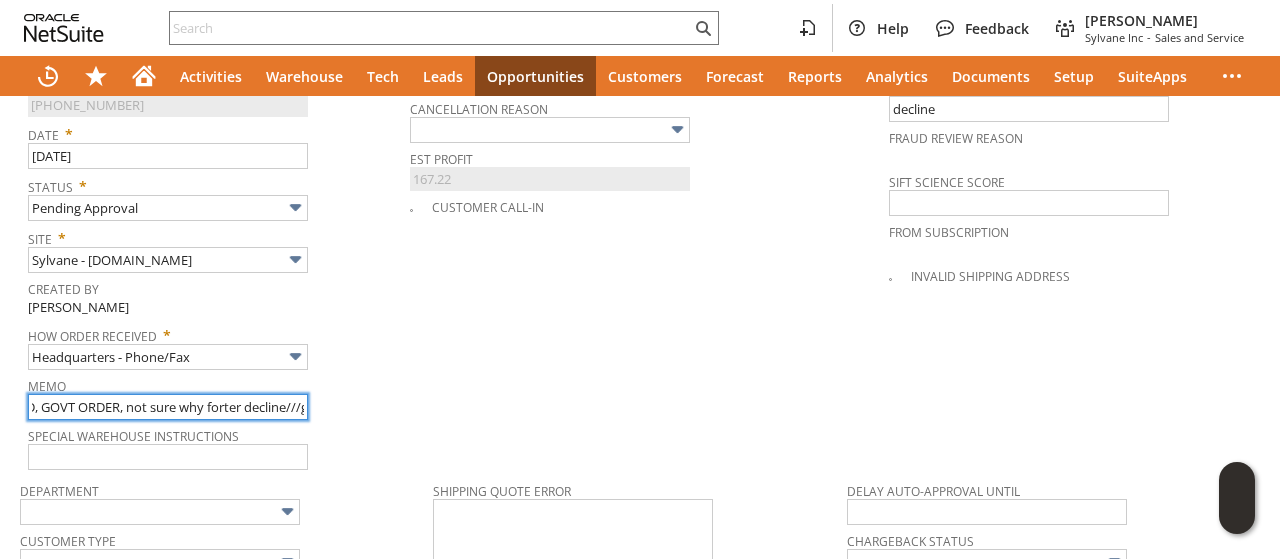 scroll, scrollTop: 0, scrollLeft: 99, axis: horizontal 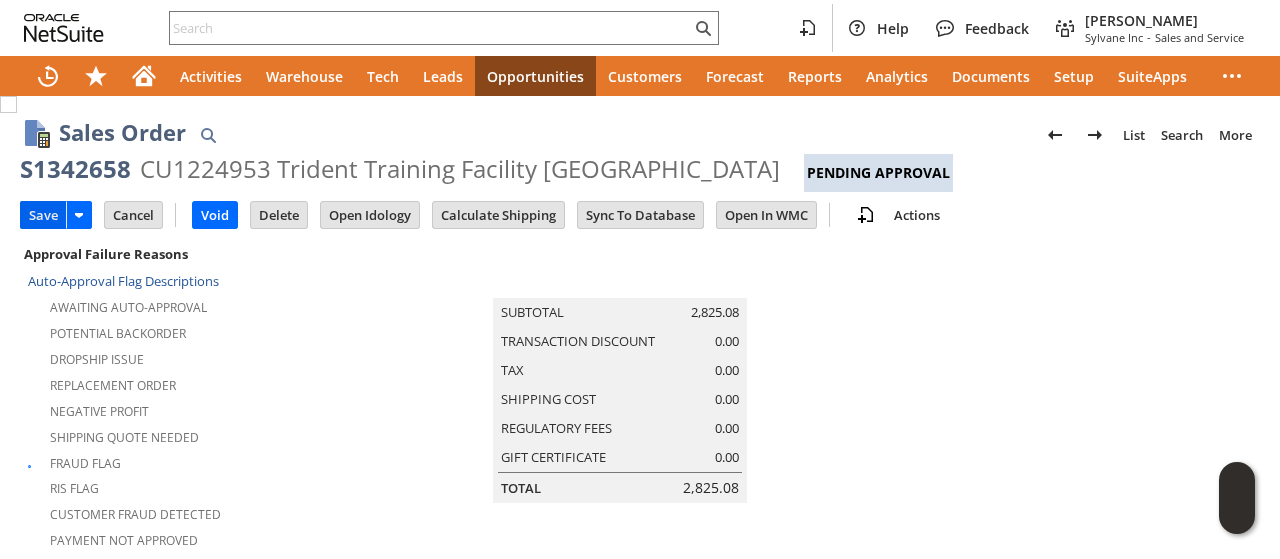 type on "ORDER IS GOOD, GOVT ORDER, not sure why forter decline///govt p card tax exempt" 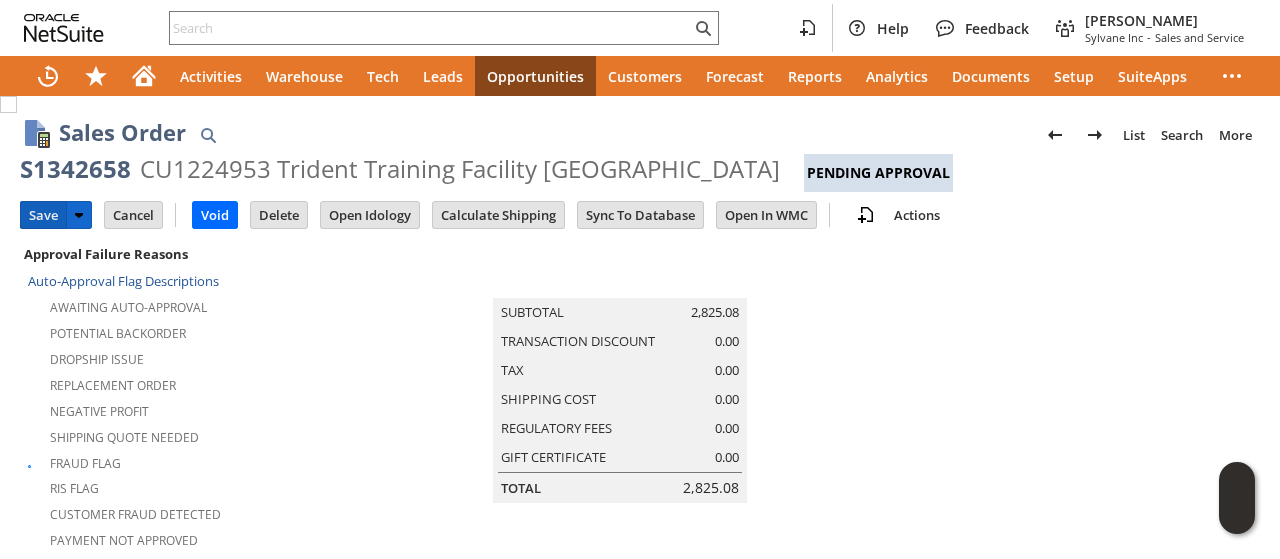 click on "Save" at bounding box center [43, 215] 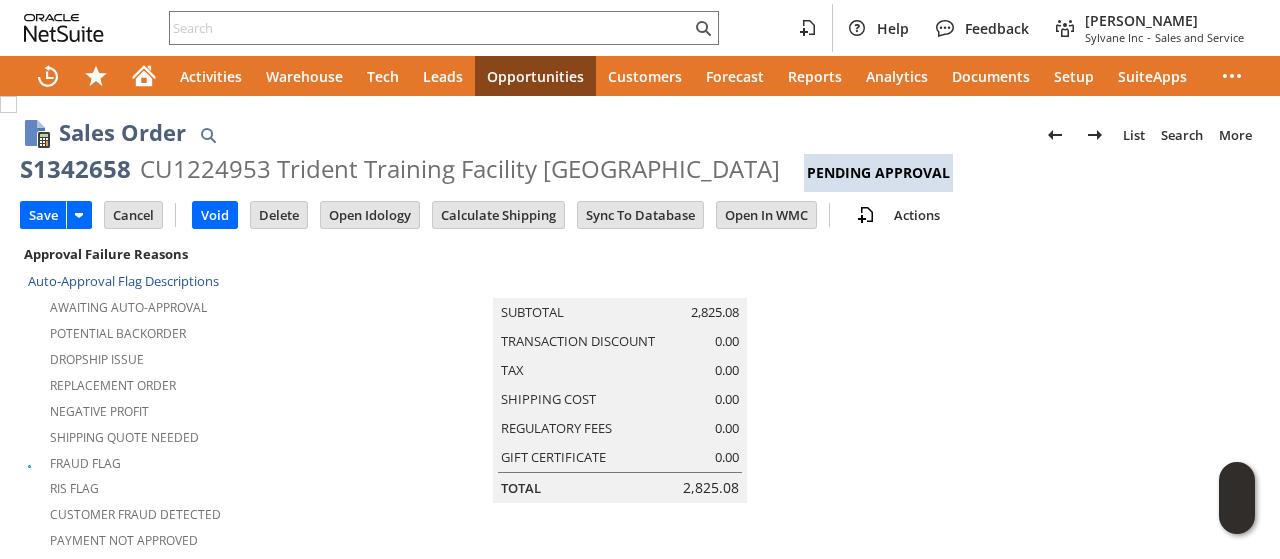 click on "S1342658" at bounding box center [75, 169] 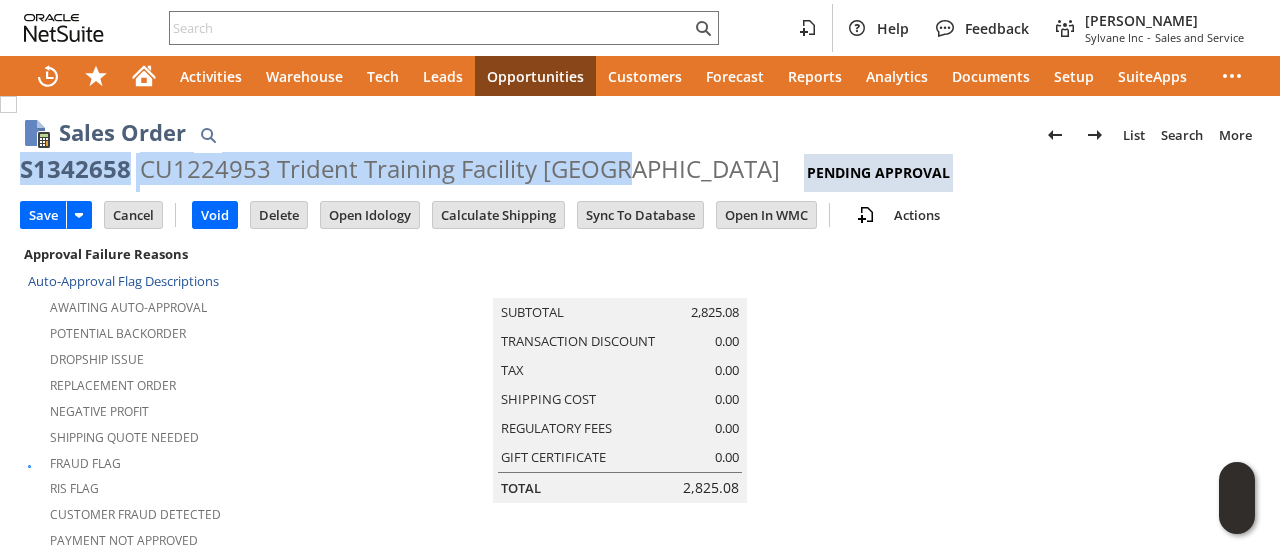 drag, startPoint x: 75, startPoint y: 169, endPoint x: 612, endPoint y: 171, distance: 537.0037 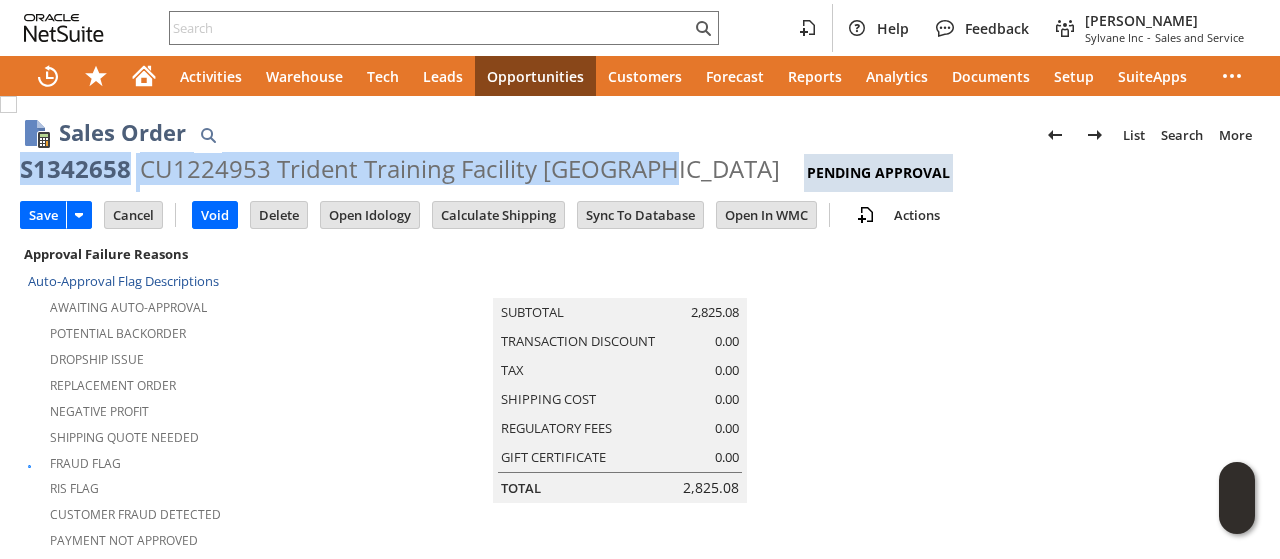 click on "CU1224953 Trident Training Facility [GEOGRAPHIC_DATA]" at bounding box center (460, 169) 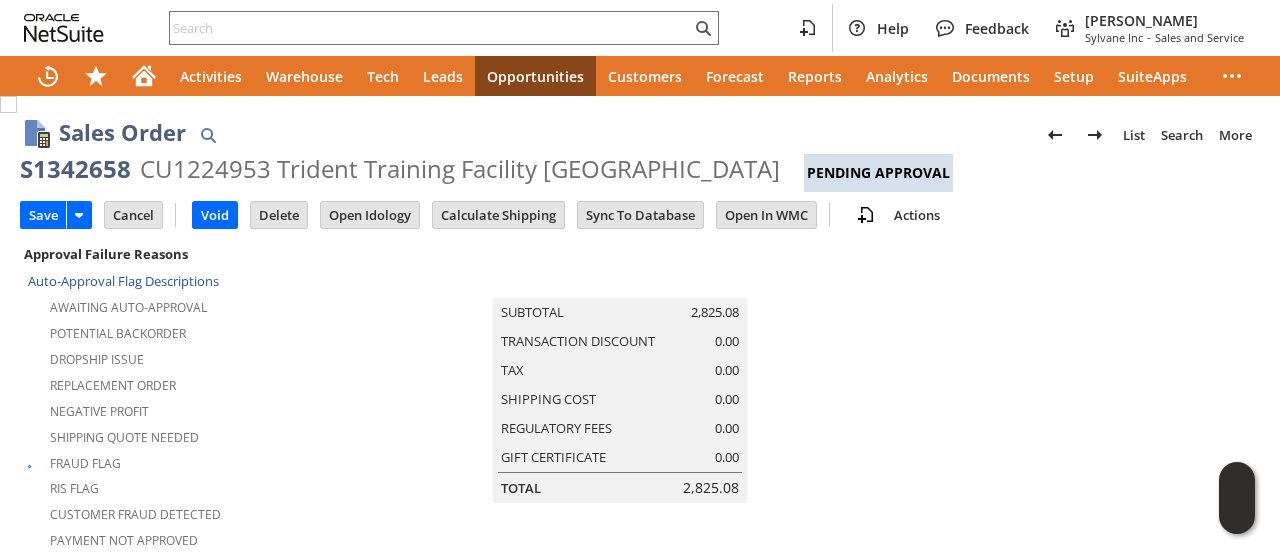 click on "CU1224953 Trident Training Facility [GEOGRAPHIC_DATA]" at bounding box center (460, 169) 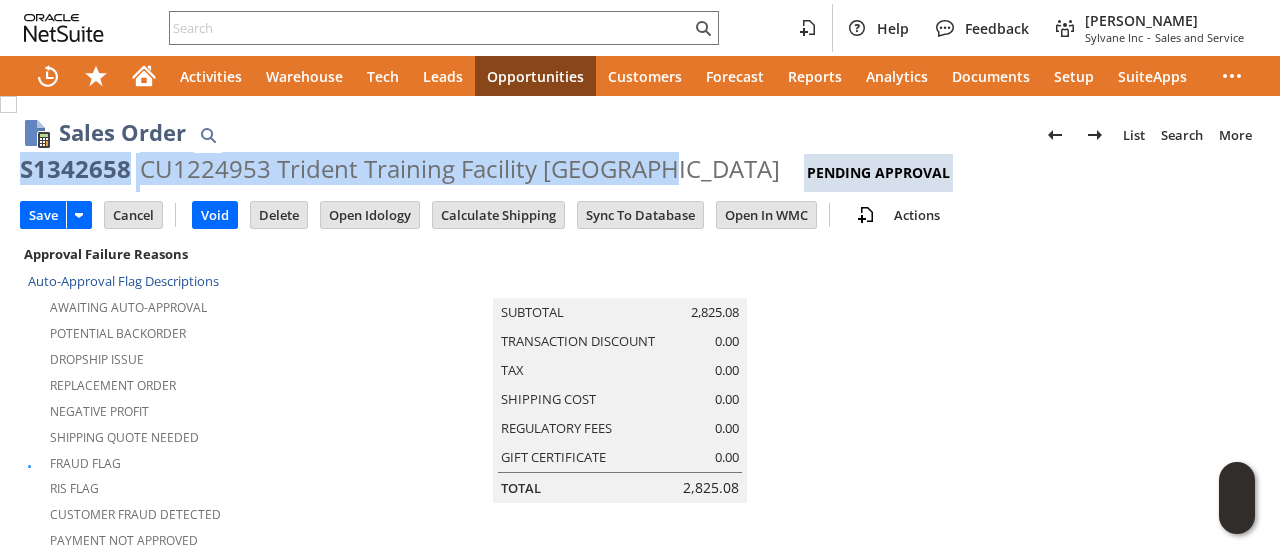 drag, startPoint x: 615, startPoint y: 171, endPoint x: 80, endPoint y: 173, distance: 535.0037 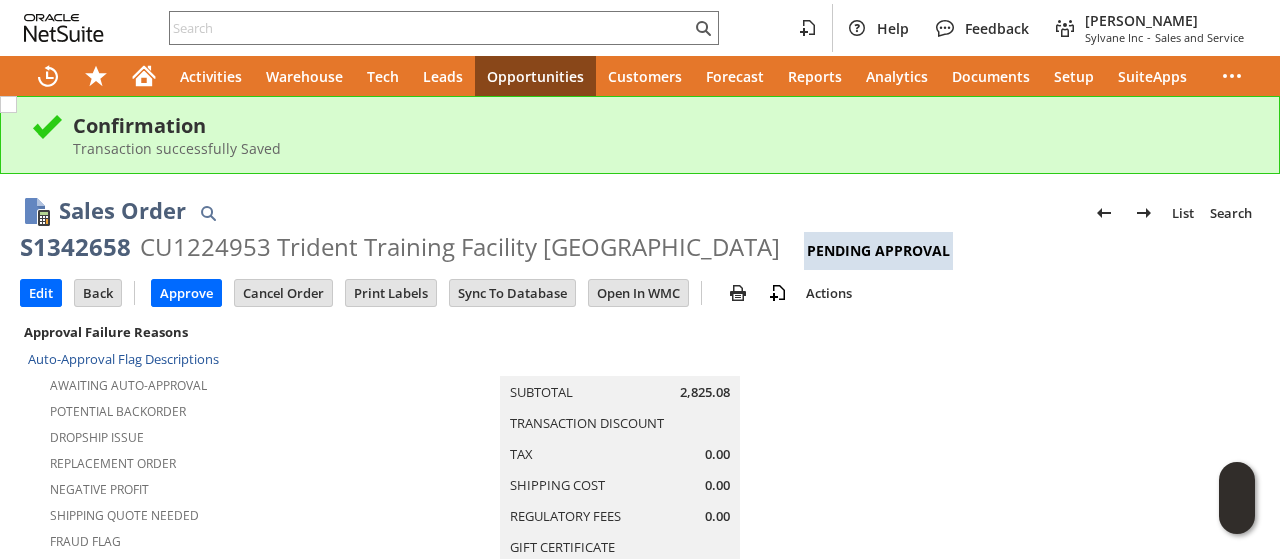 scroll, scrollTop: 0, scrollLeft: 0, axis: both 